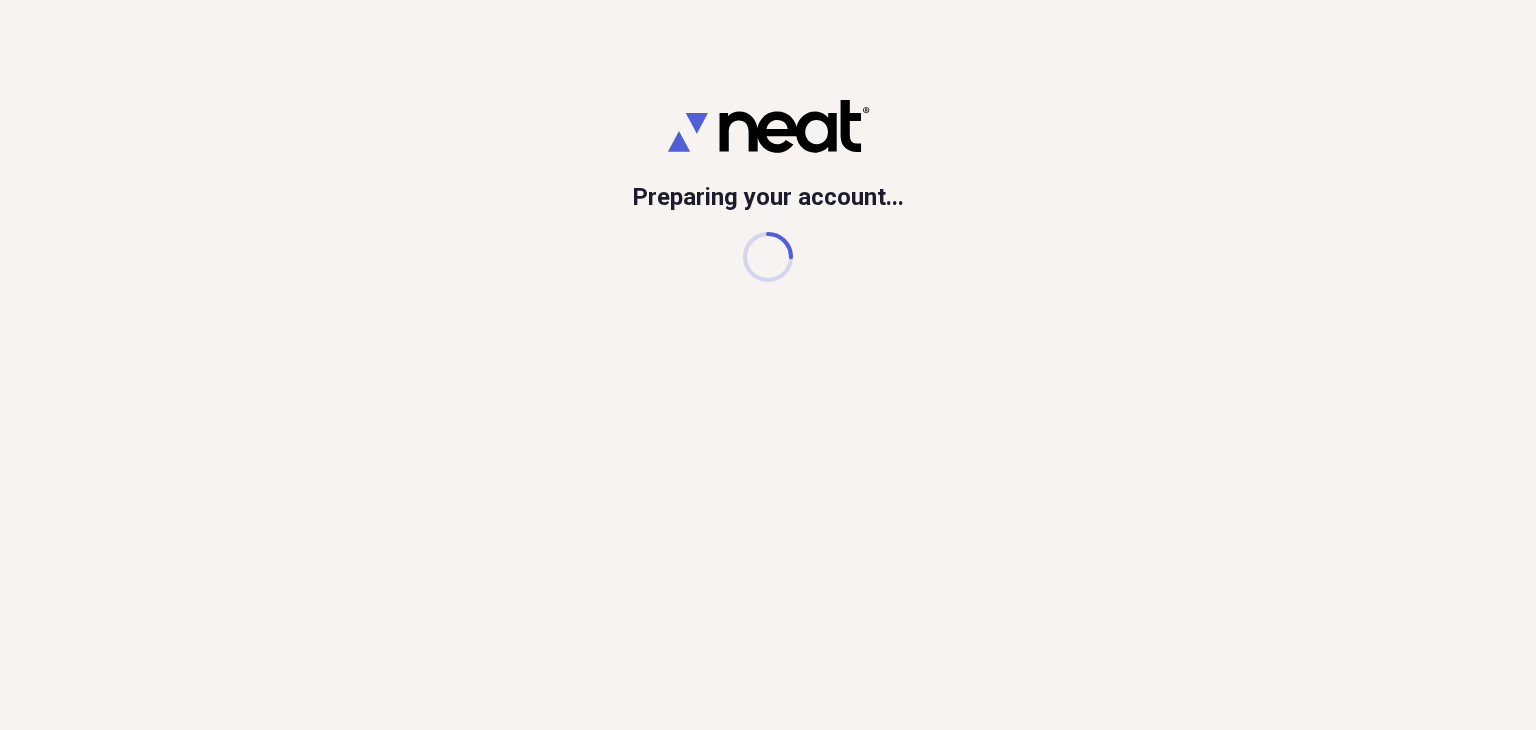 scroll, scrollTop: 0, scrollLeft: 0, axis: both 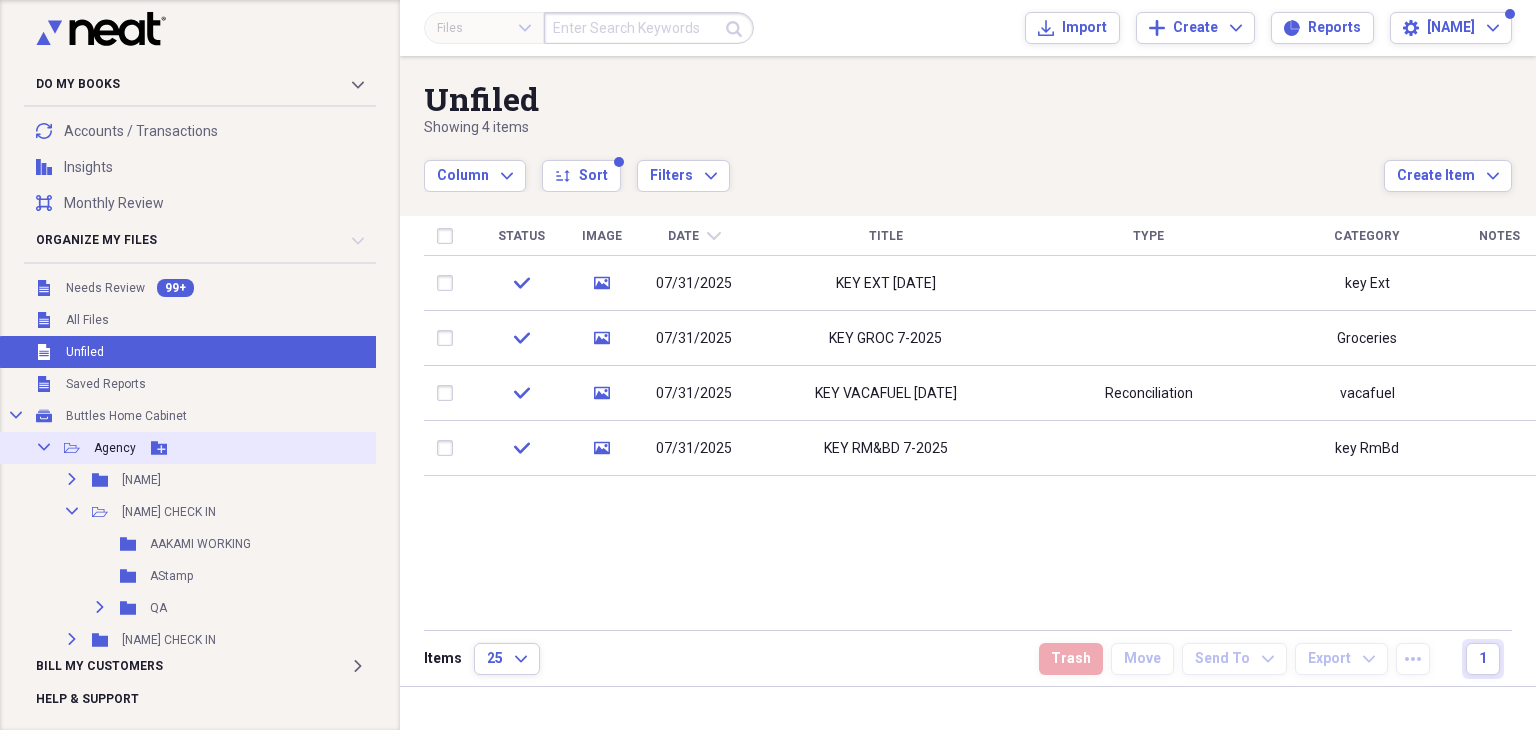 click 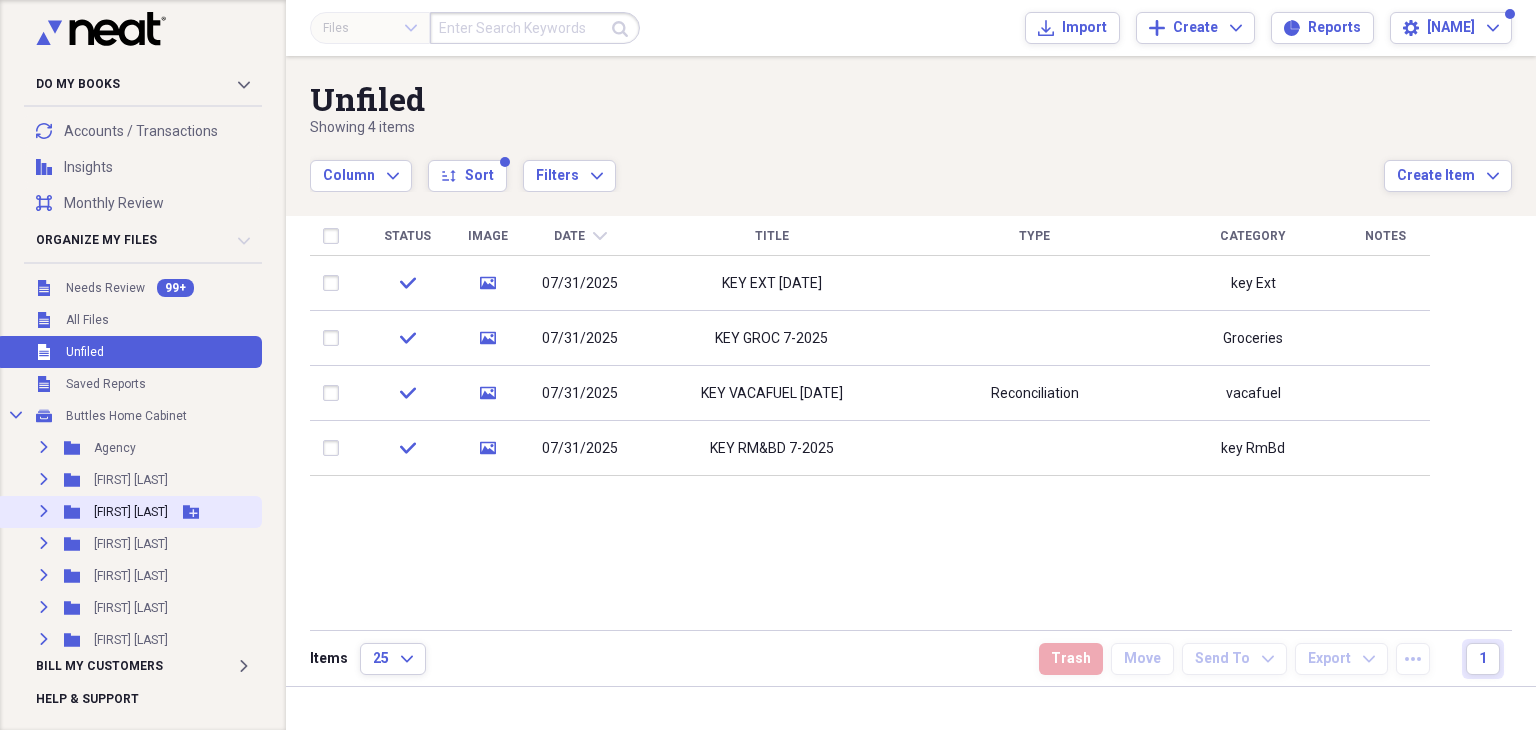 click on "Expand" 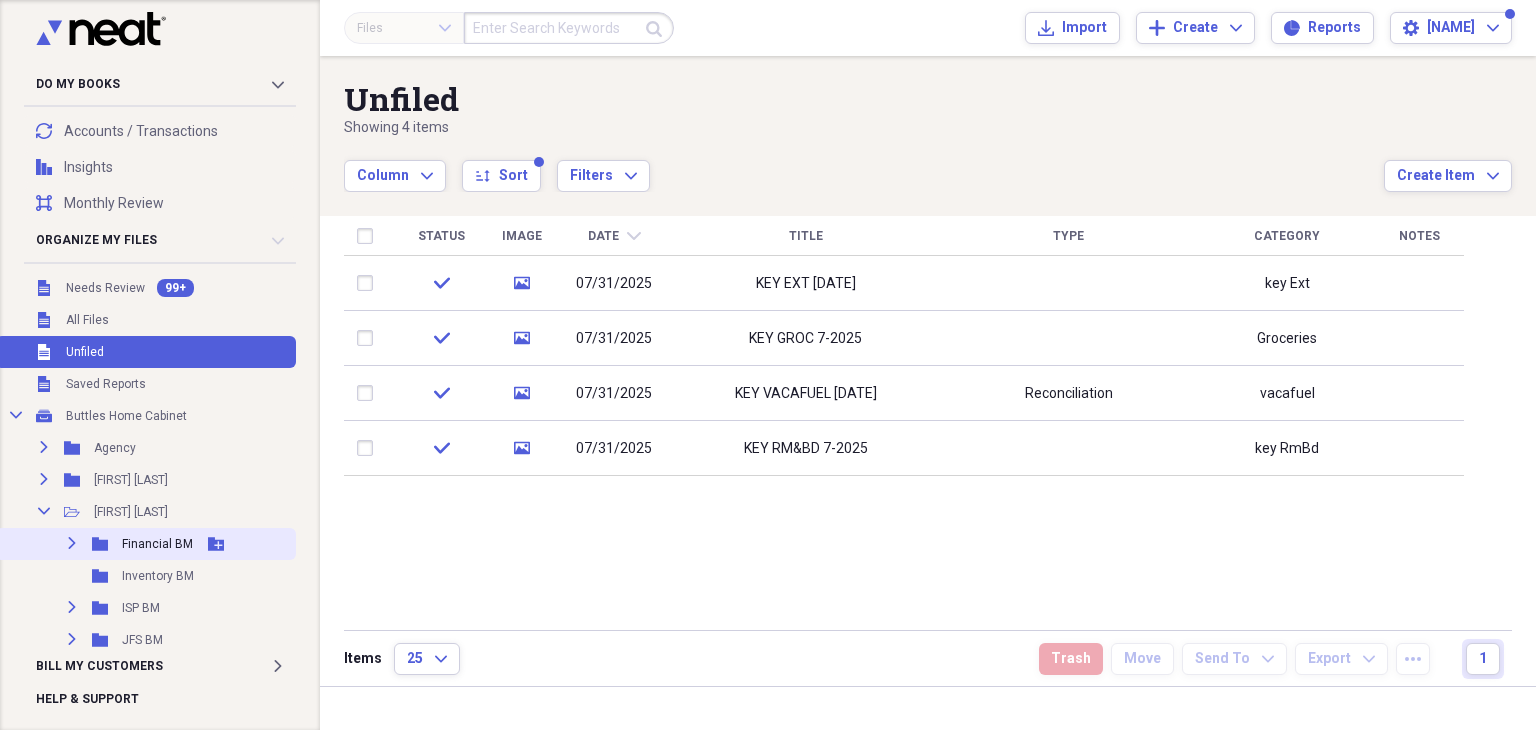 click on "Financial BM" at bounding box center (157, 544) 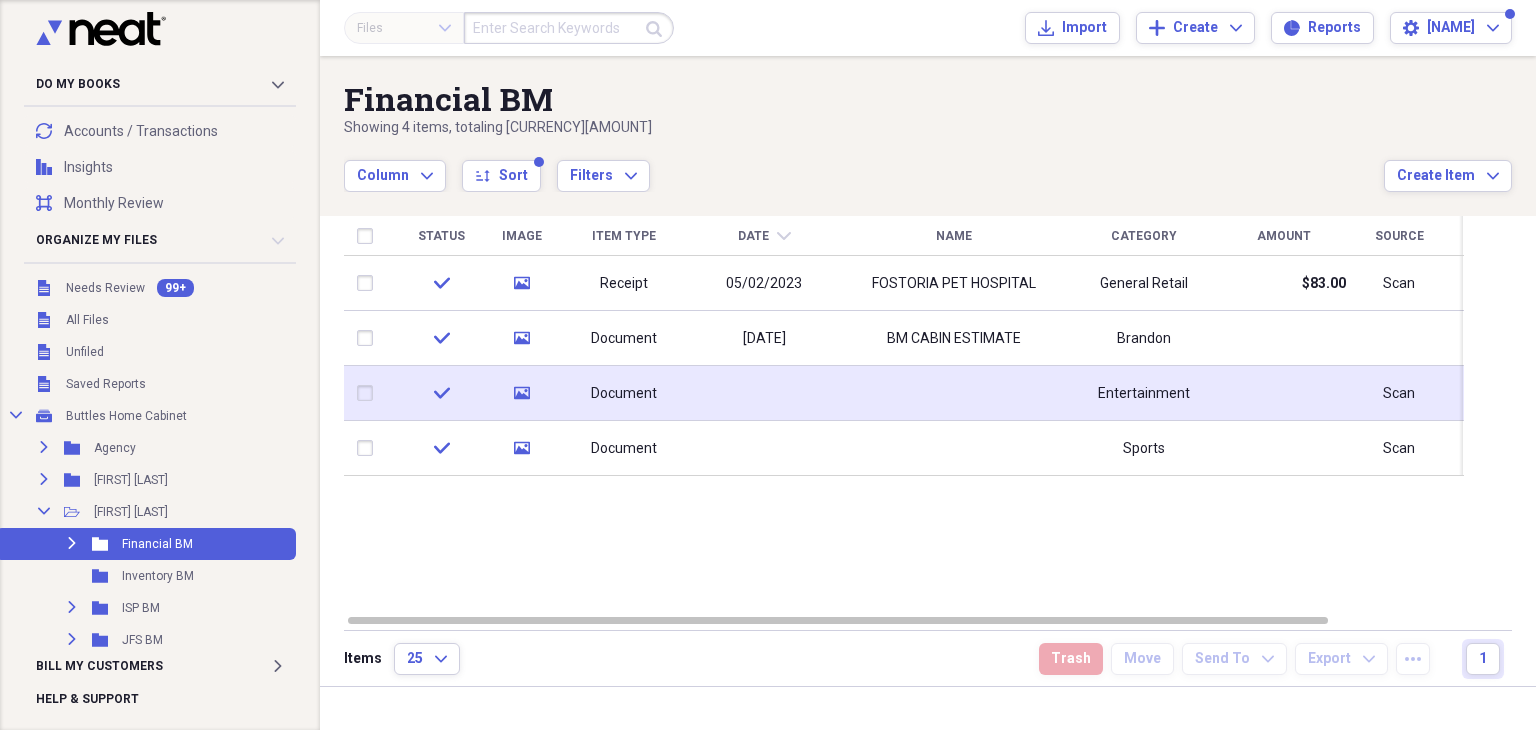 click at bounding box center [764, 393] 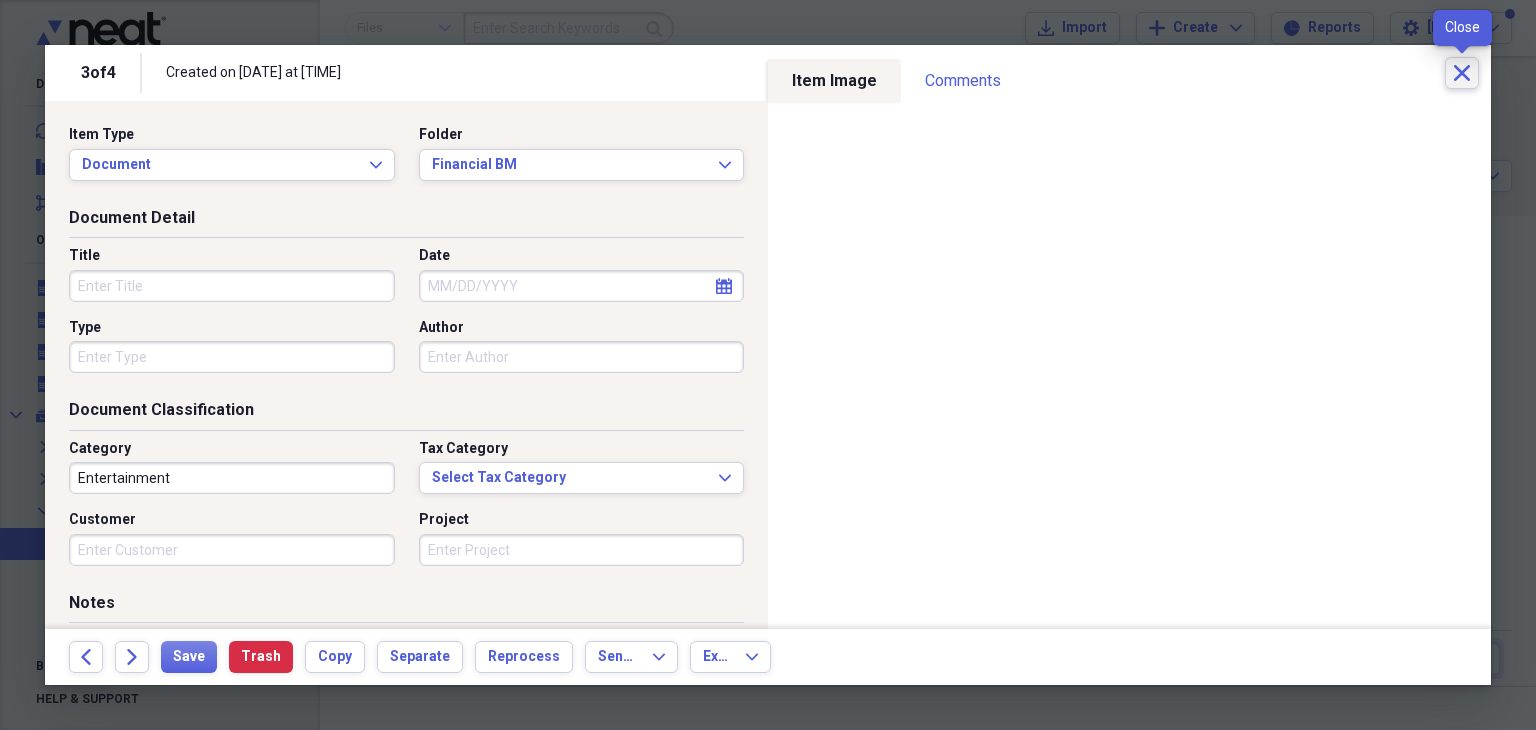 click on "Close" 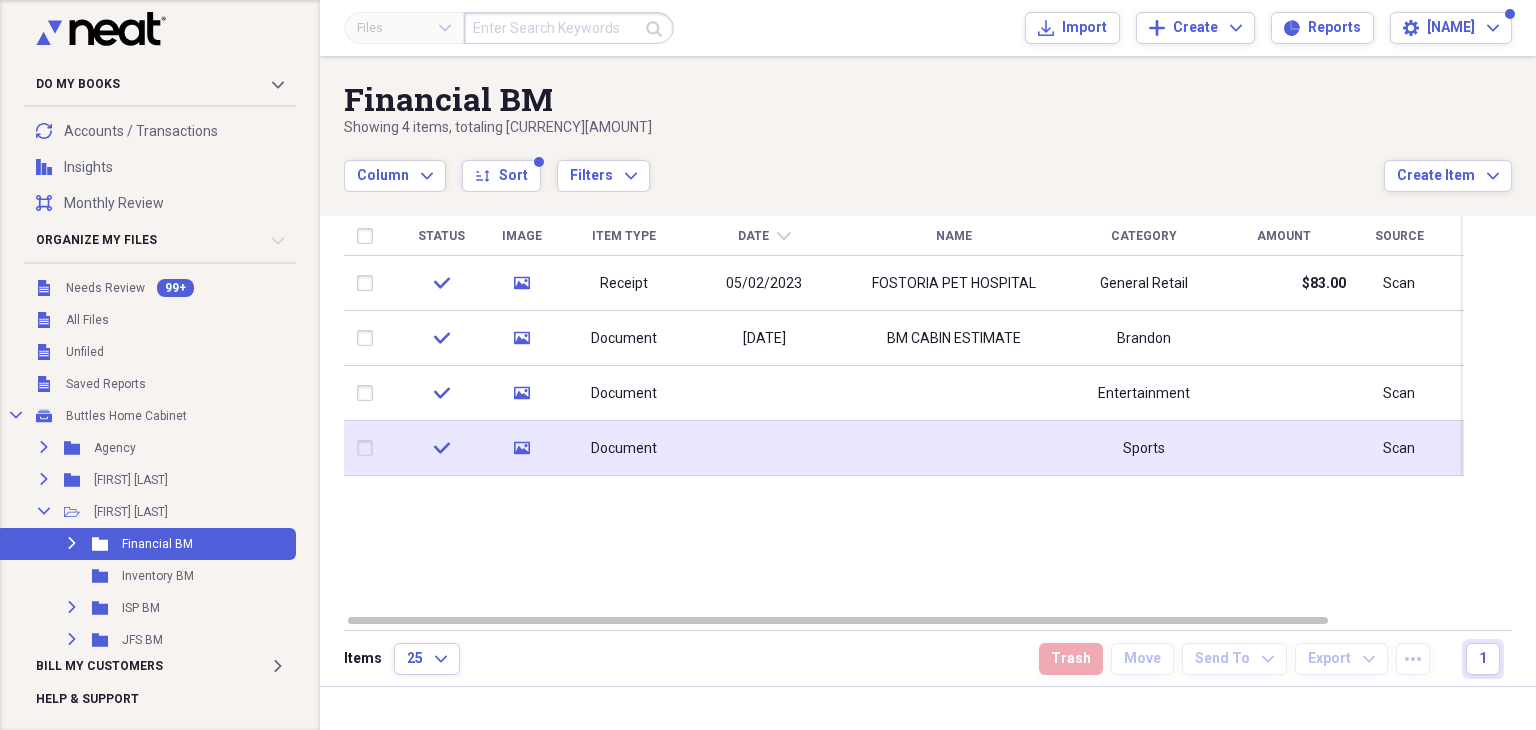 click at bounding box center [764, 448] 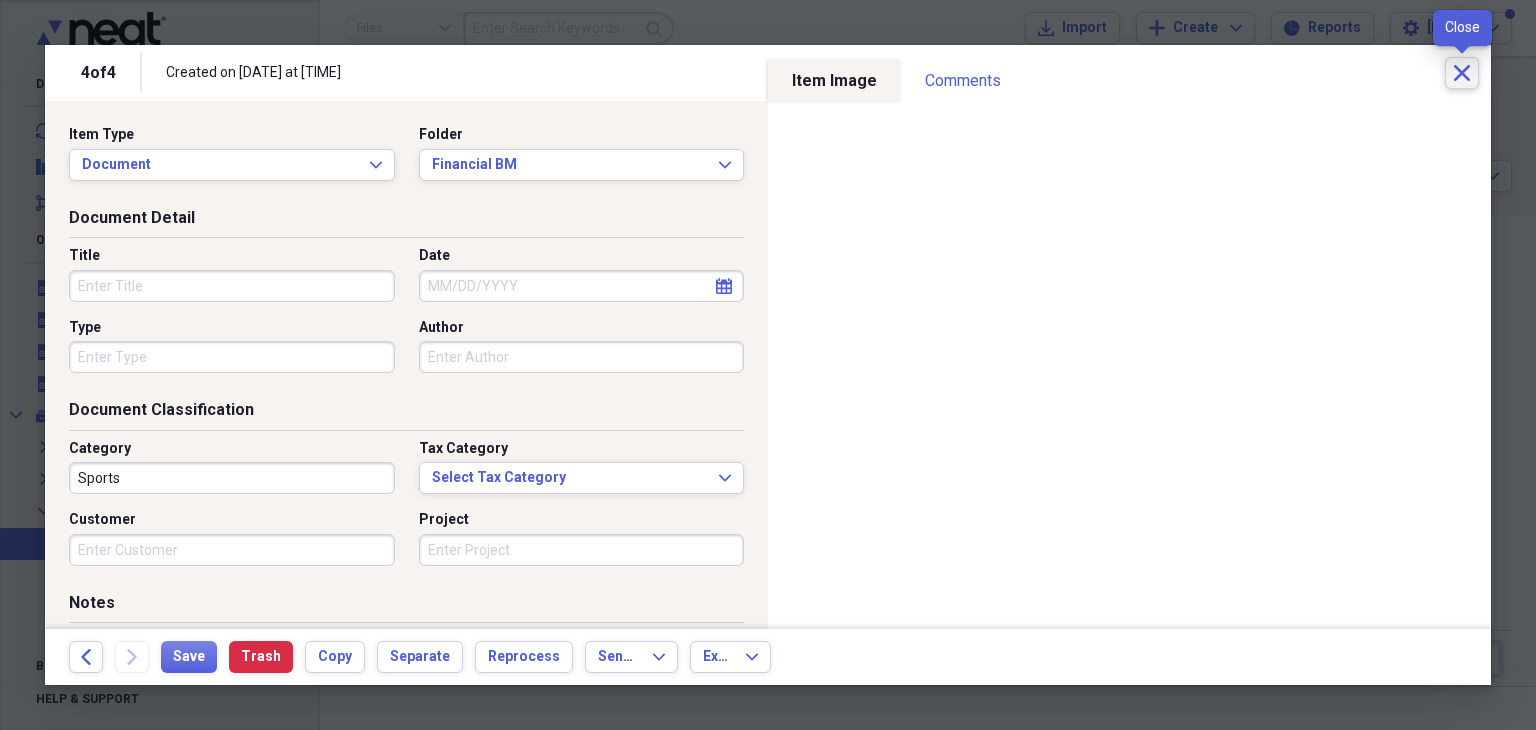 click 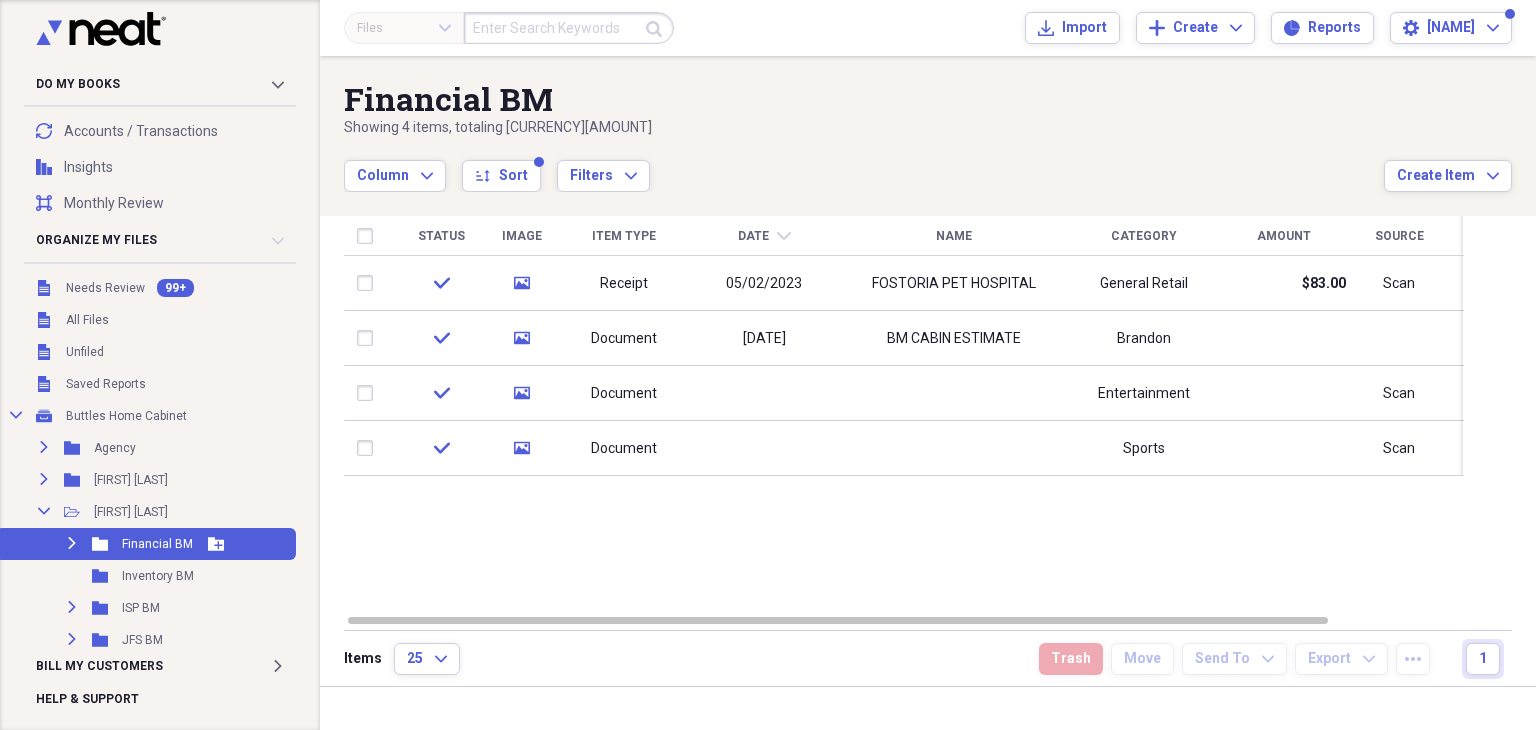 click on "Expand" 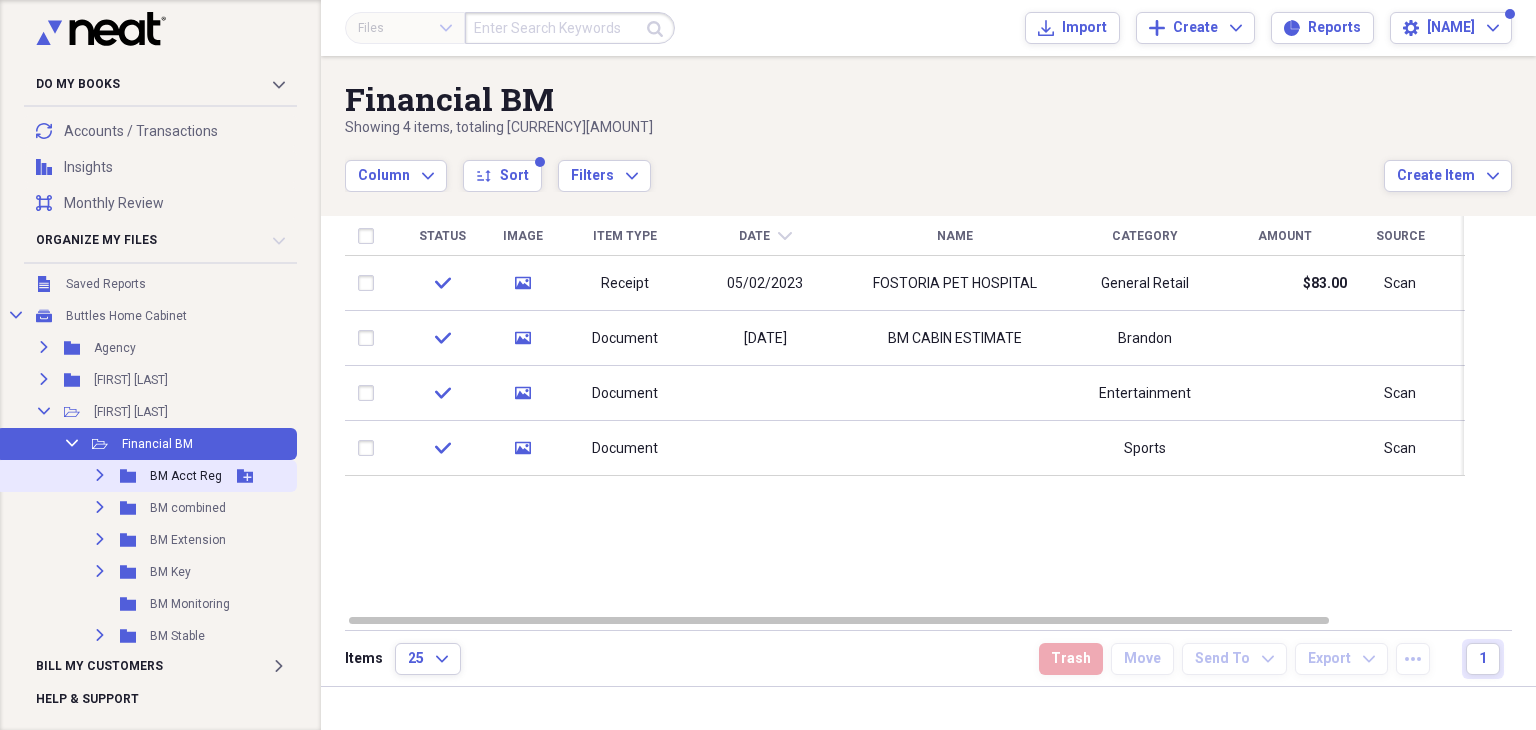 scroll, scrollTop: 200, scrollLeft: 0, axis: vertical 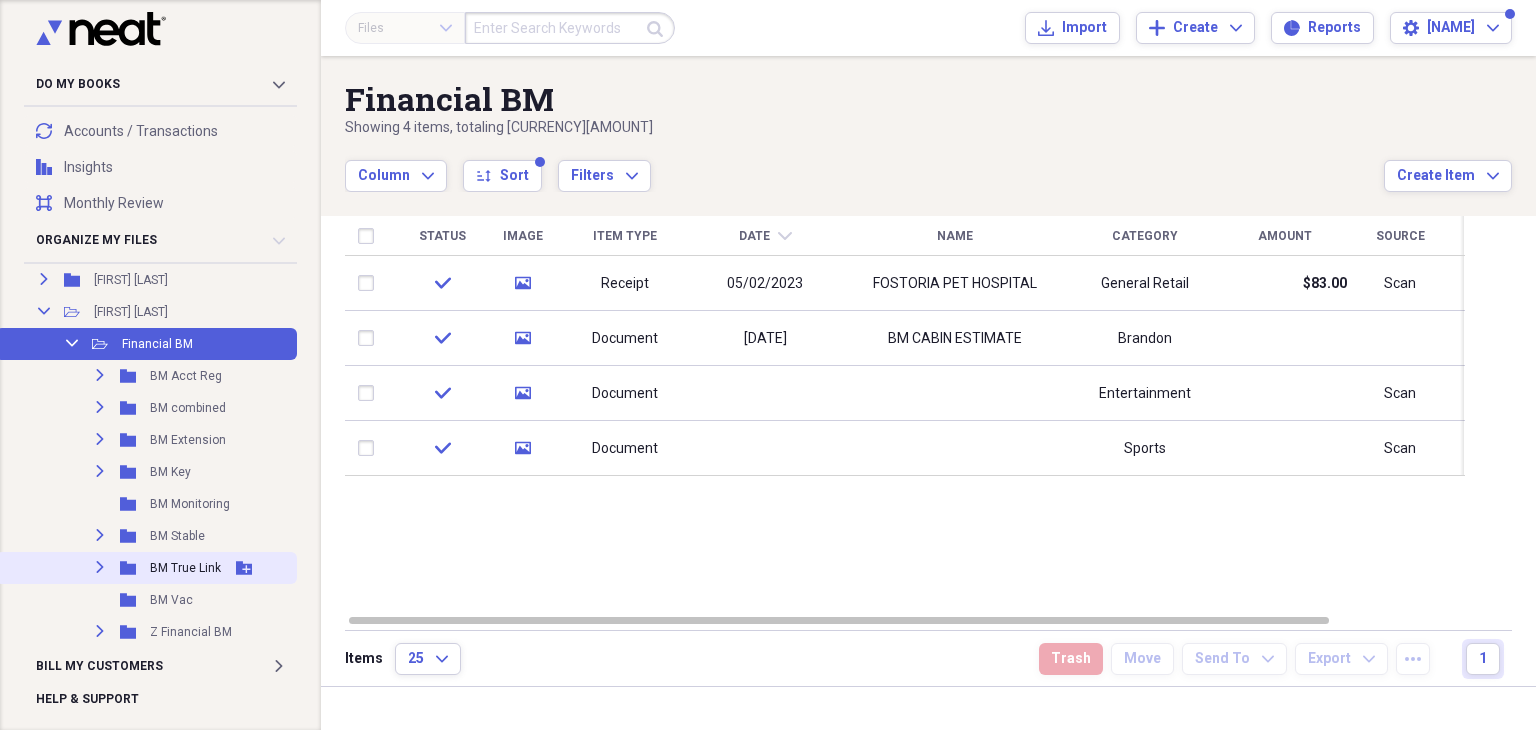 click on "BM True Link" at bounding box center [185, 568] 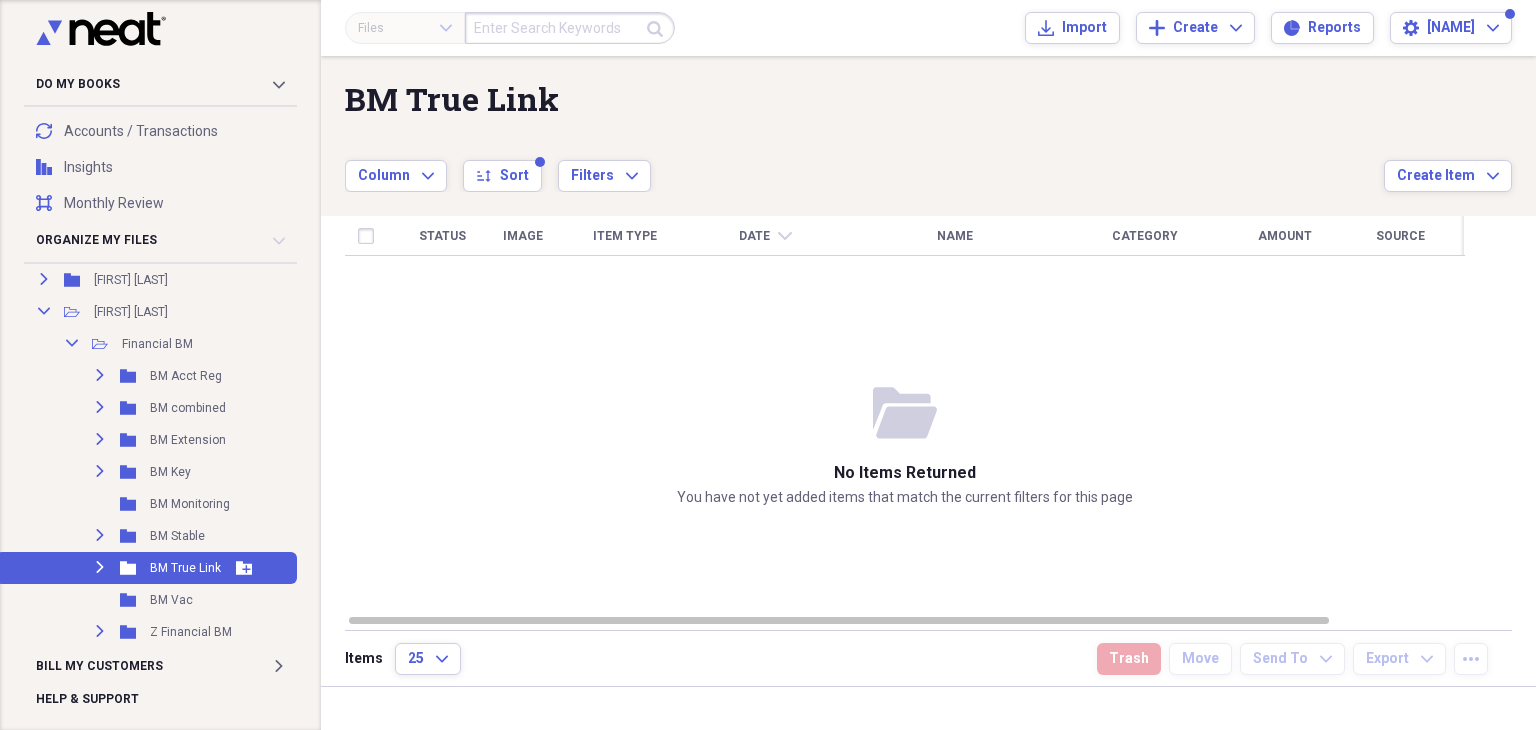 click on "Expand" 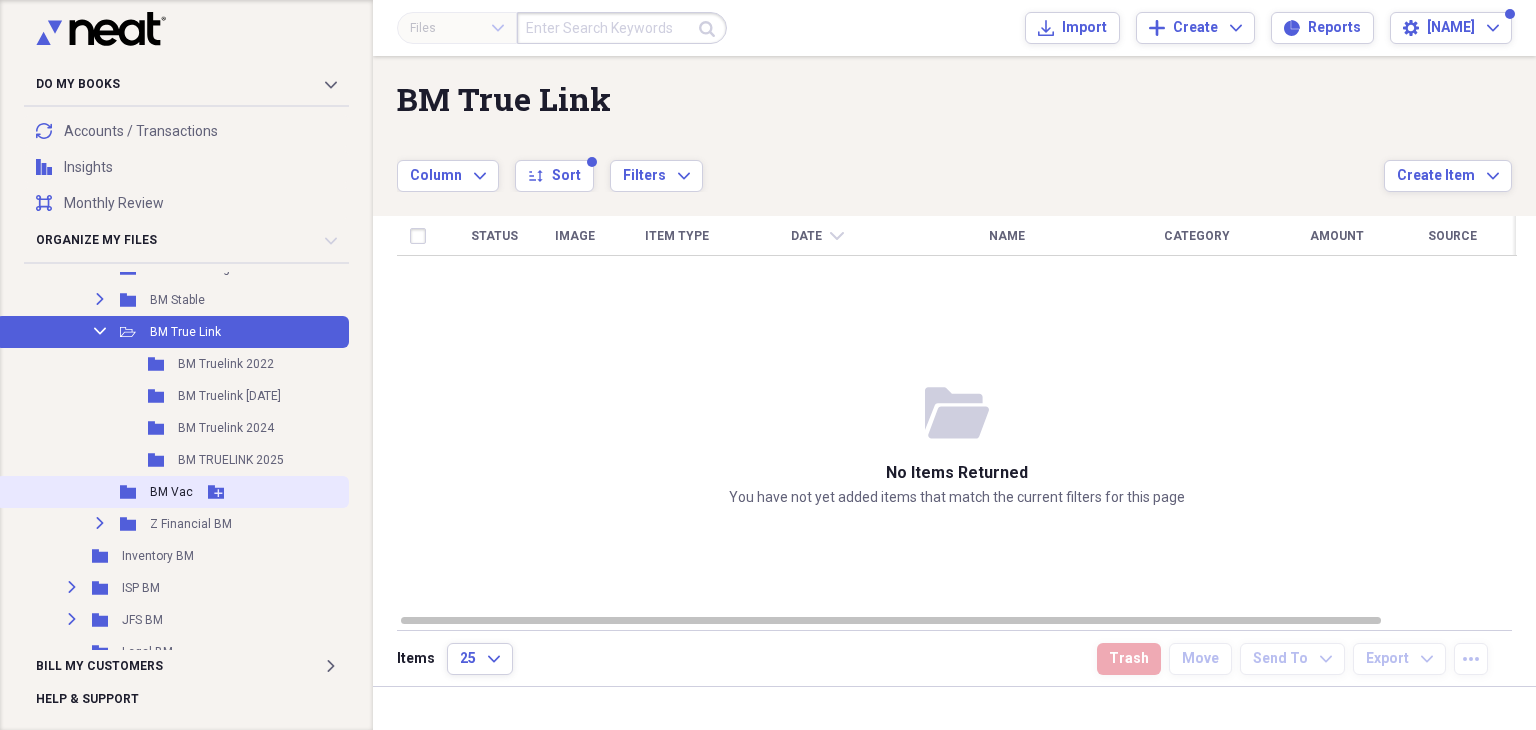 scroll, scrollTop: 400, scrollLeft: 0, axis: vertical 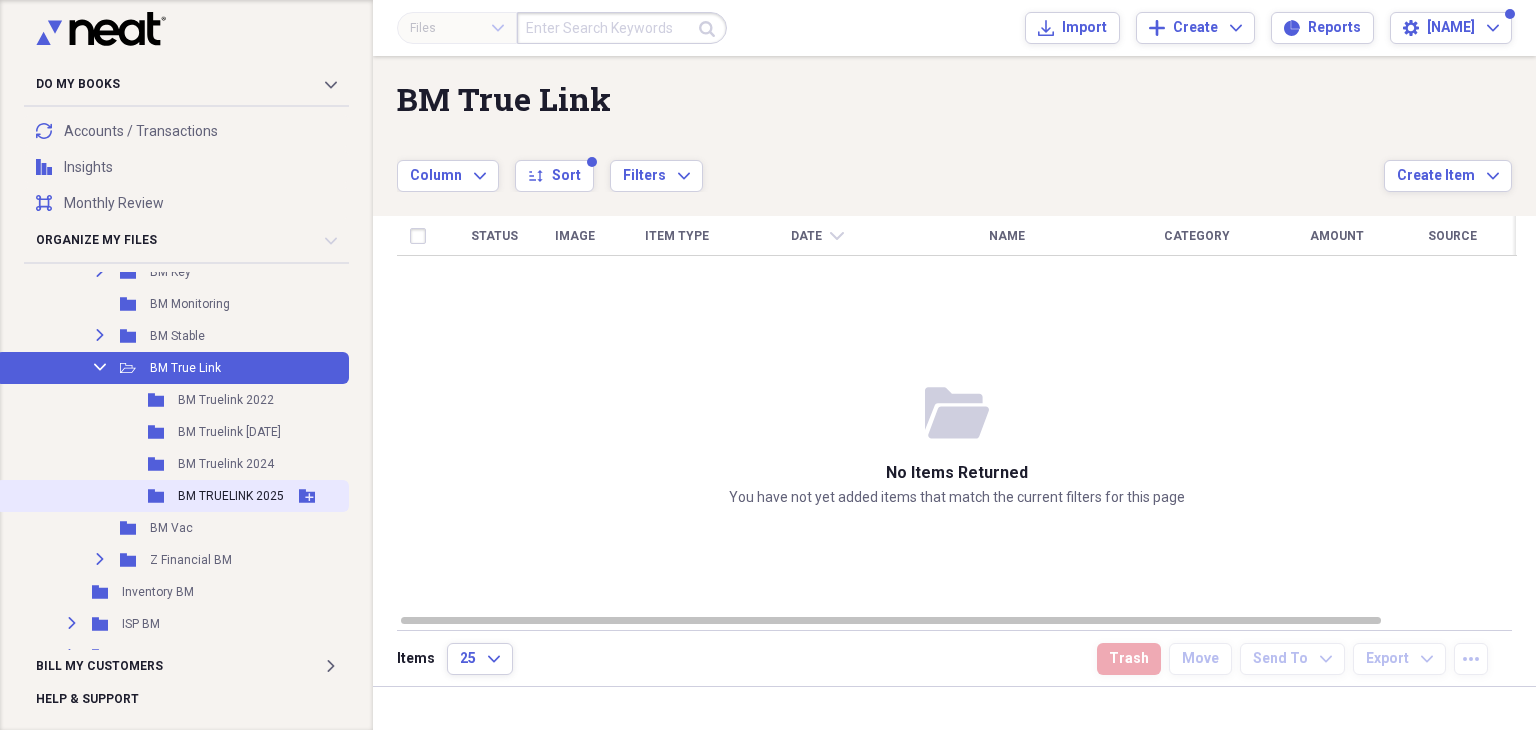 click on "Folder BM TRUELINK 2025 Add Folder" at bounding box center (172, 496) 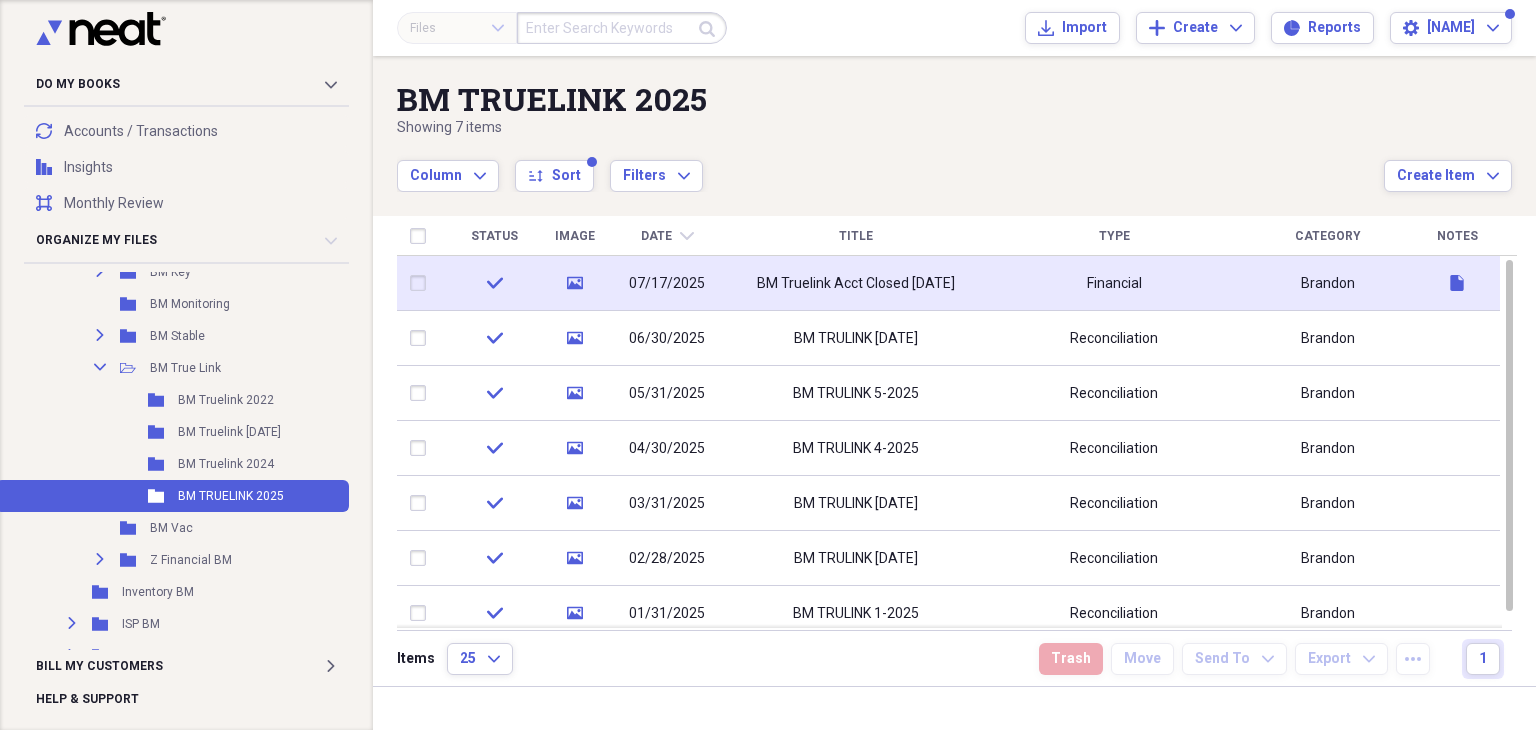 click on "BM Truelink Acct Closed [DATE]" at bounding box center (856, 284) 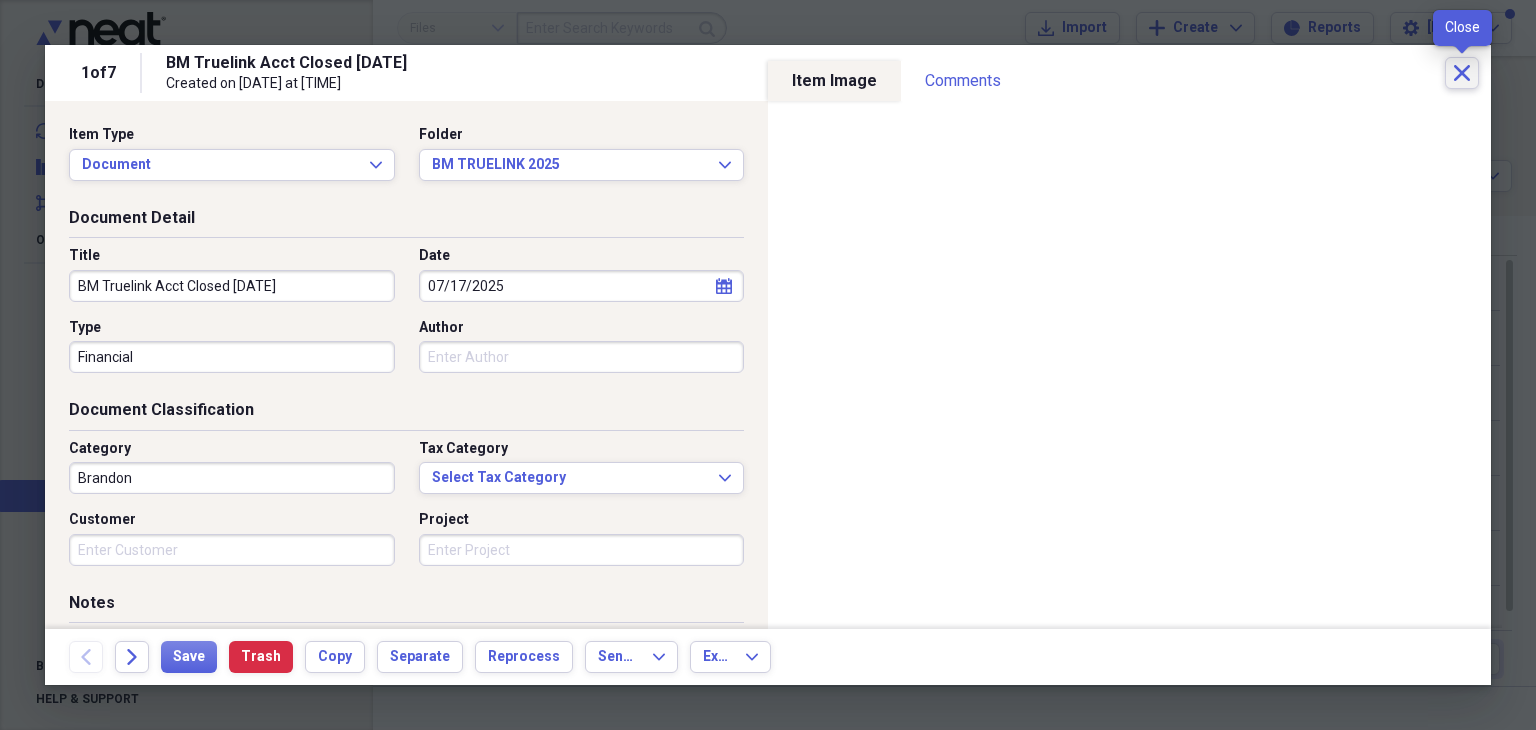 click on "Close" 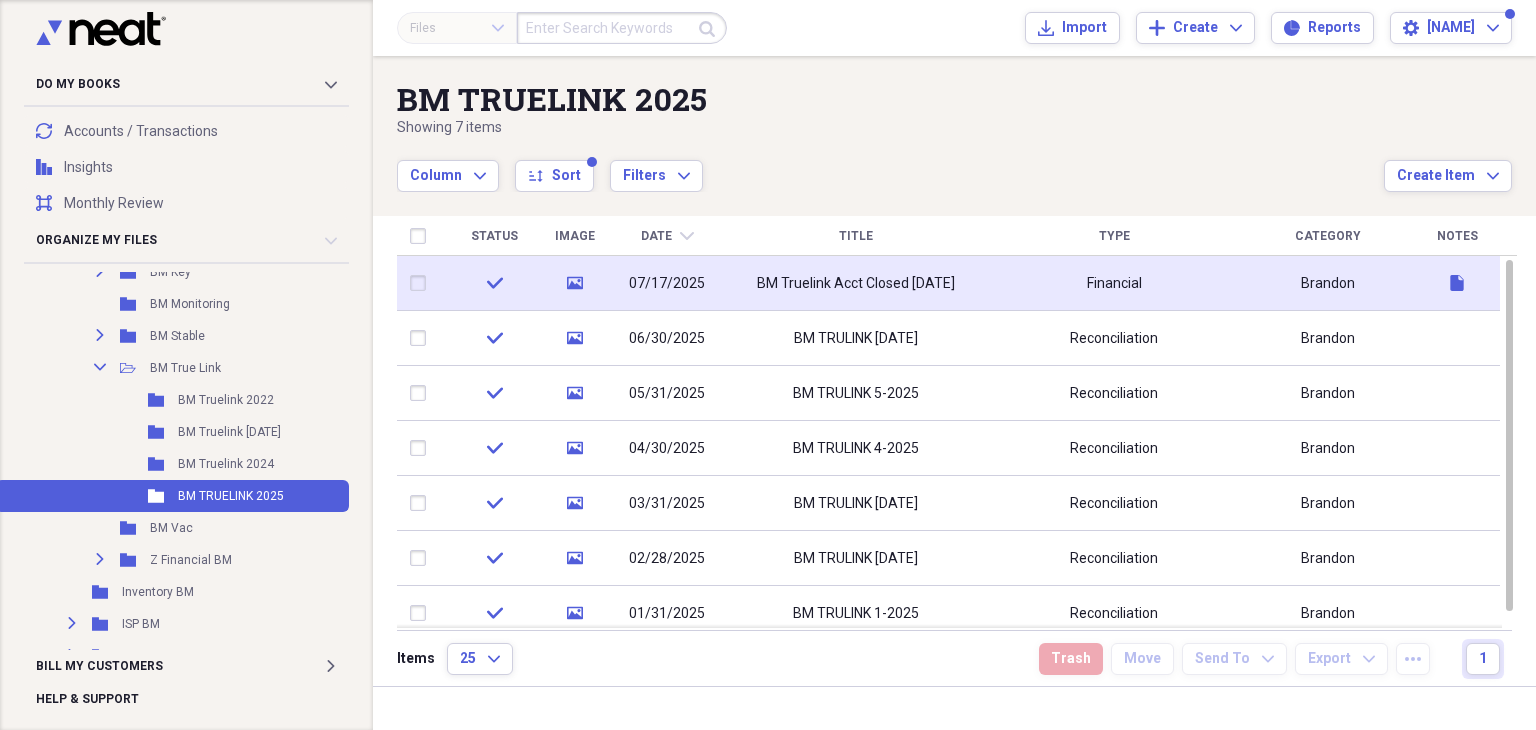 click on "BM Truelink Acct Closed [DATE]" at bounding box center (856, 284) 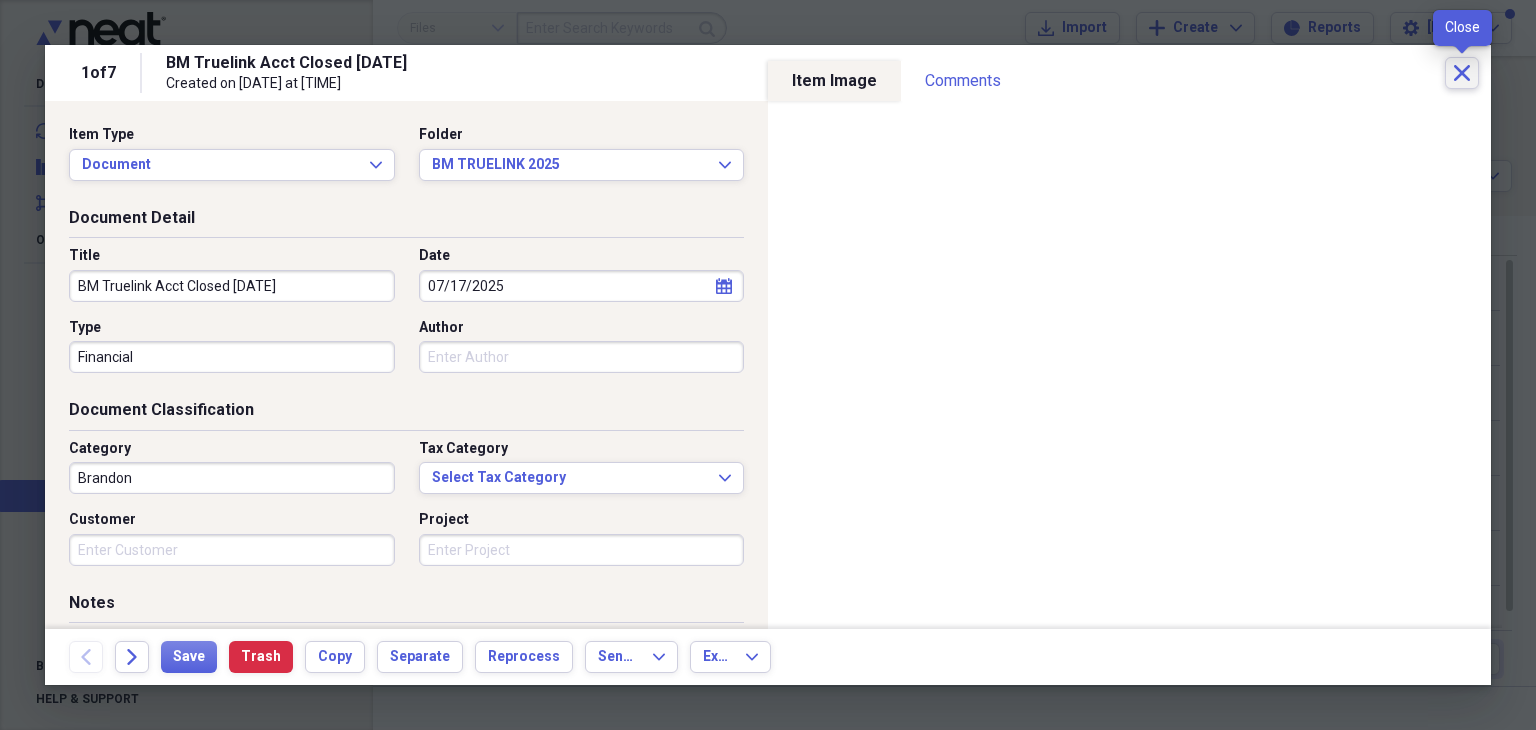 click on "Close" 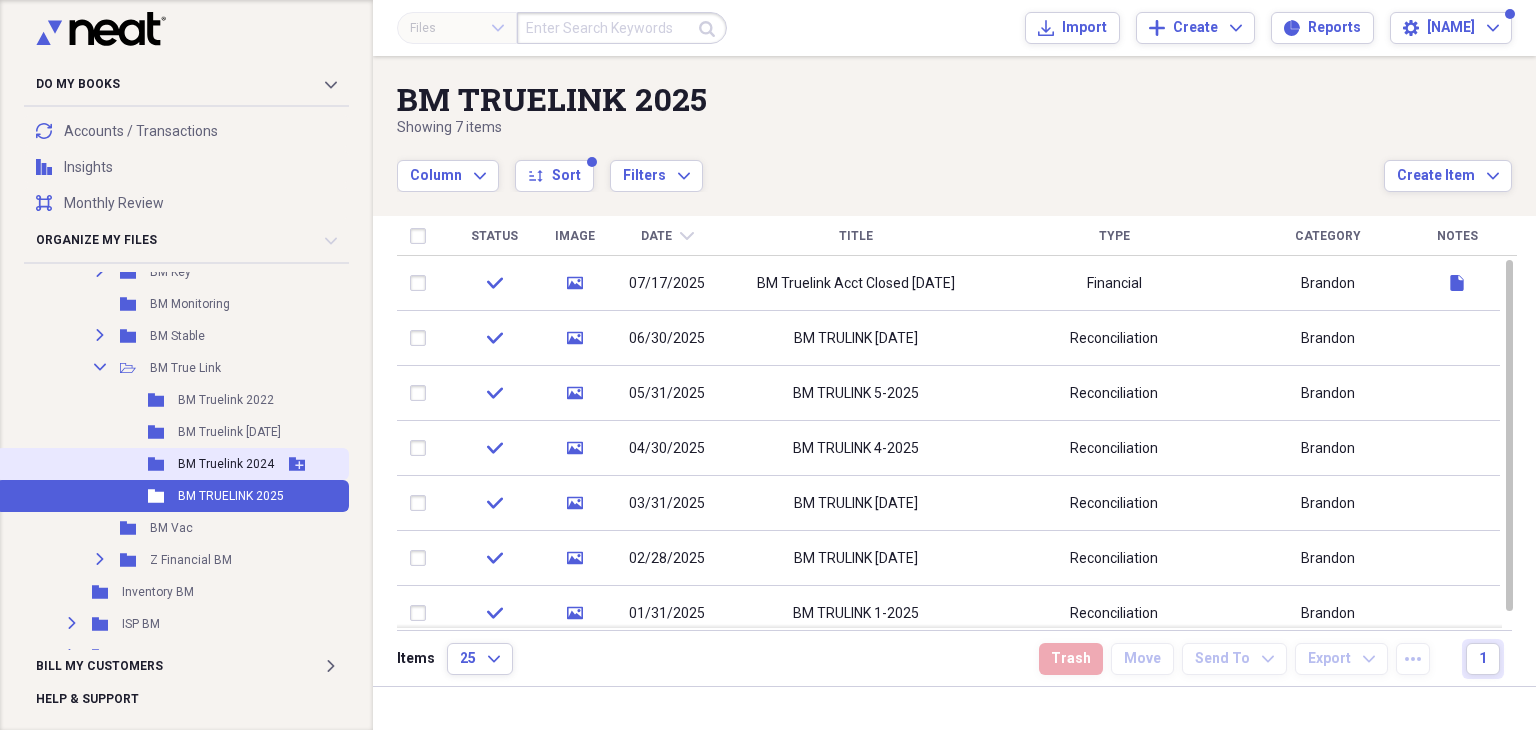 scroll, scrollTop: 300, scrollLeft: 0, axis: vertical 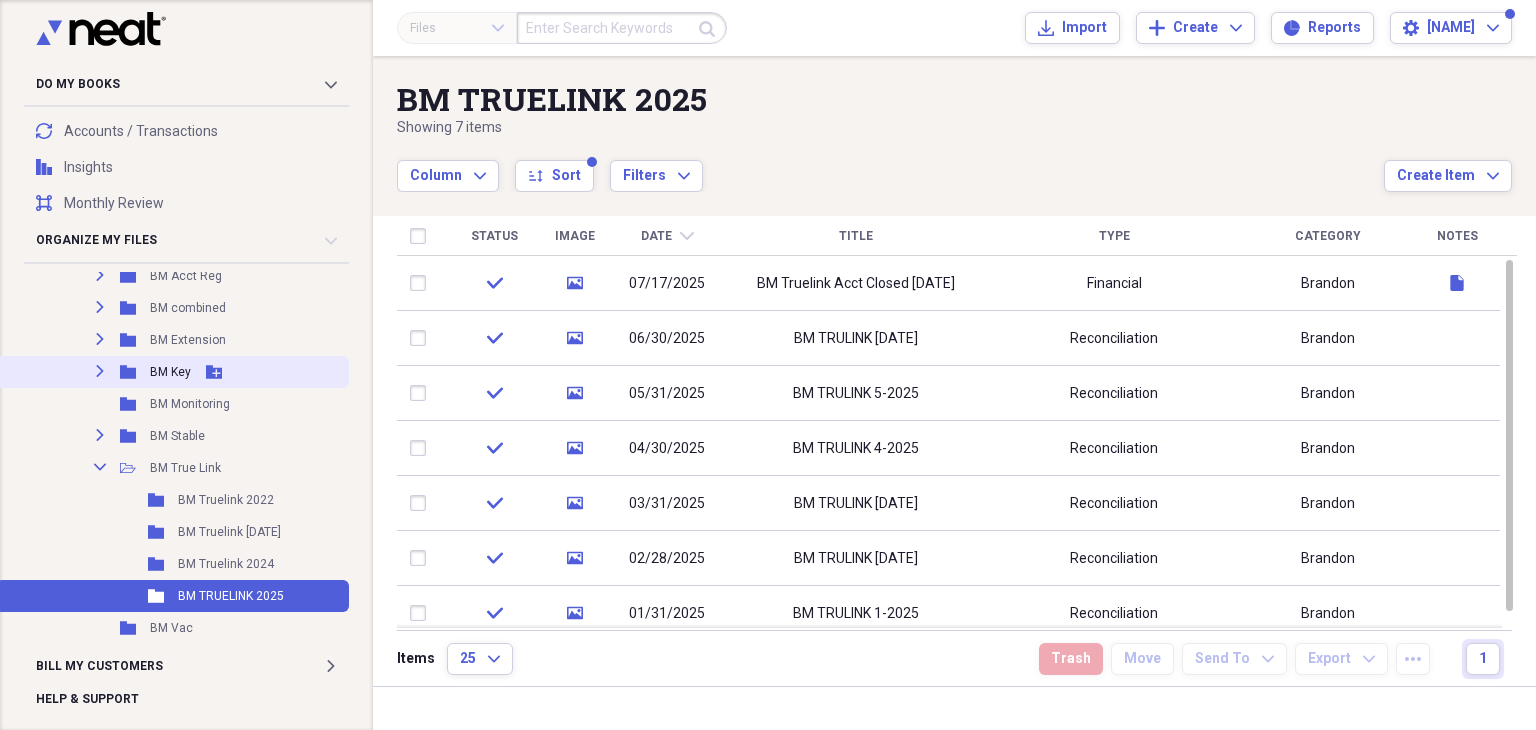 click on "Expand" at bounding box center (100, 371) 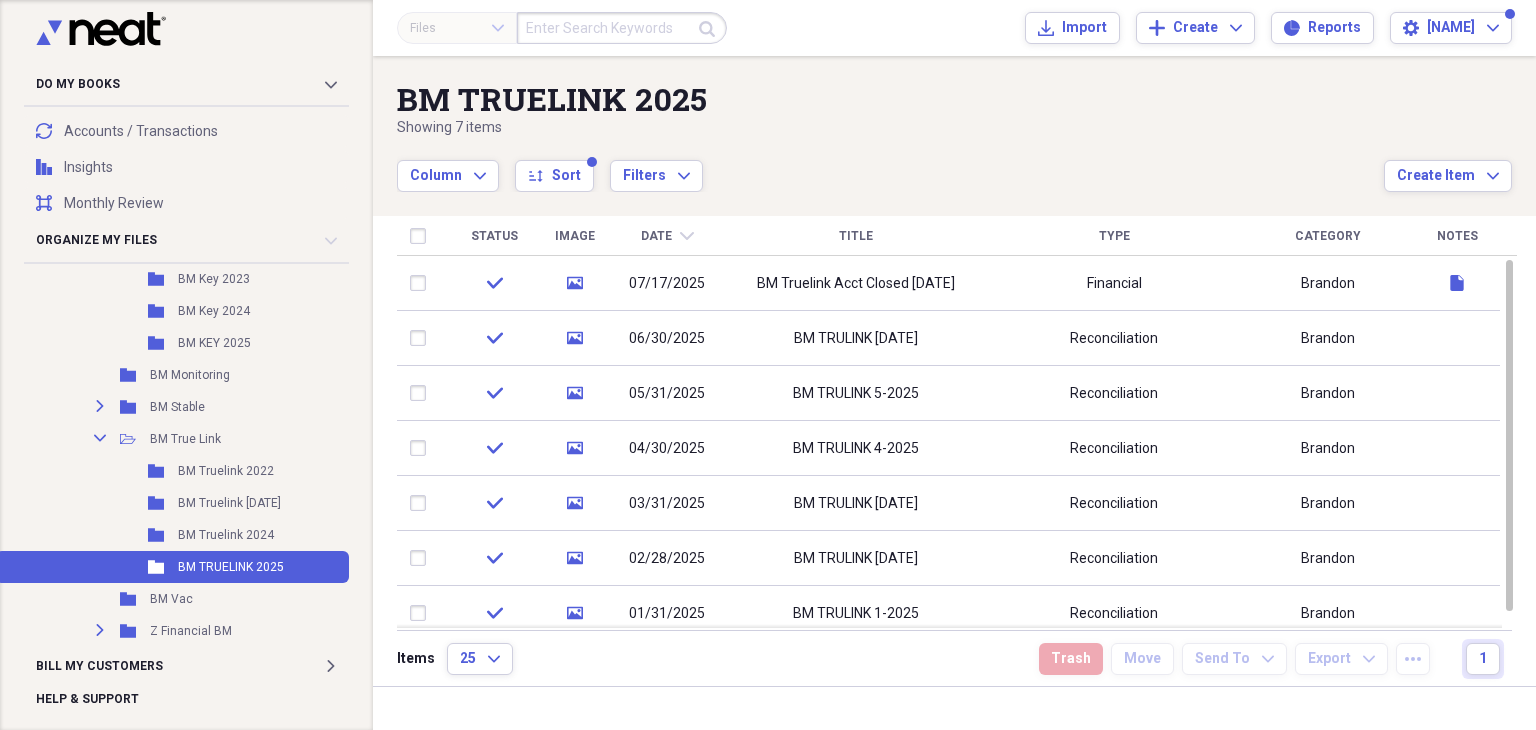 scroll, scrollTop: 600, scrollLeft: 0, axis: vertical 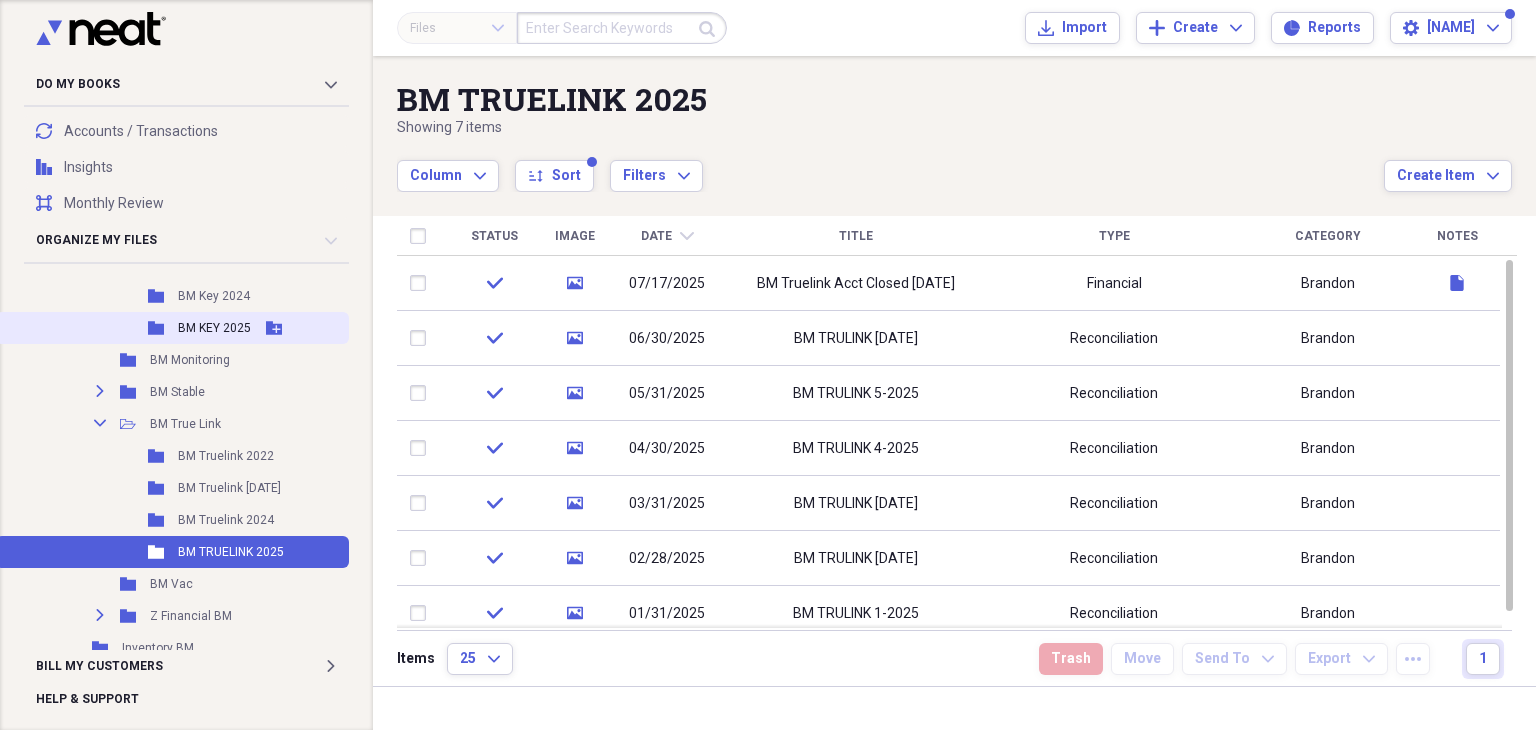 click on "BM KEY 2025" at bounding box center (214, 328) 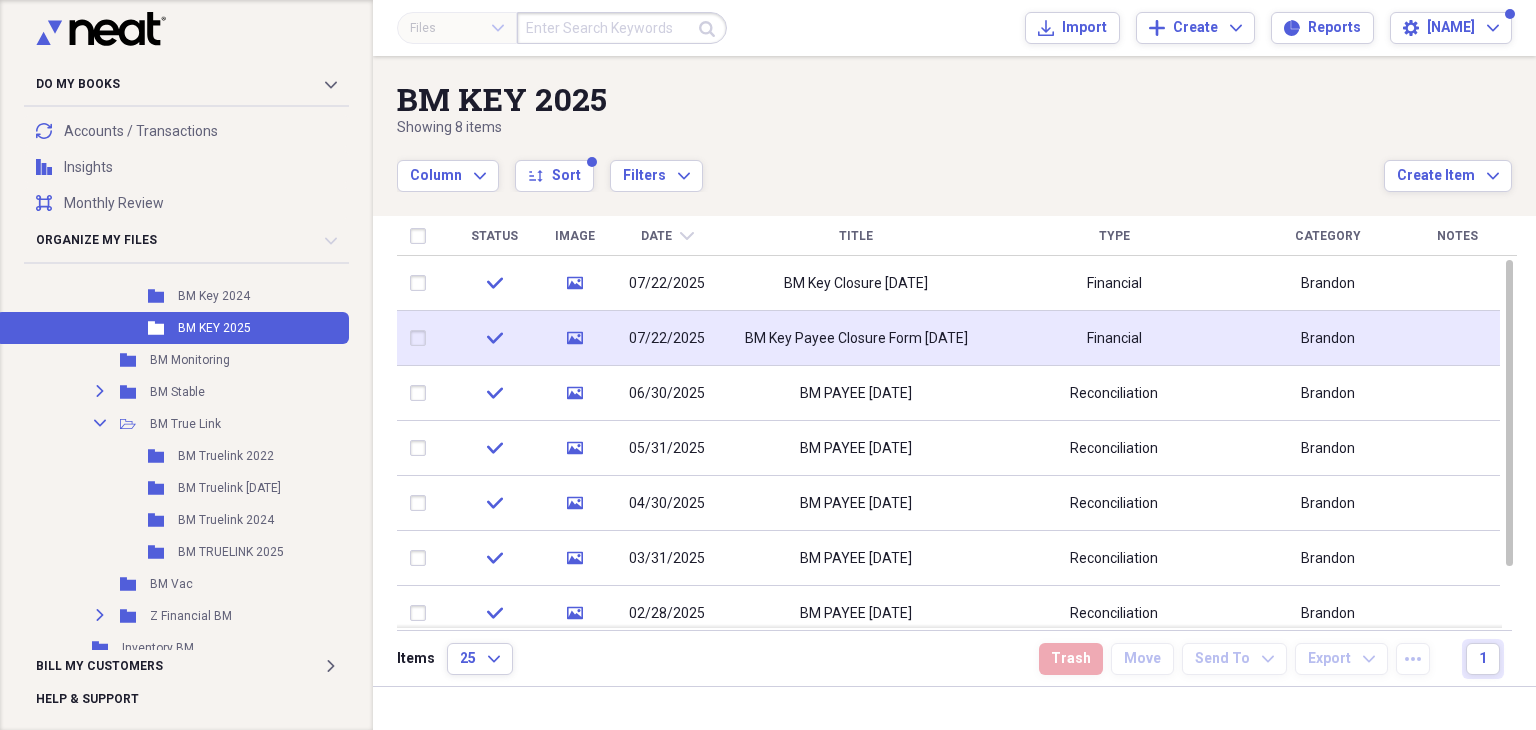 click on "BM Key Payee Closure Form [DATE]" at bounding box center (856, 339) 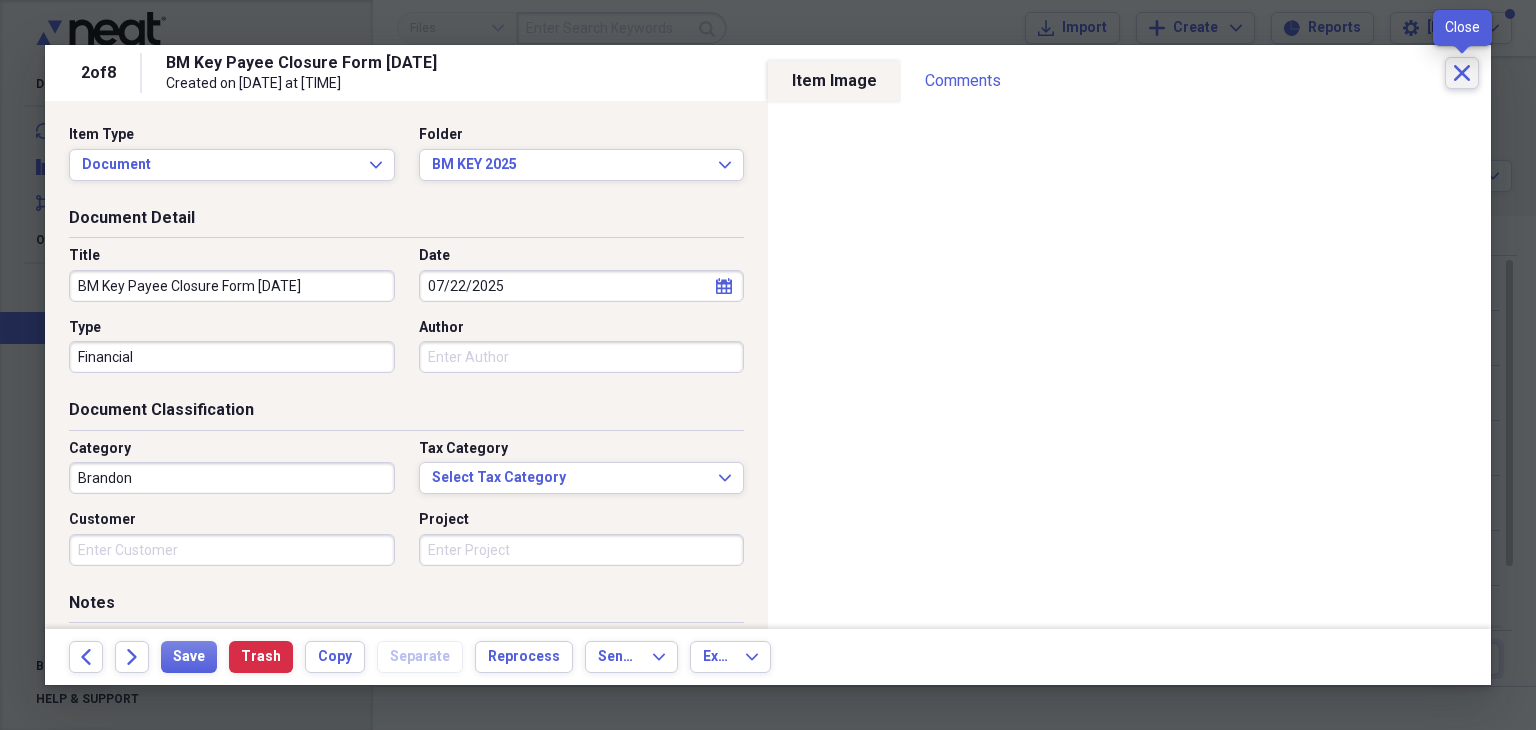 click on "Close" at bounding box center [1462, 73] 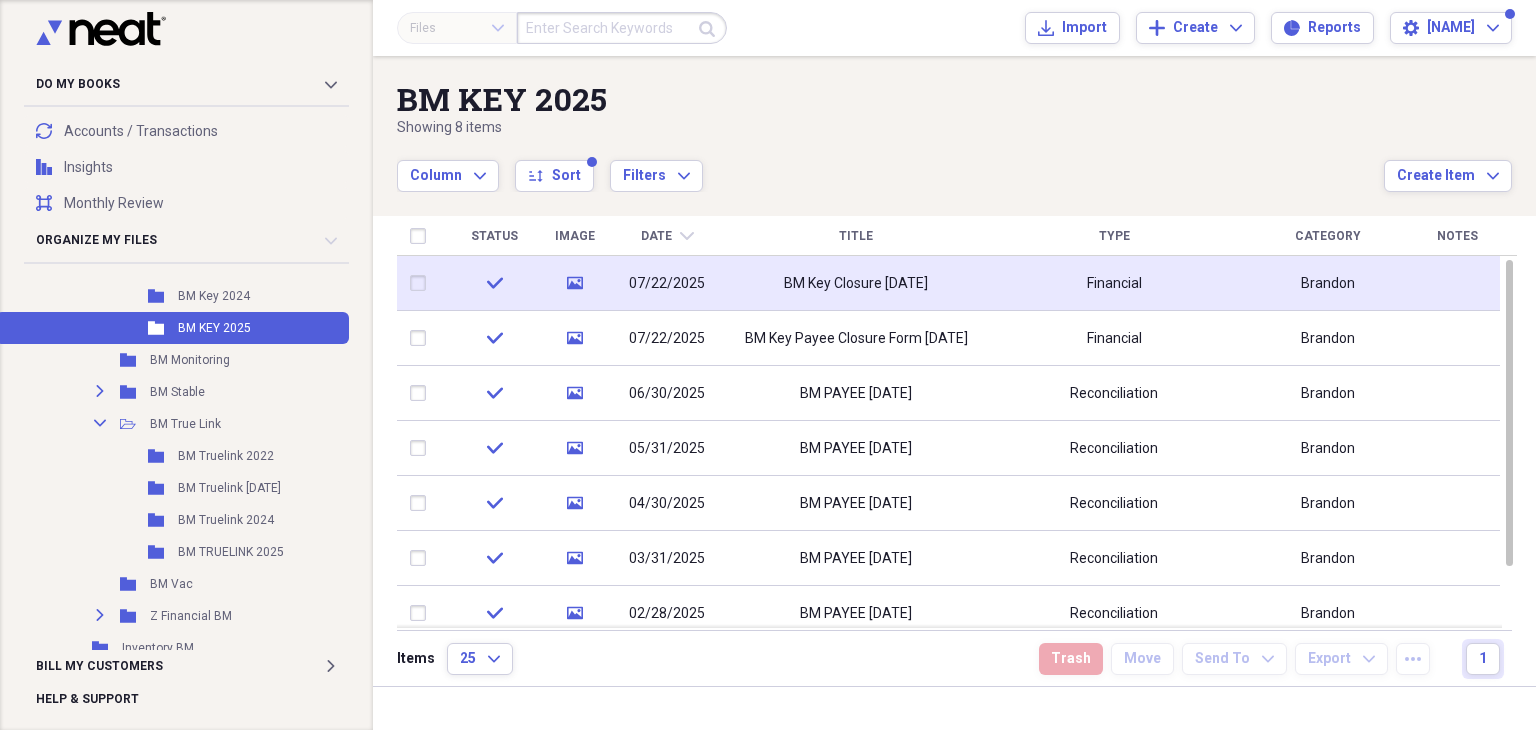 click on "BM Key Closure [DATE]" at bounding box center (856, 284) 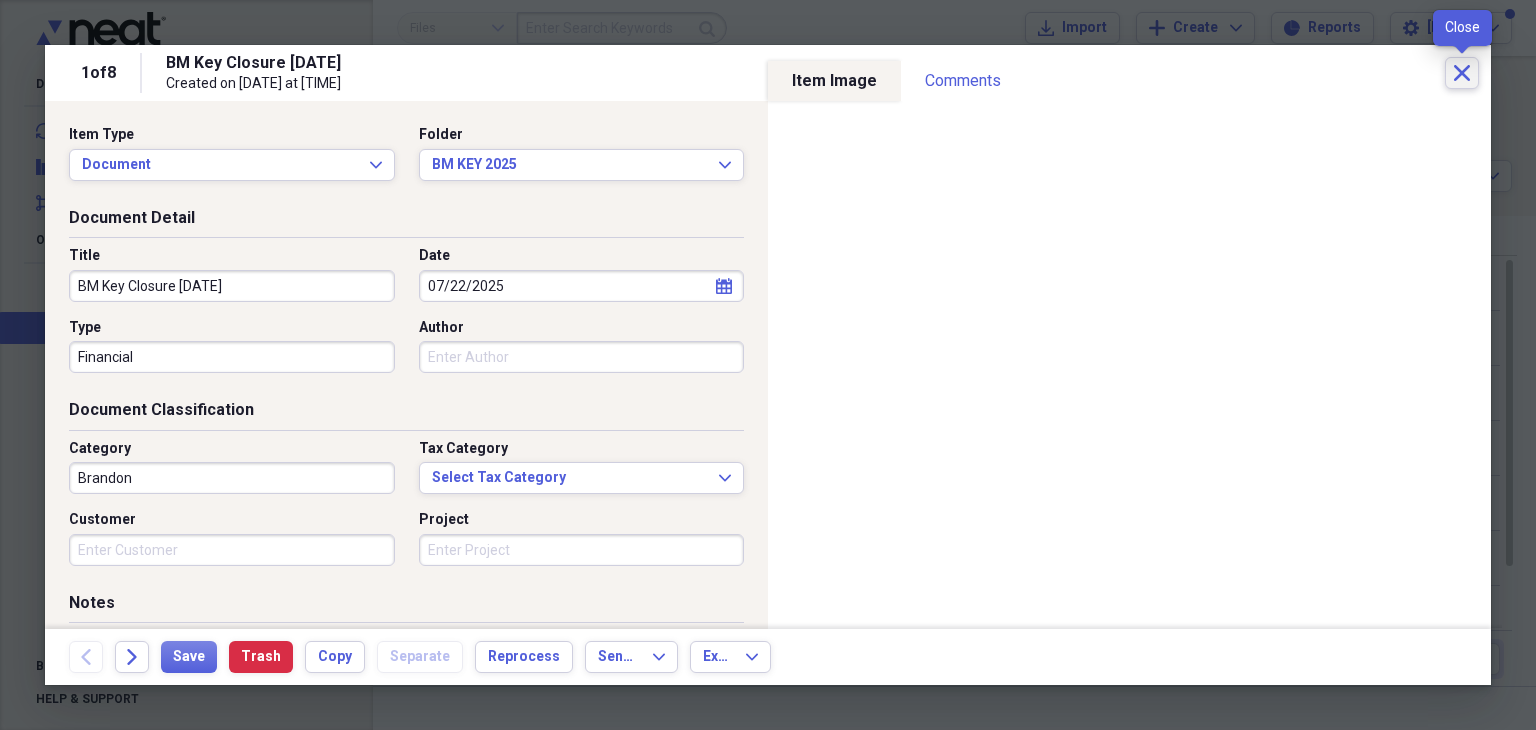 click 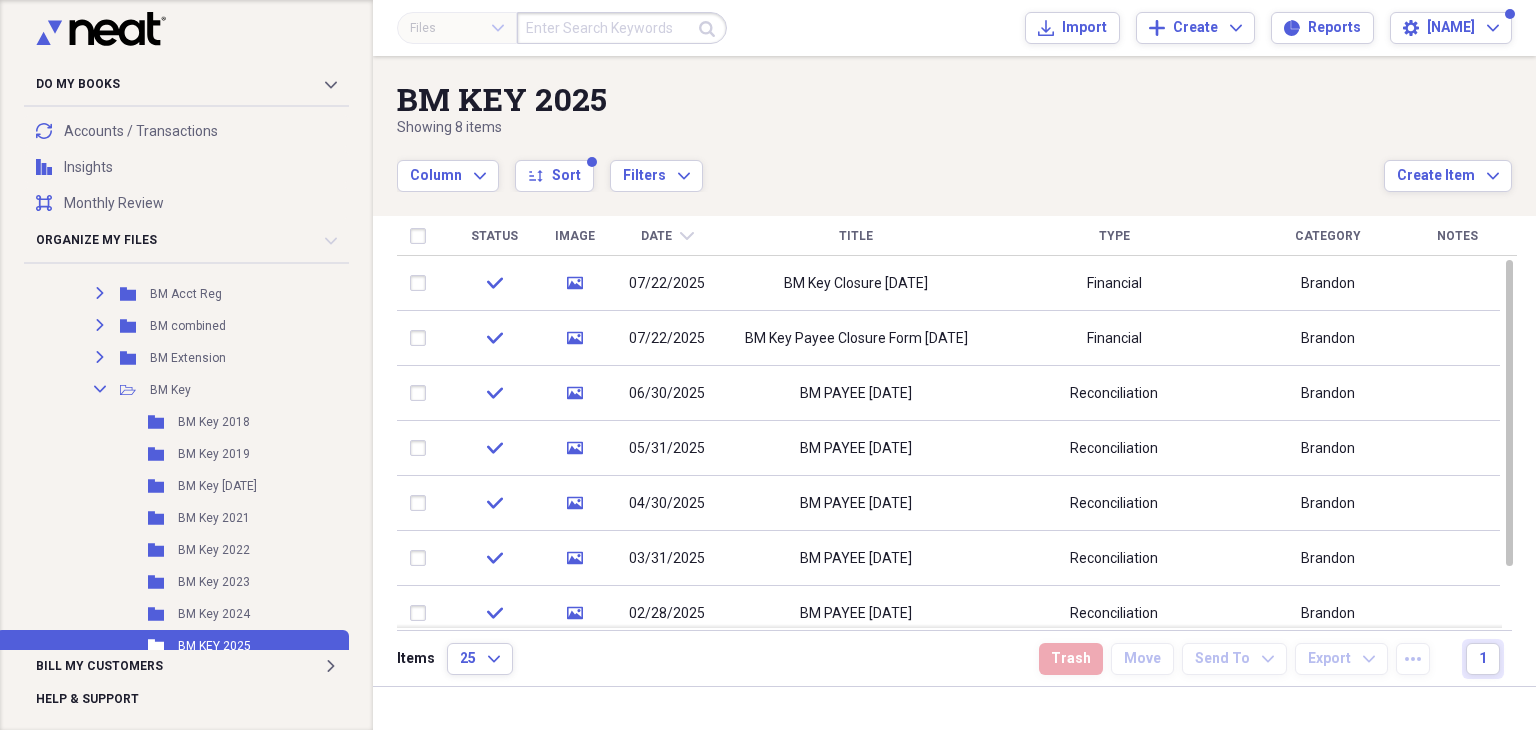 scroll, scrollTop: 200, scrollLeft: 0, axis: vertical 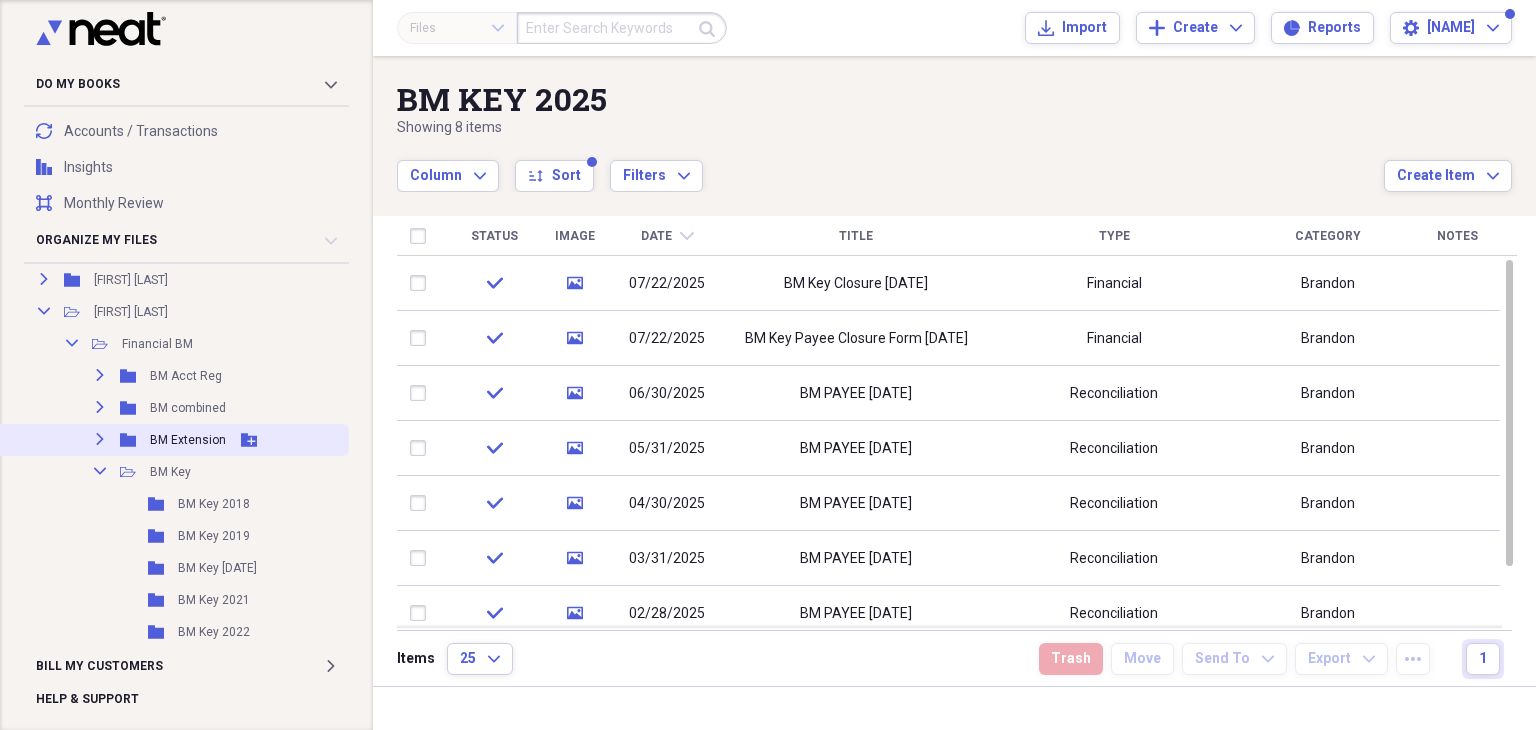 click on "Expand" 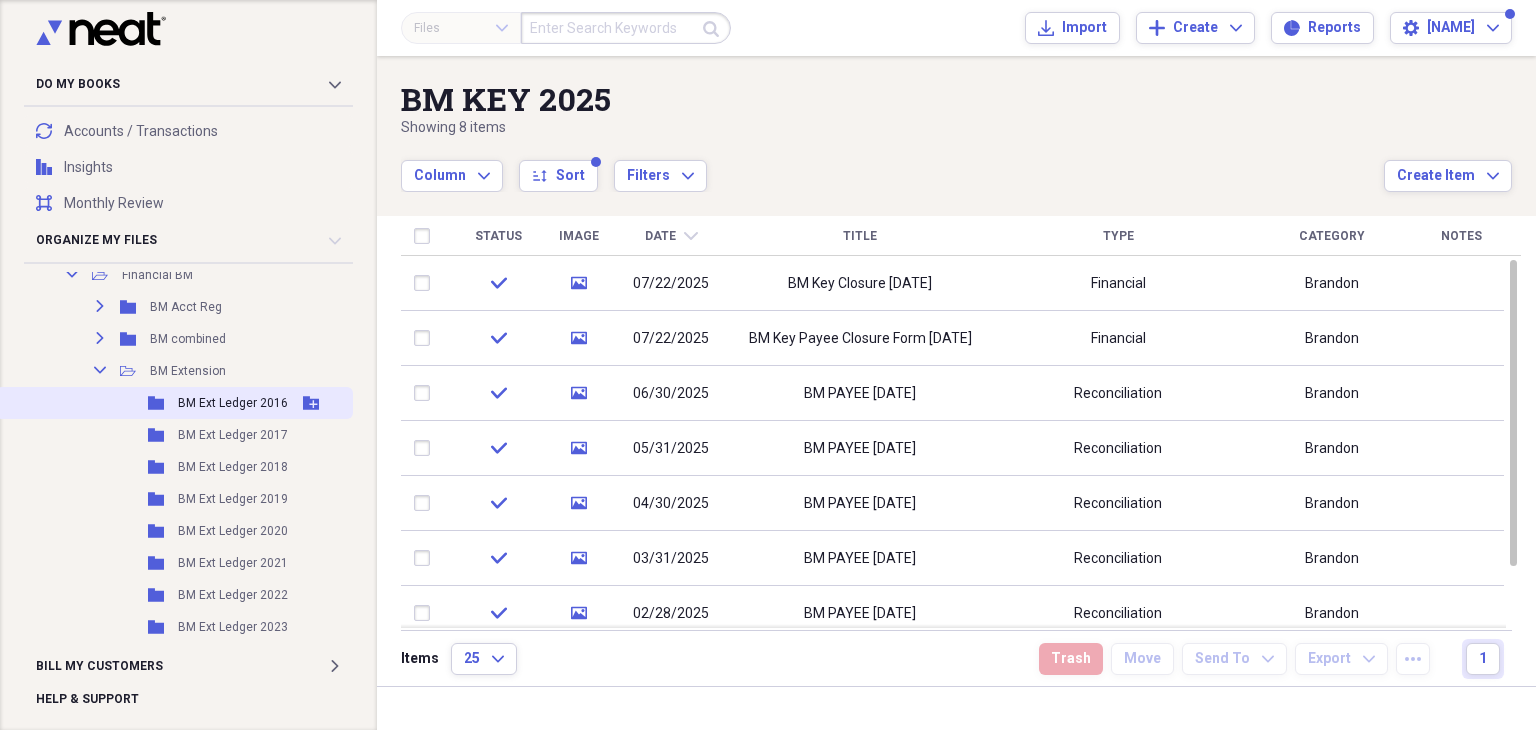 scroll, scrollTop: 500, scrollLeft: 0, axis: vertical 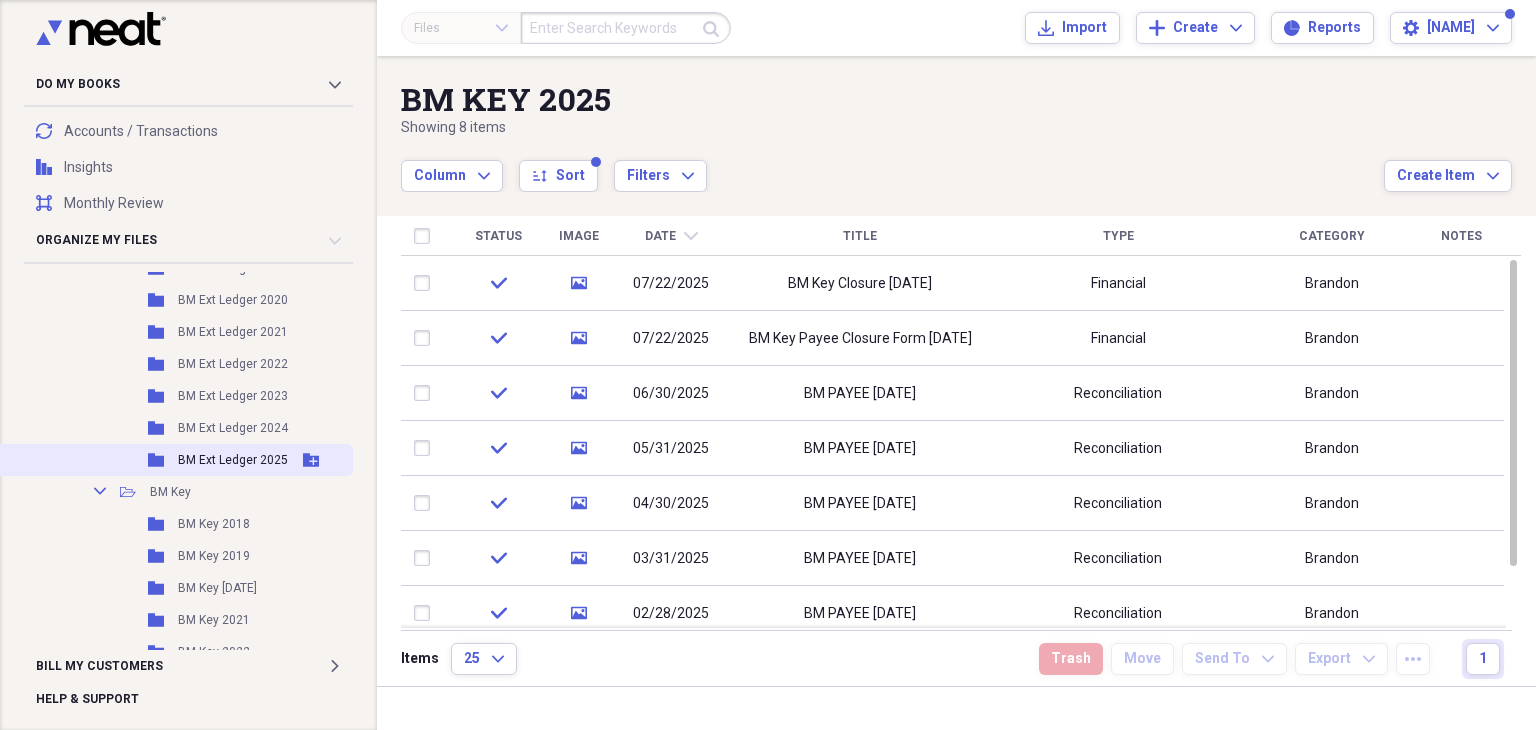 click on "BM Ext Ledger 2025" at bounding box center [233, 460] 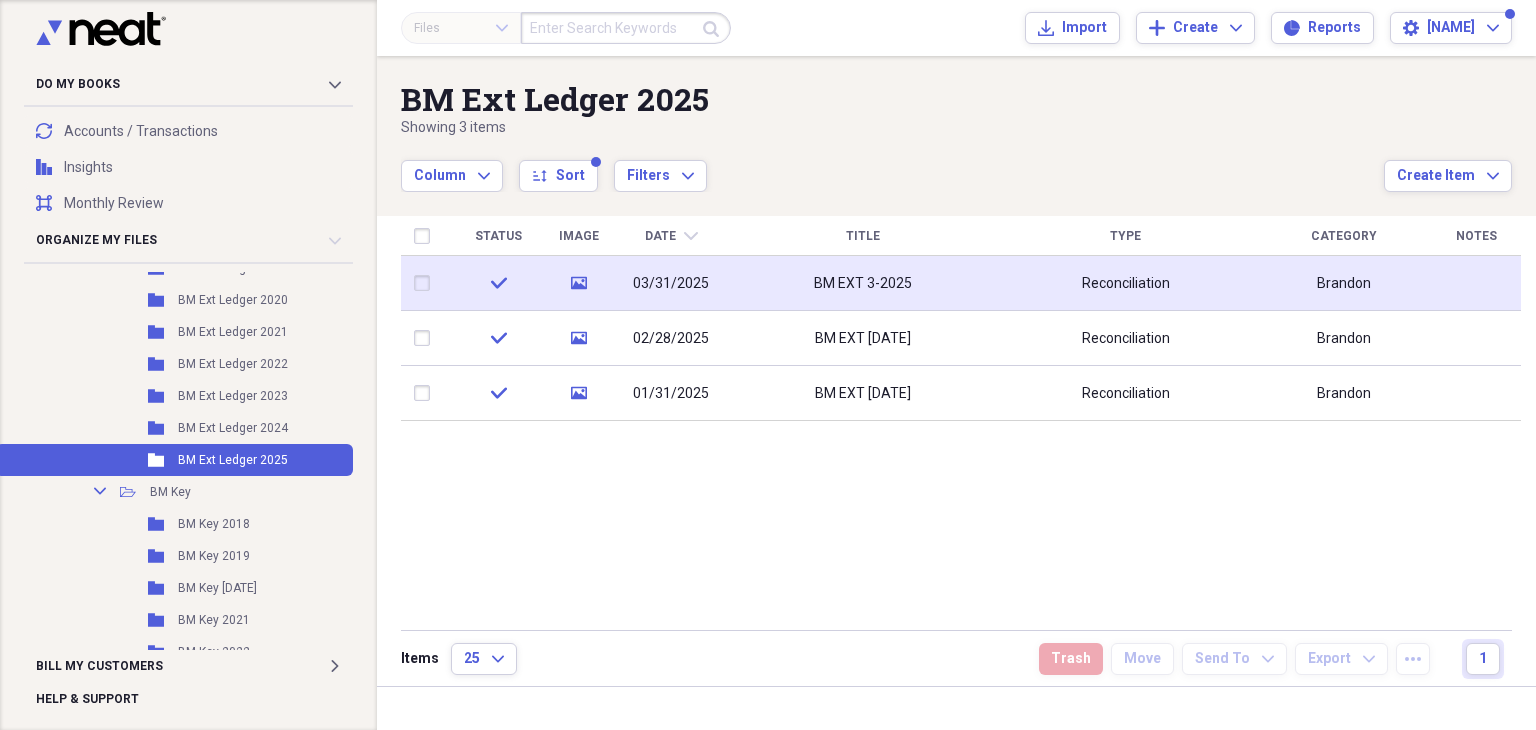 click on "BM EXT 3-2025" at bounding box center [862, 283] 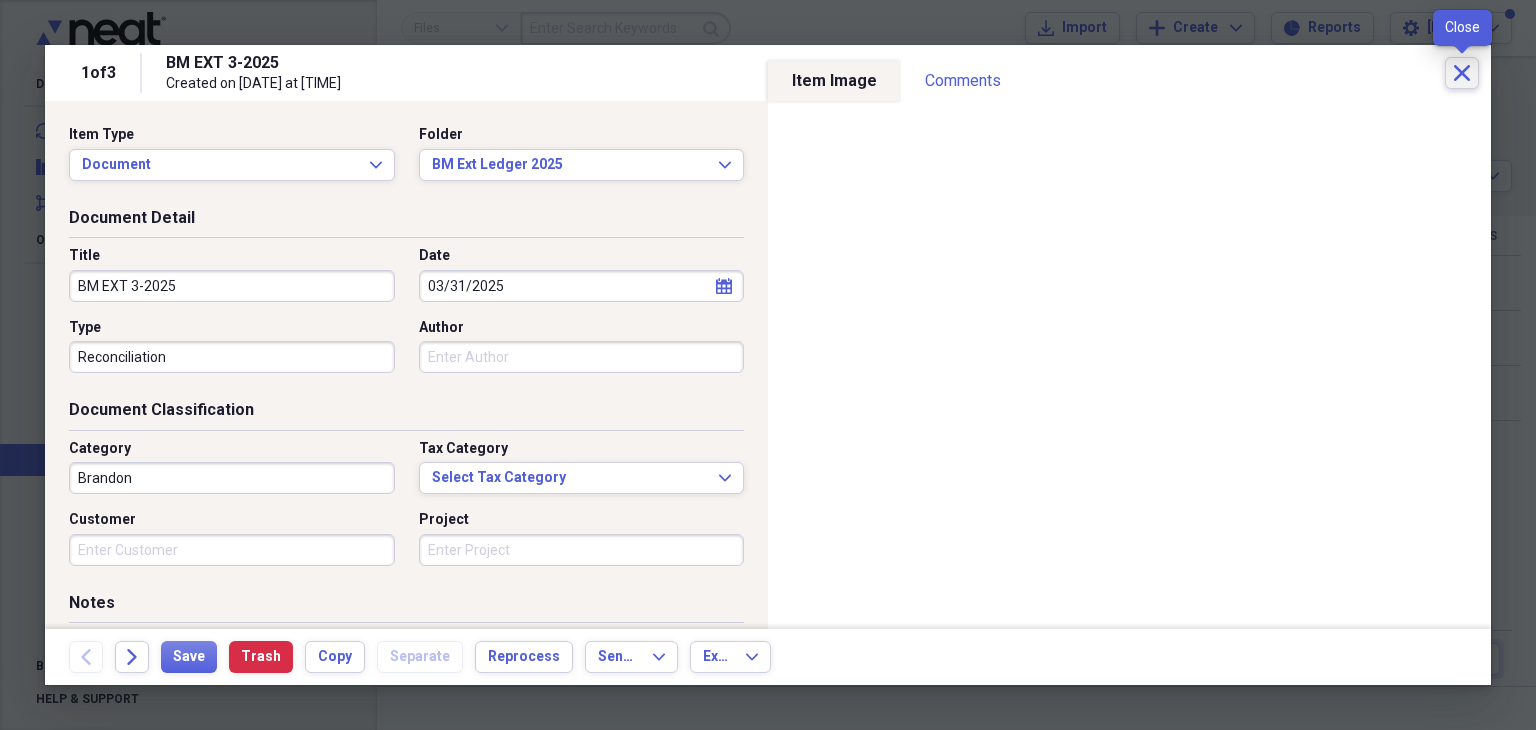 click 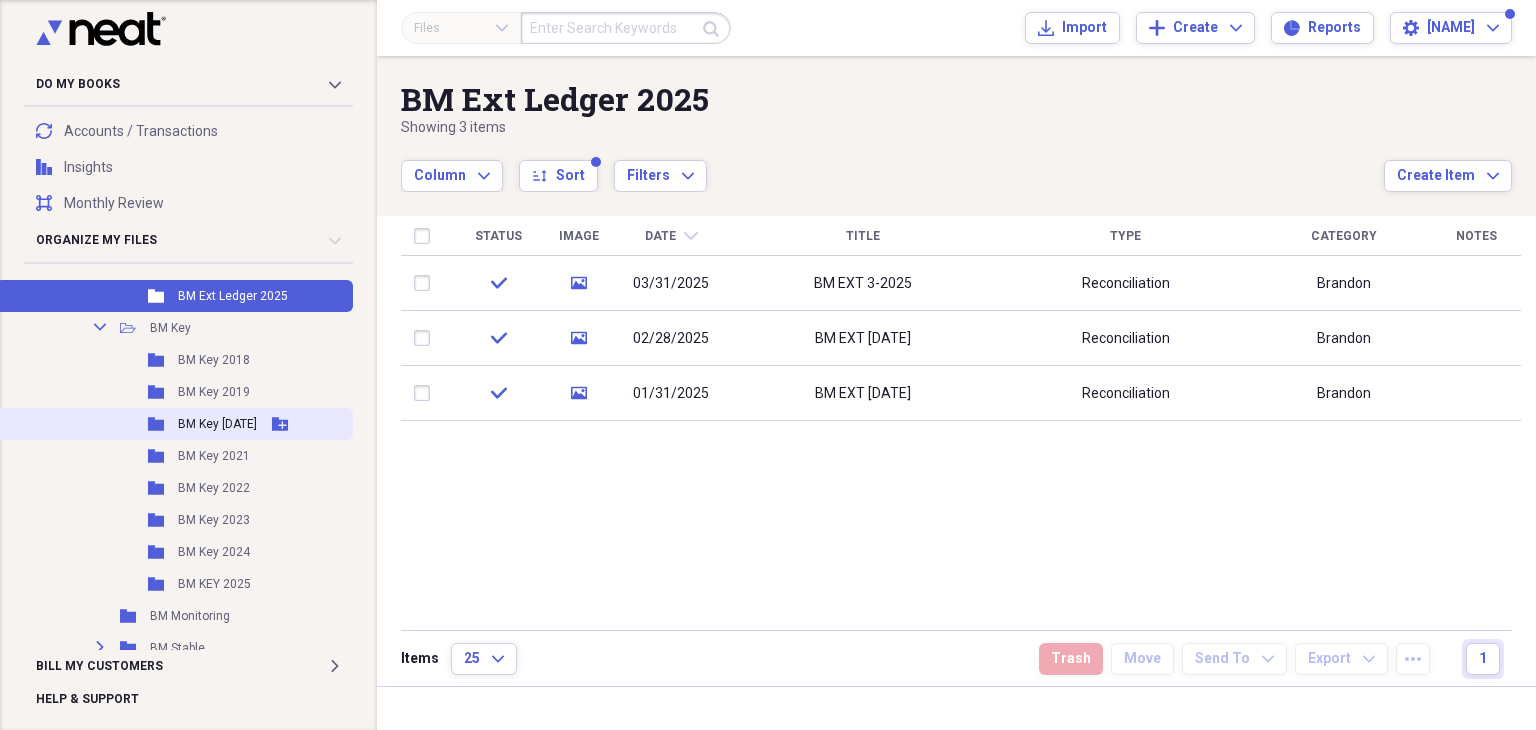 scroll, scrollTop: 700, scrollLeft: 0, axis: vertical 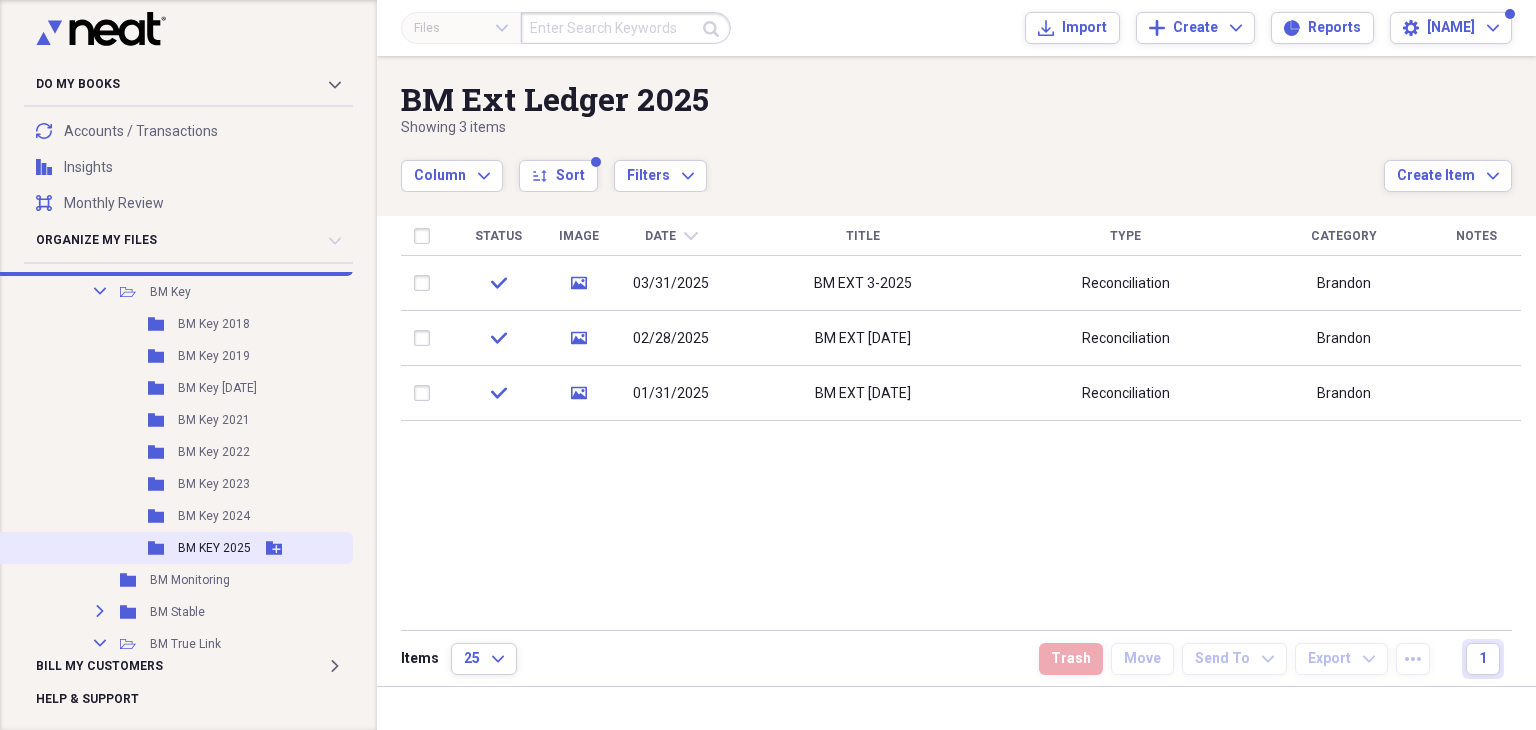 click on "BM KEY 2025" at bounding box center (214, 548) 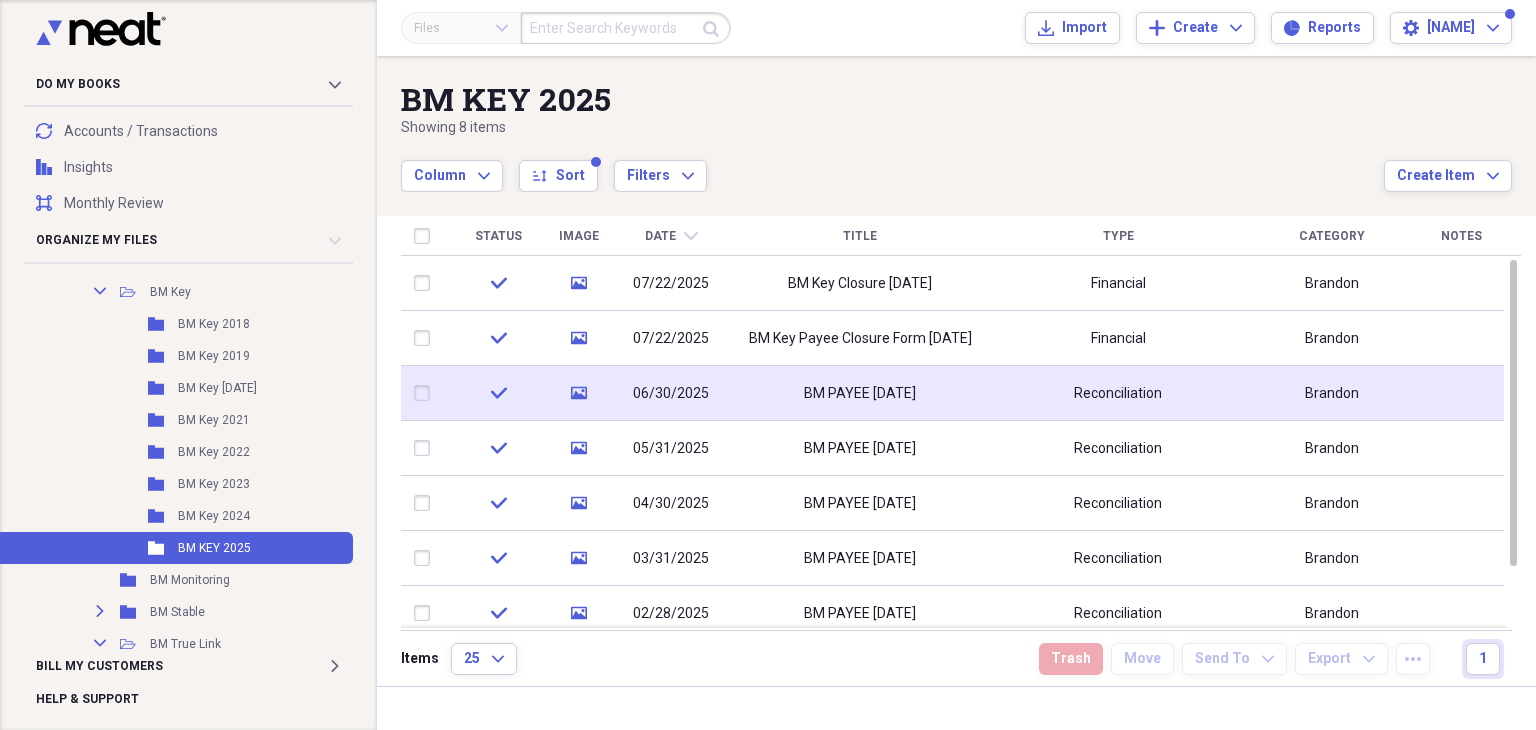 click on "BM PAYEE [DATE]" at bounding box center [860, 394] 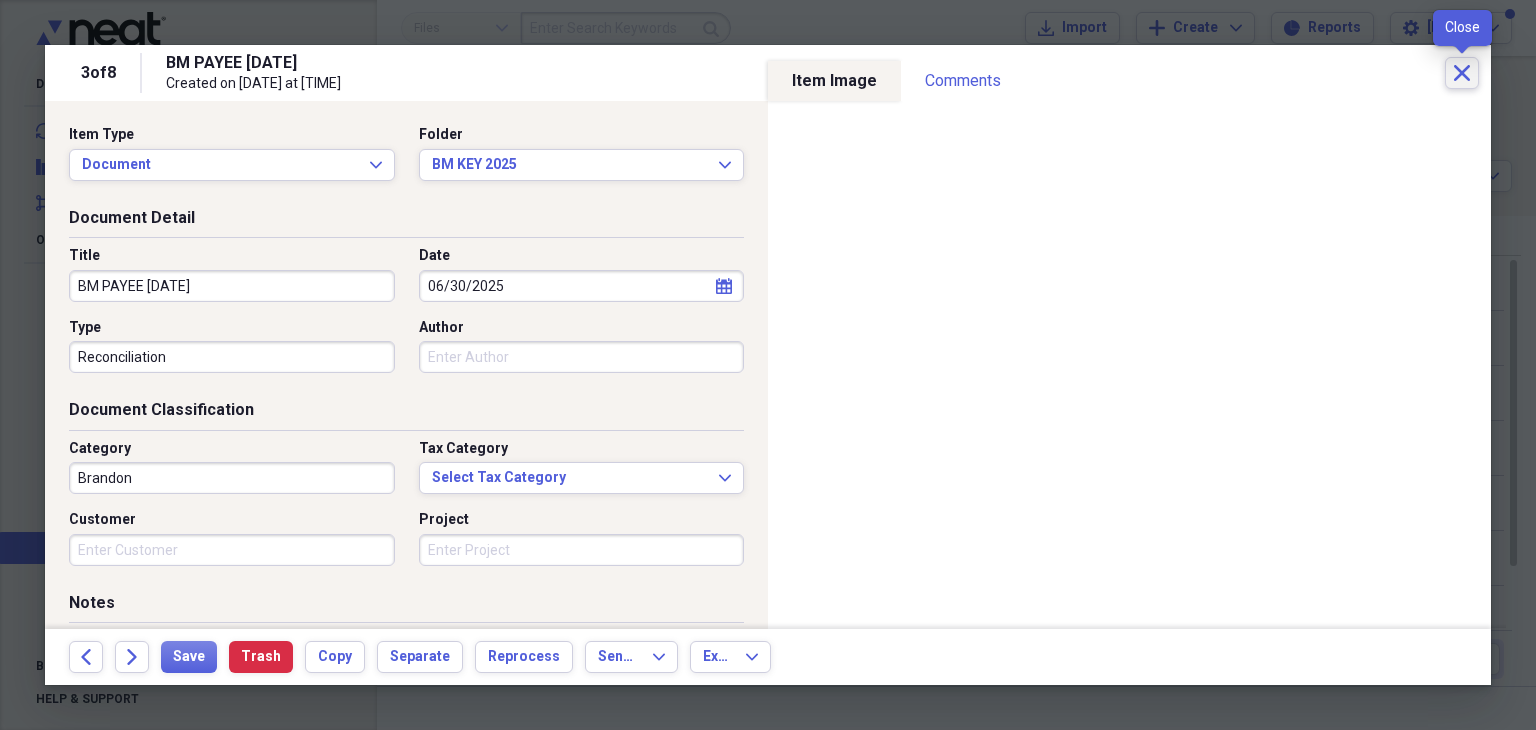 click on "Close" 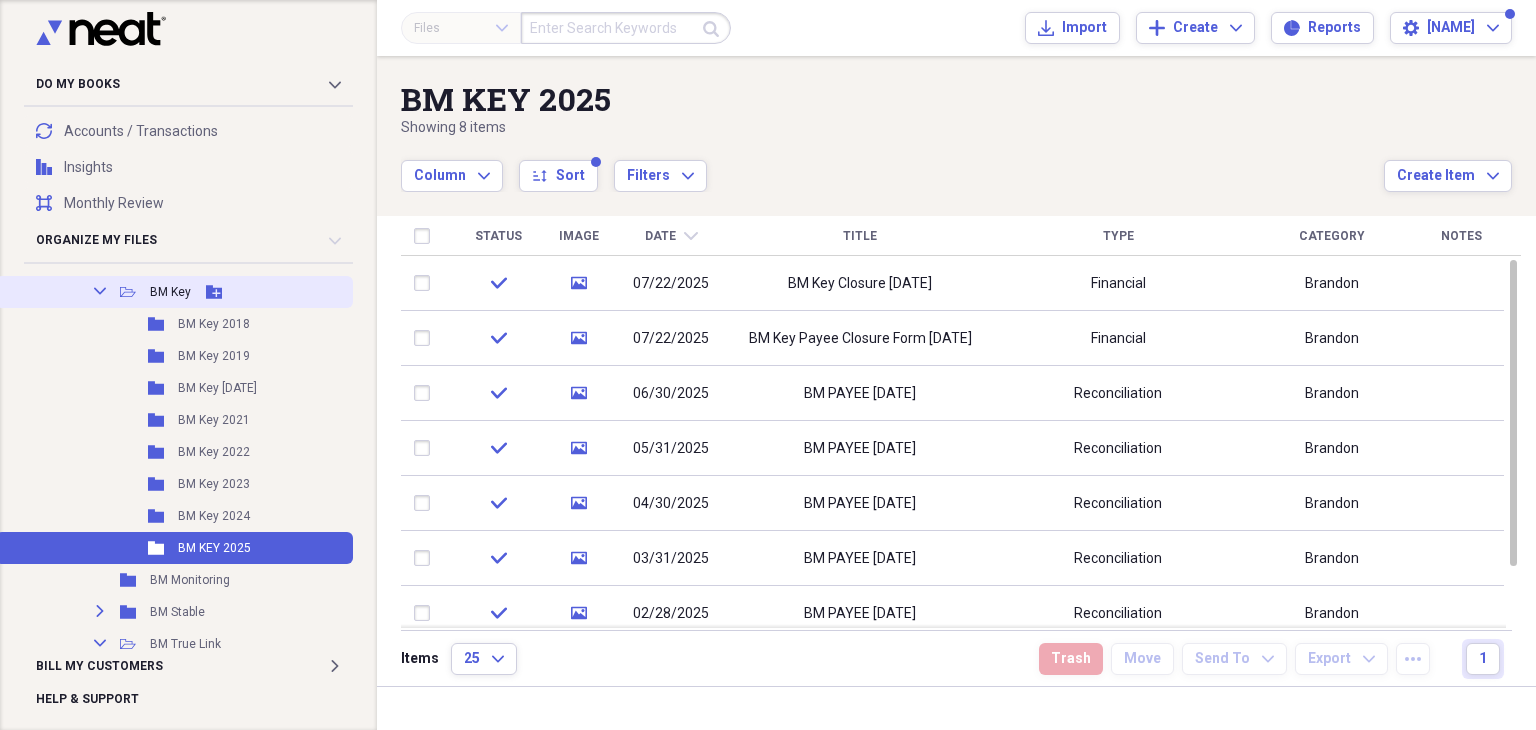 click on "BM Key" at bounding box center (170, 292) 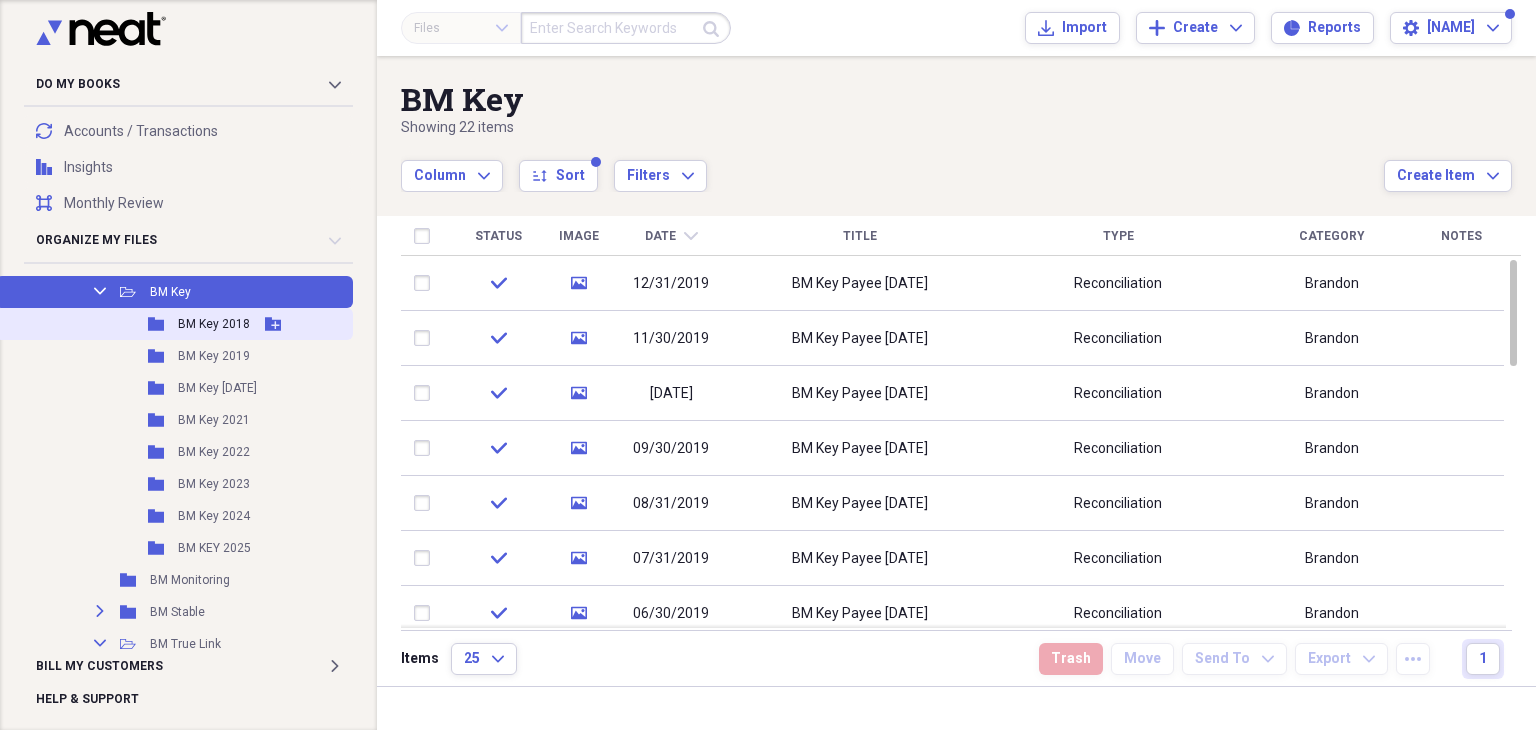click on "BM Key 2018" at bounding box center [214, 324] 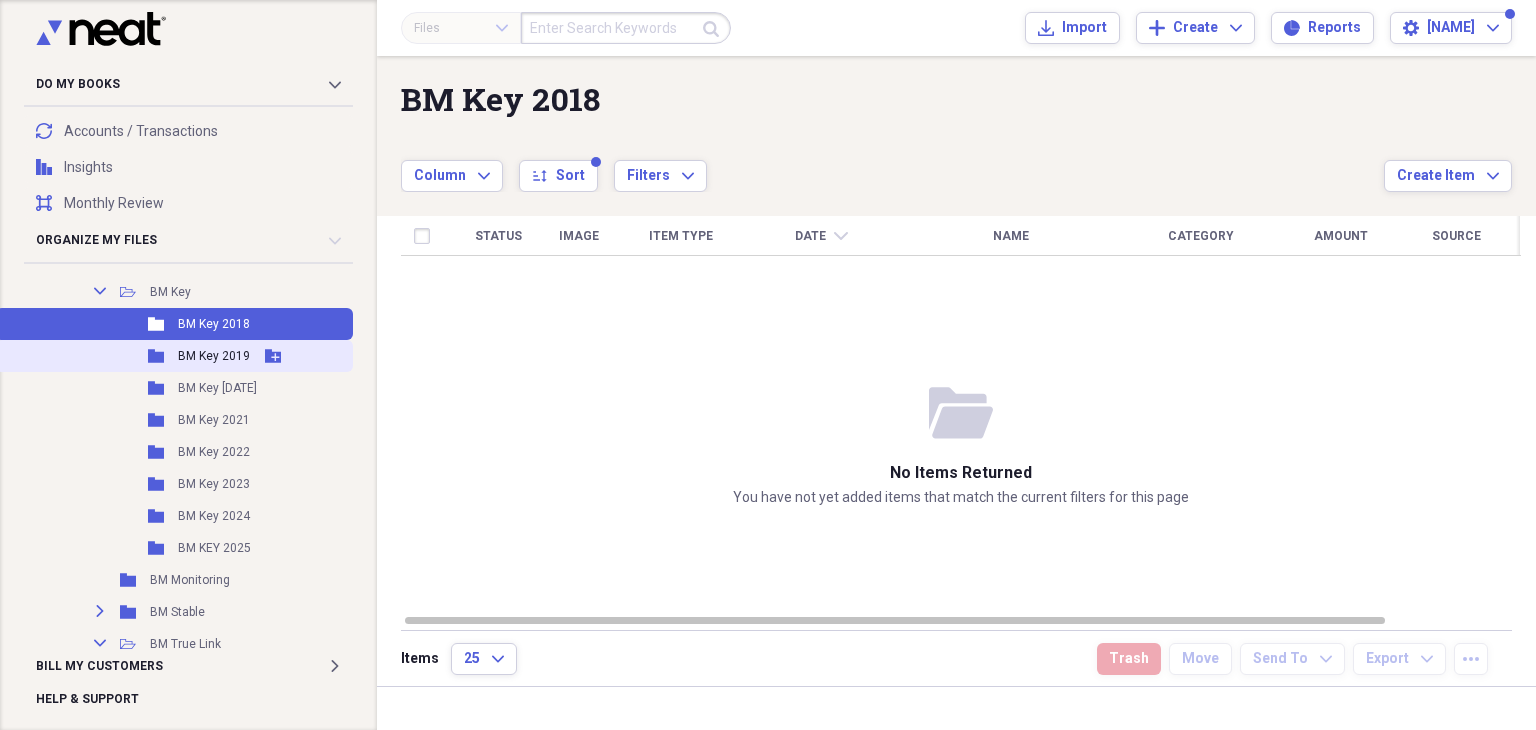 click on "BM Key 2019" at bounding box center [214, 356] 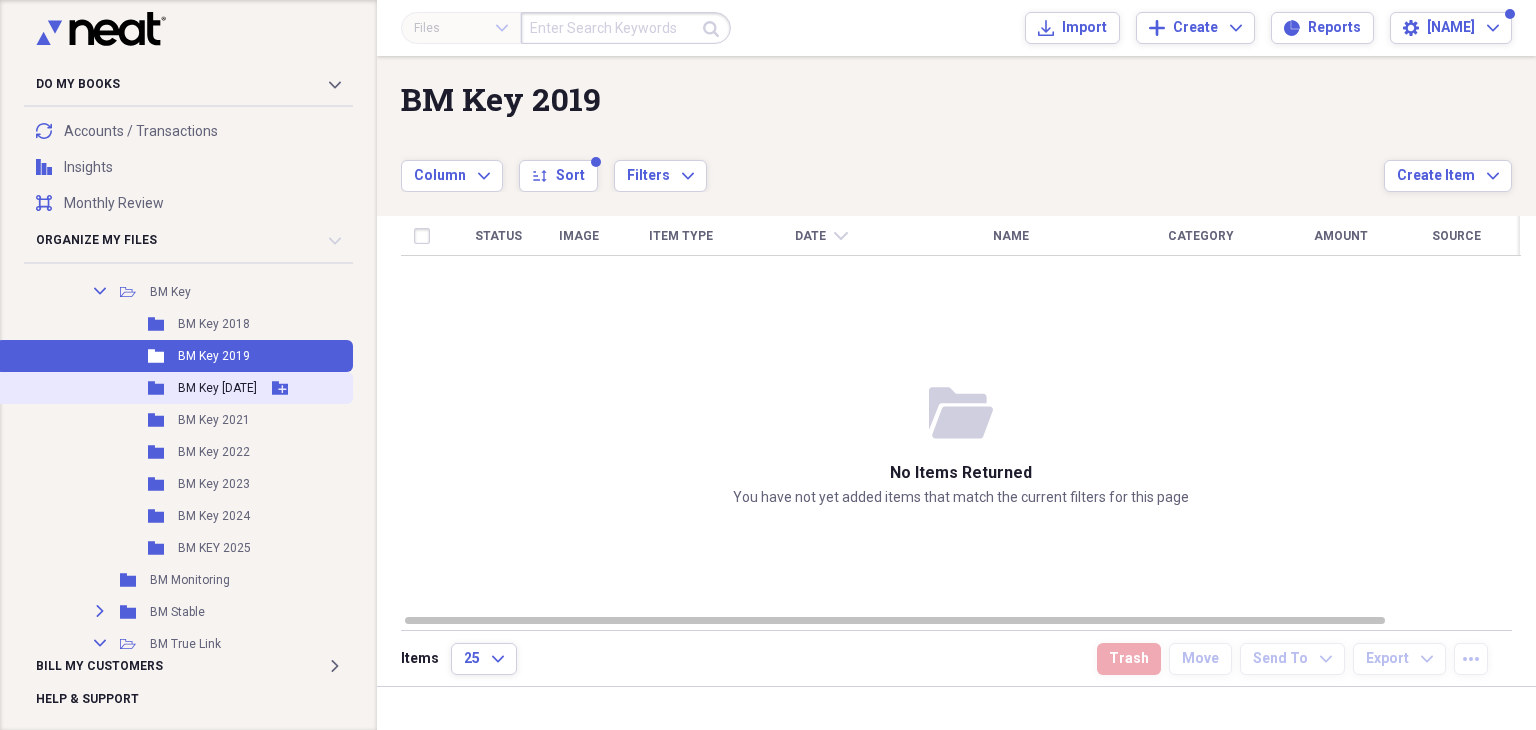 click on "BM Key [DATE]" at bounding box center [217, 388] 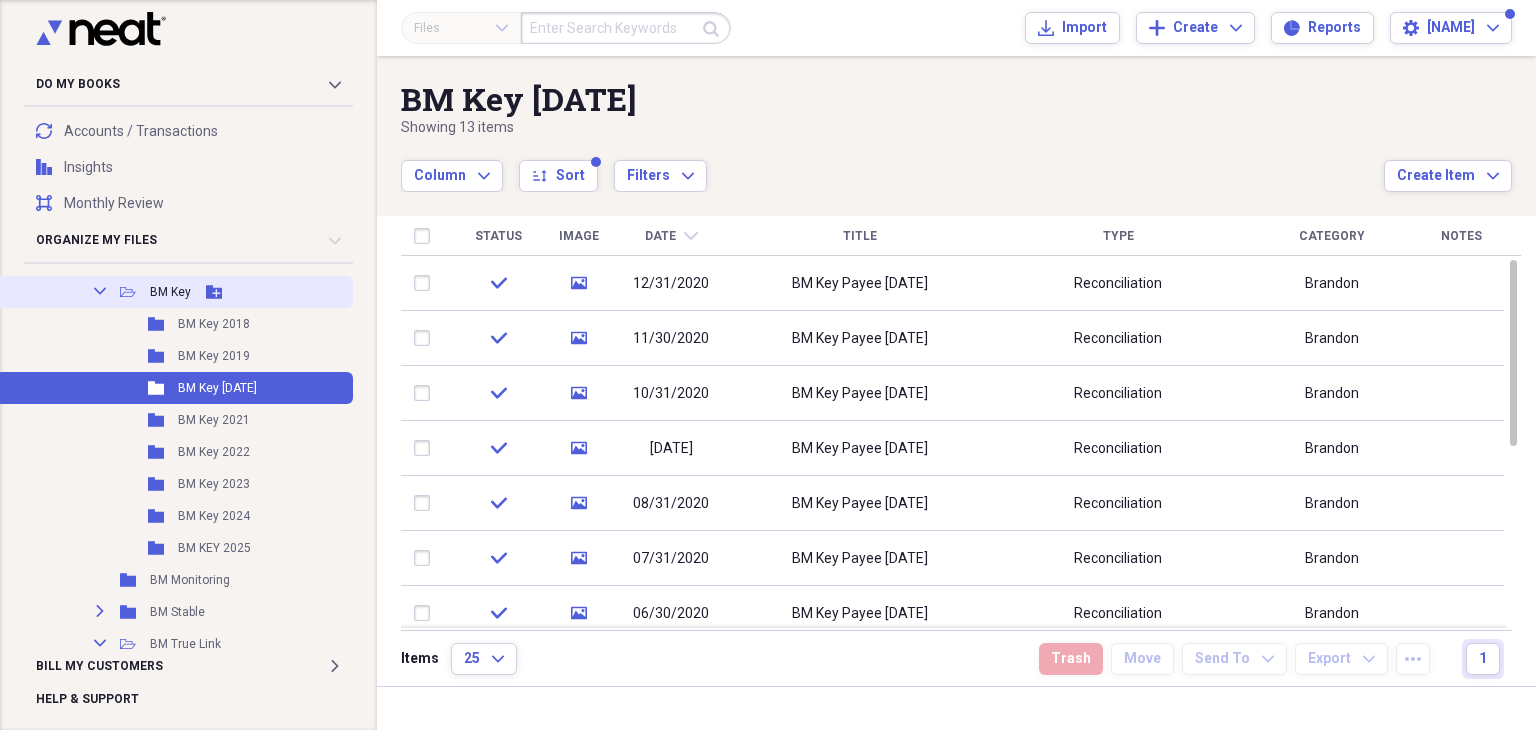 click on "BM Key" at bounding box center [170, 292] 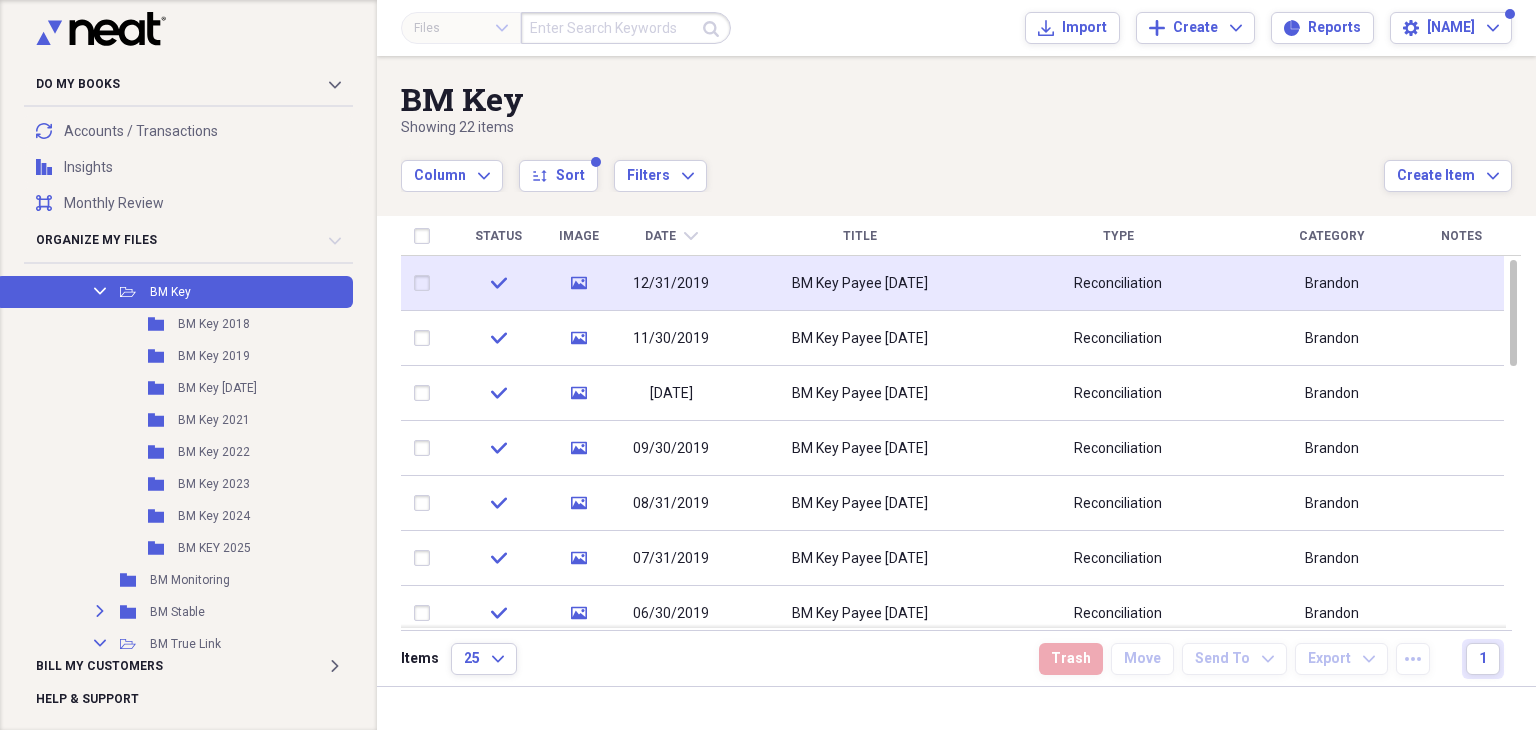 click at bounding box center [426, 283] 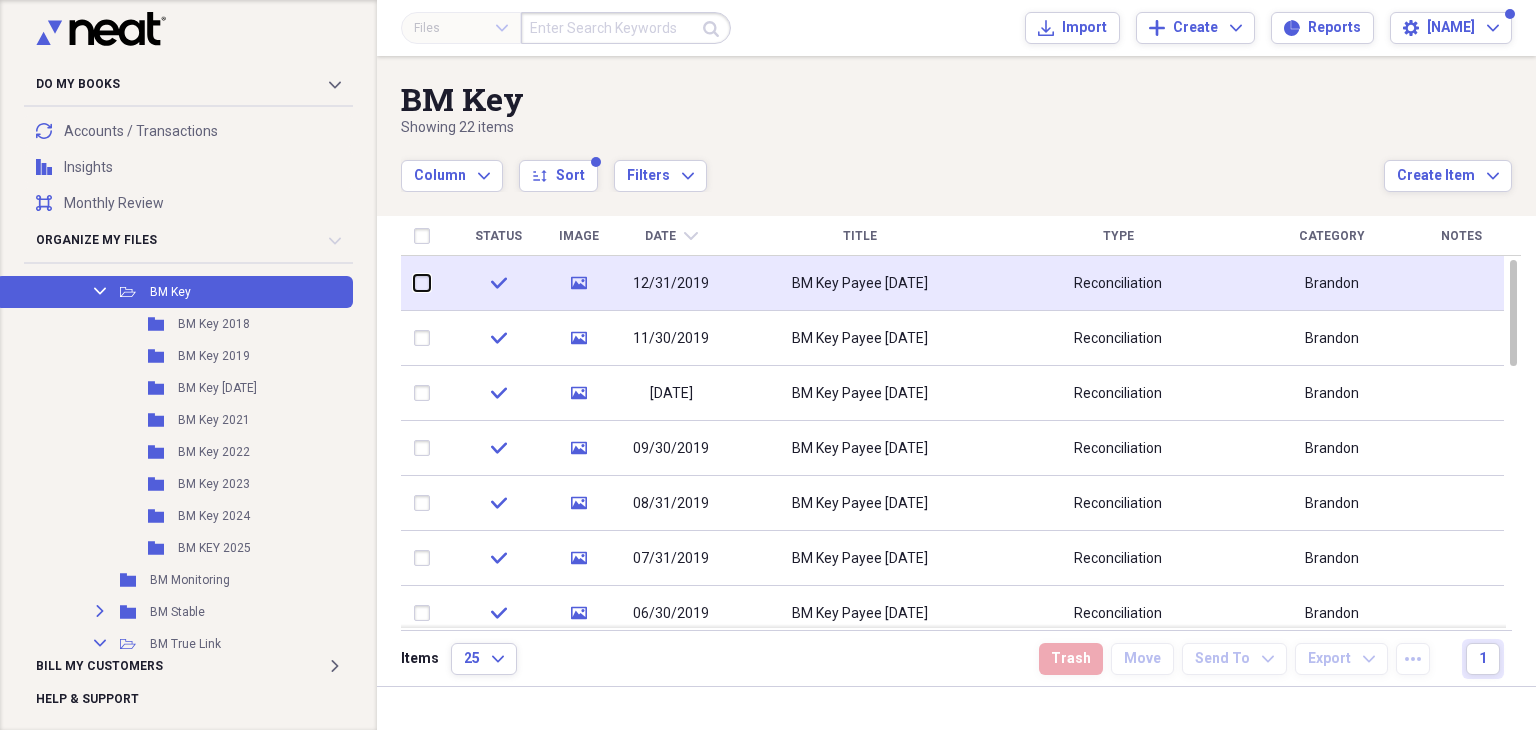 click at bounding box center (414, 283) 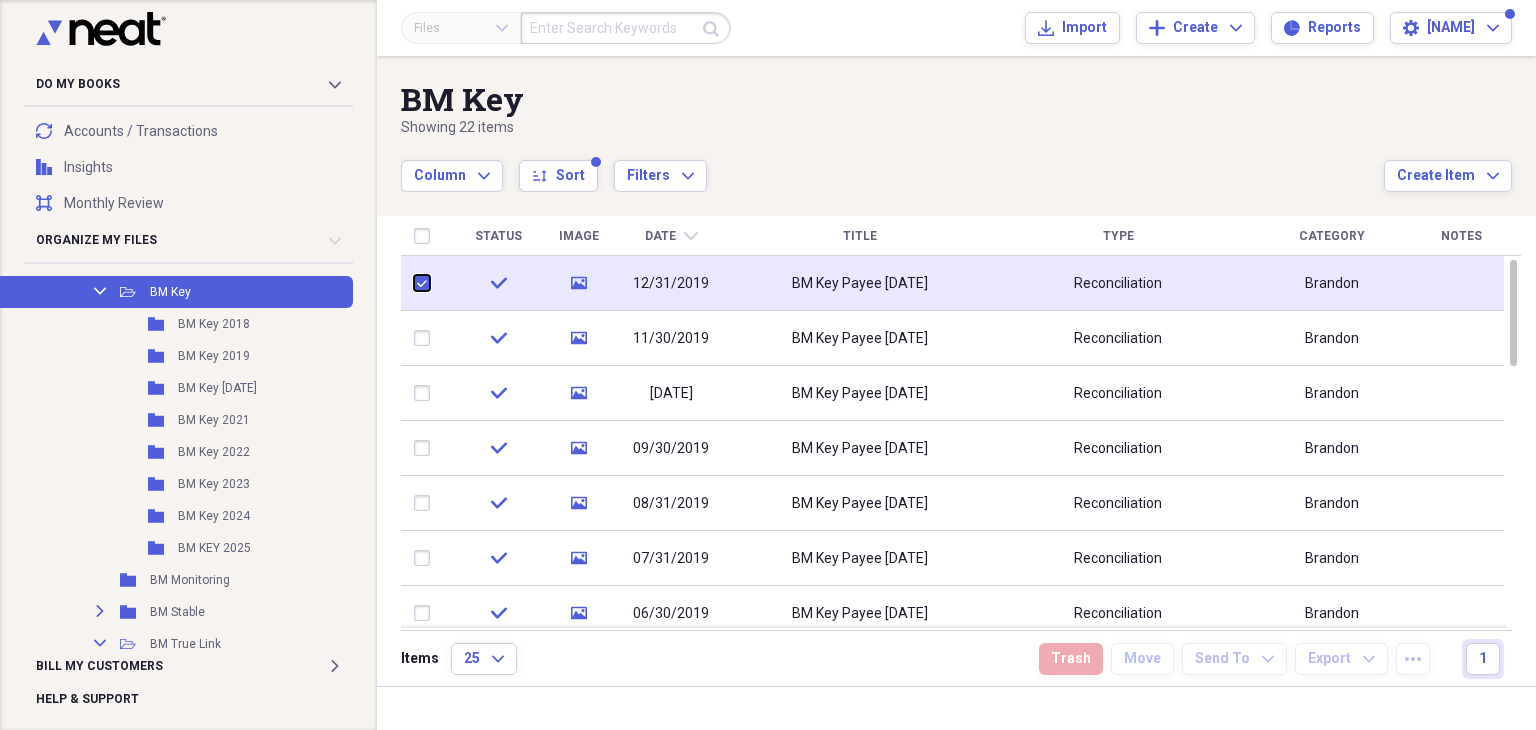 checkbox on "true" 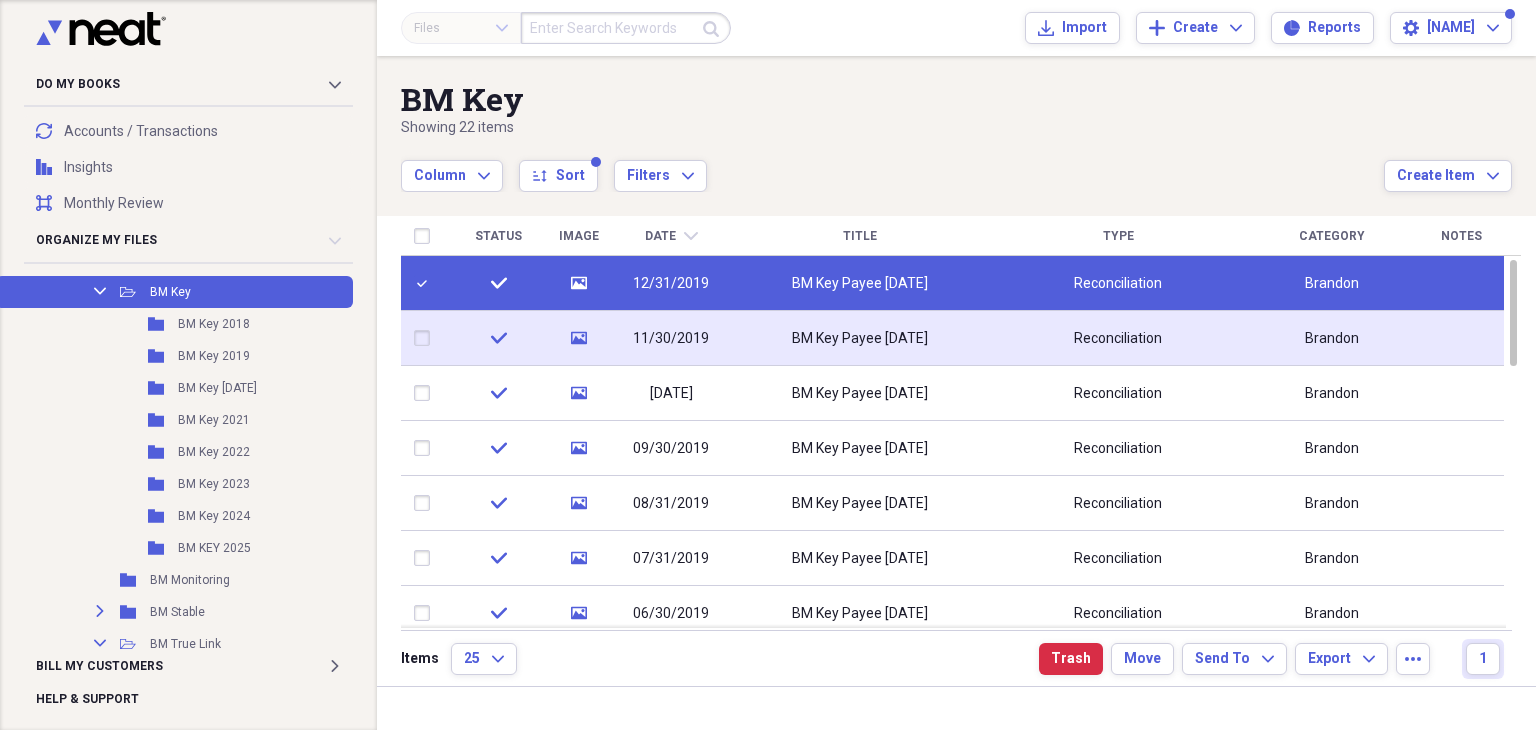 click at bounding box center (426, 338) 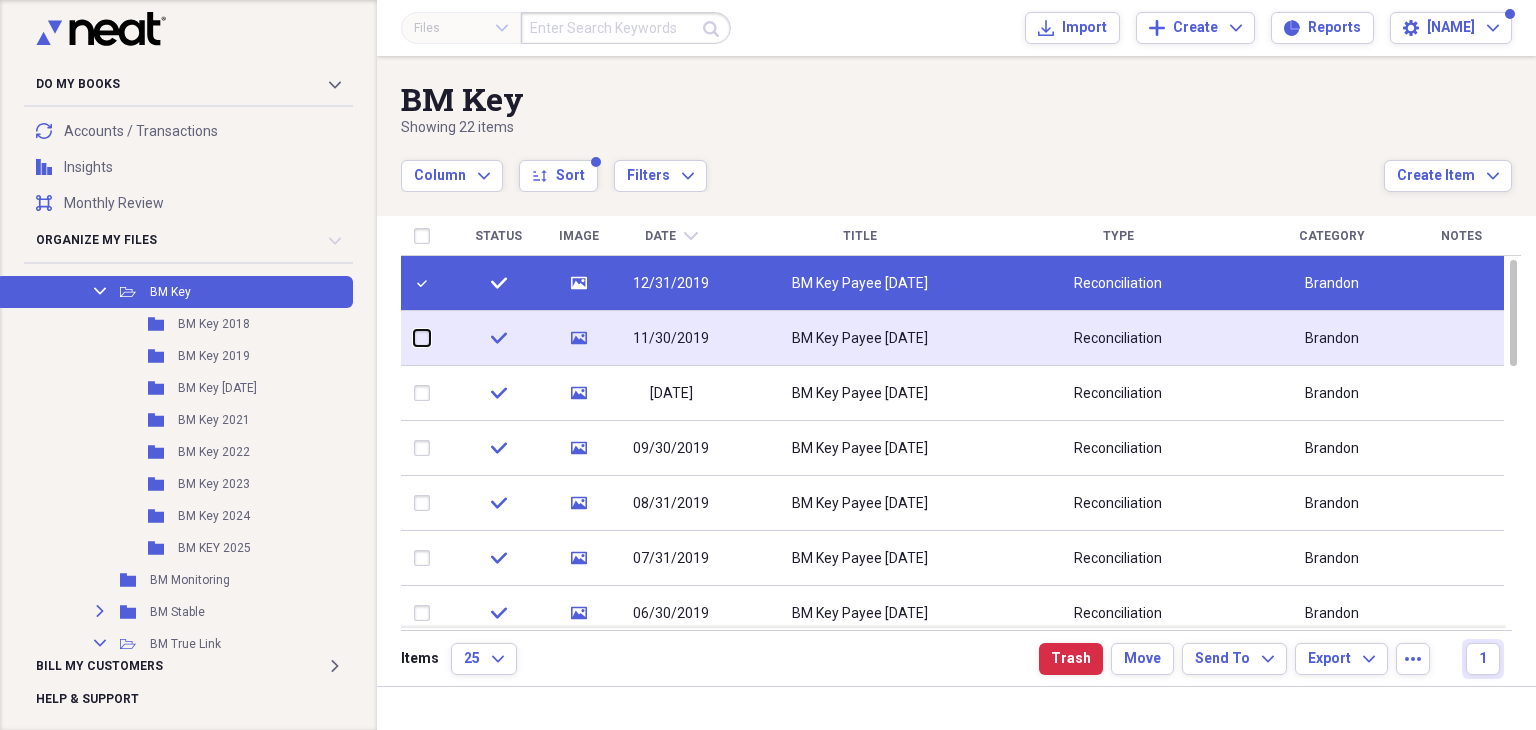 click at bounding box center [414, 338] 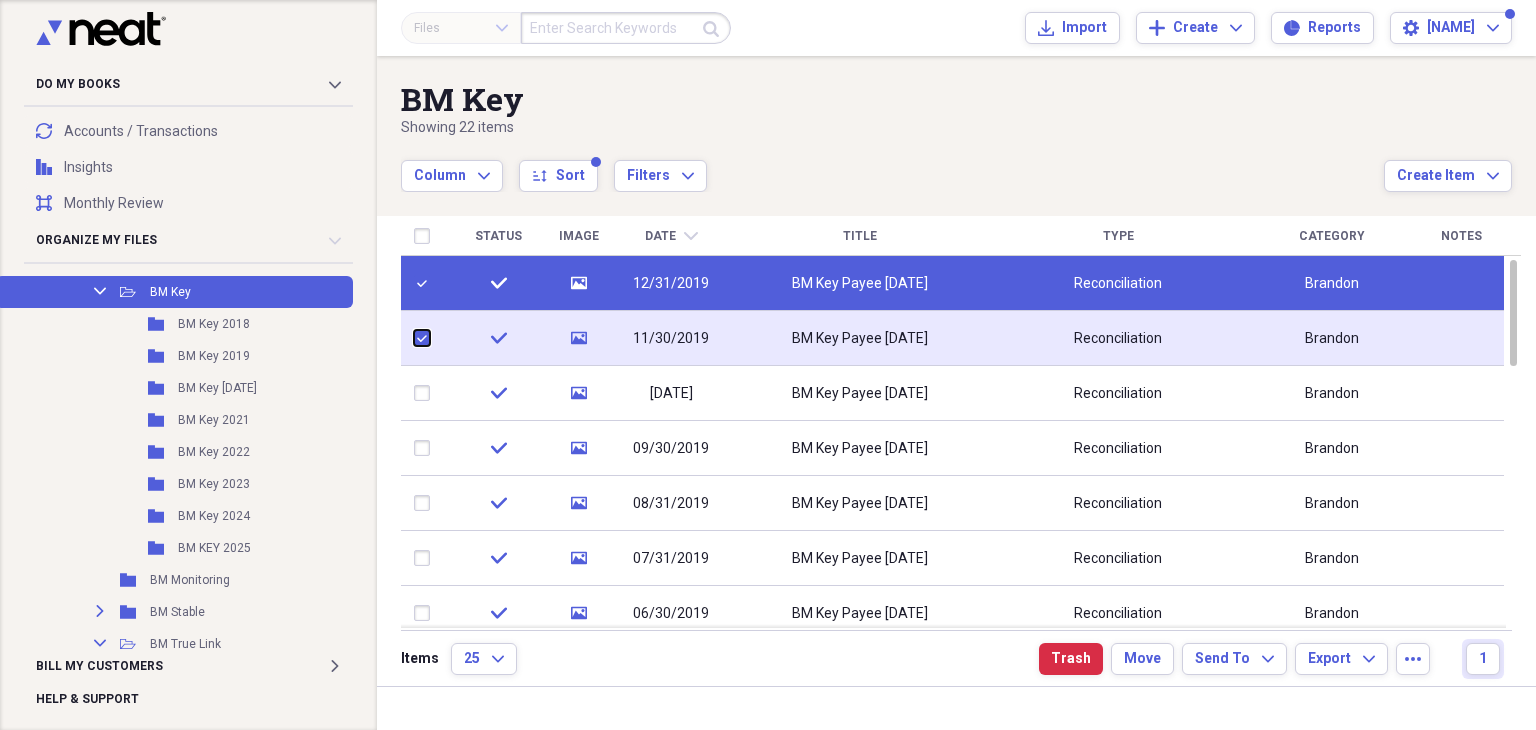 checkbox on "true" 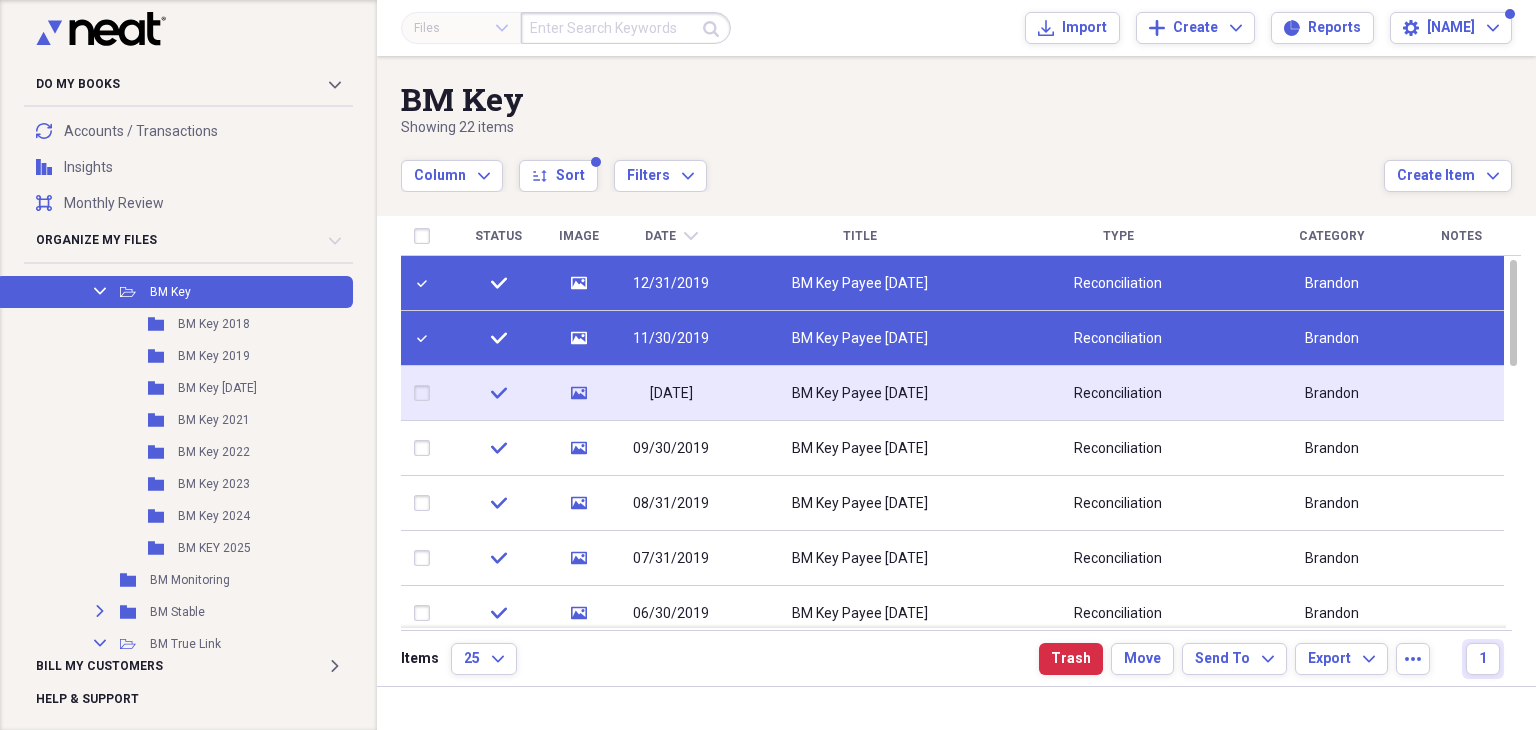 click at bounding box center (426, 393) 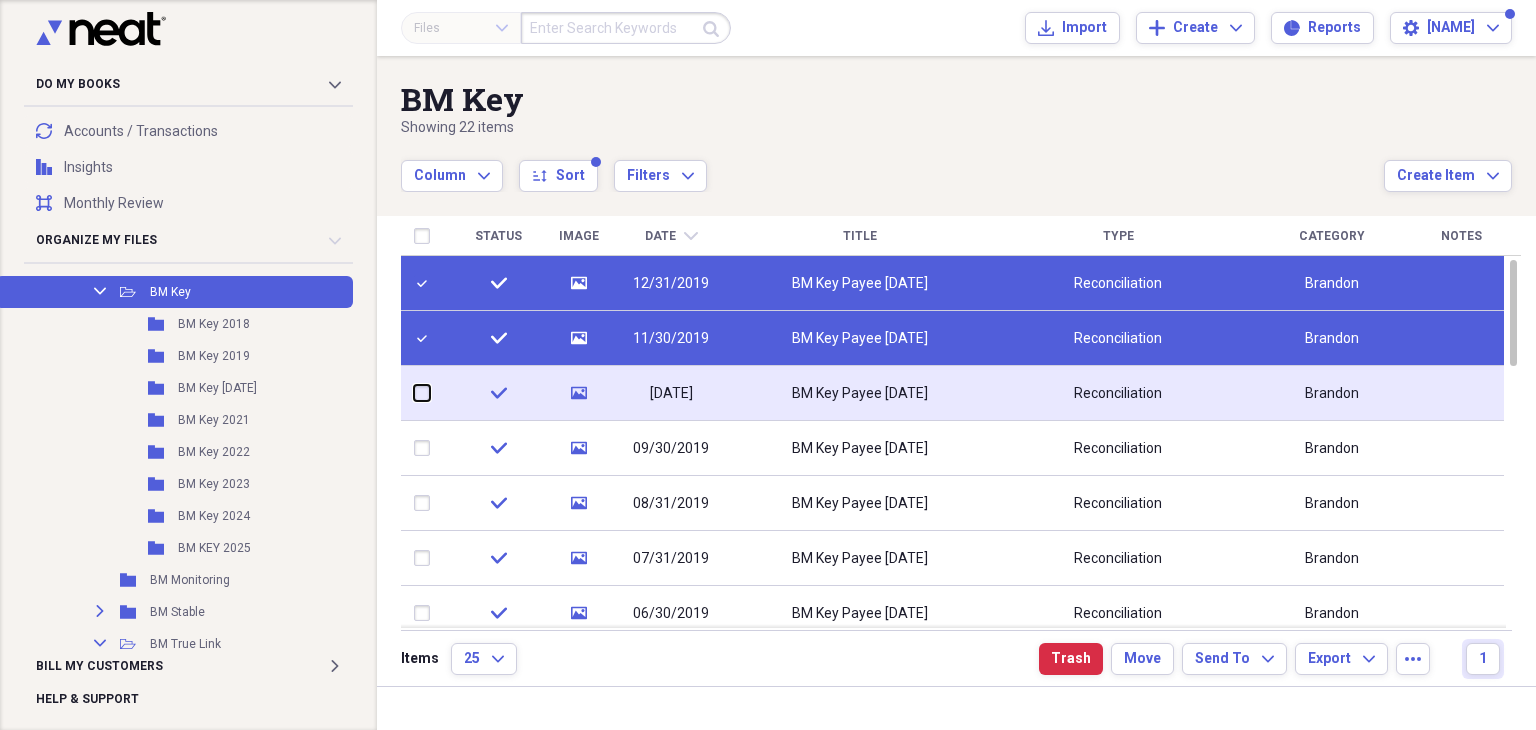 click at bounding box center (414, 393) 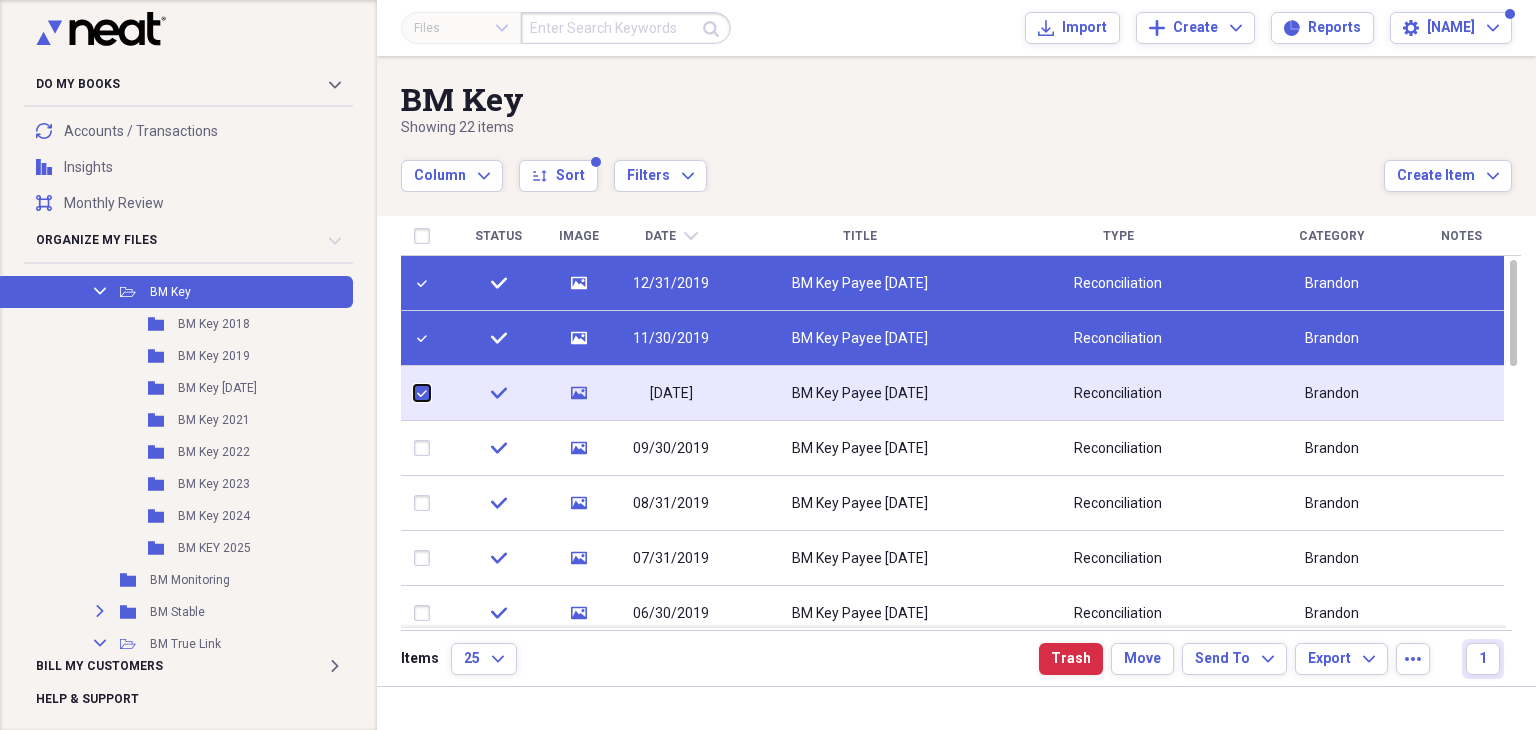 checkbox on "true" 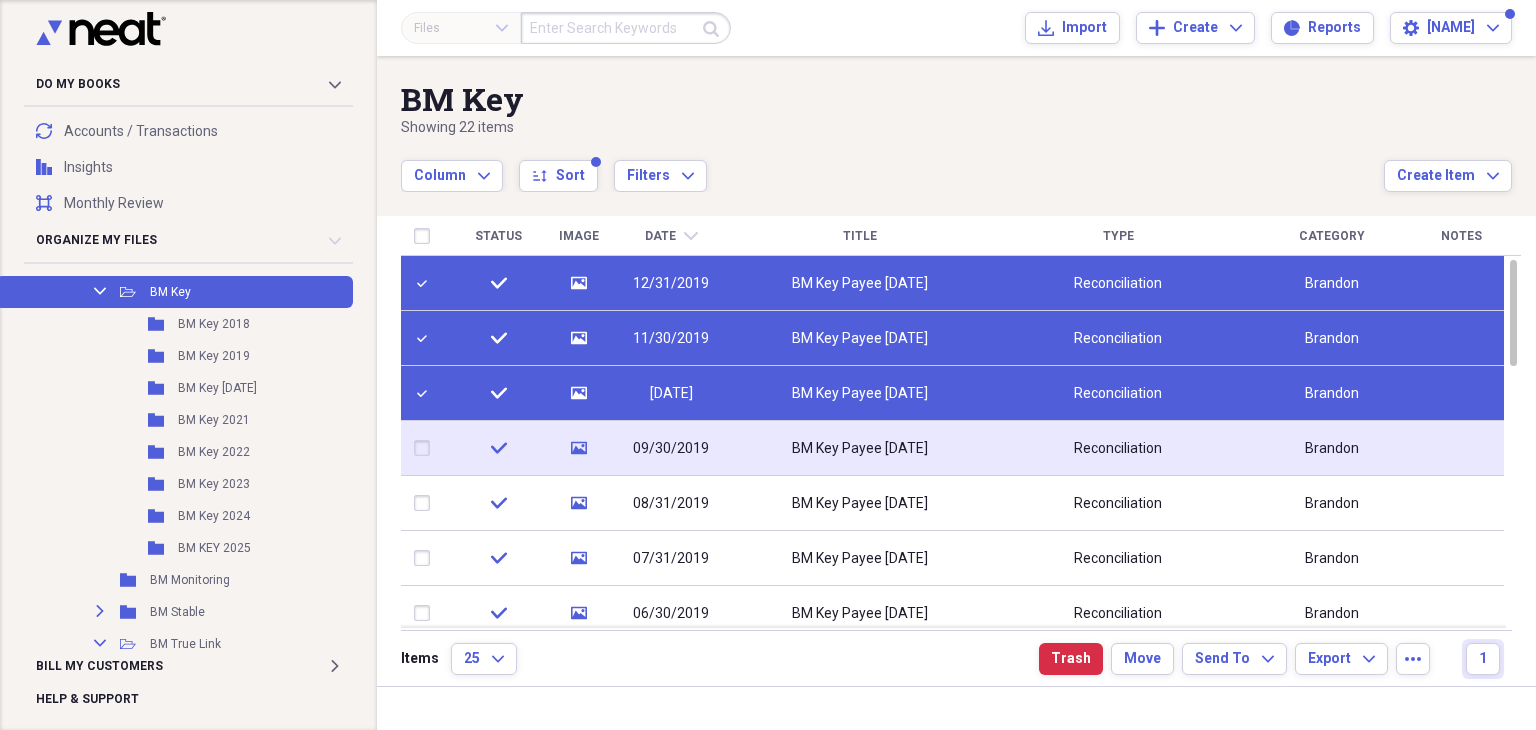 click at bounding box center (426, 448) 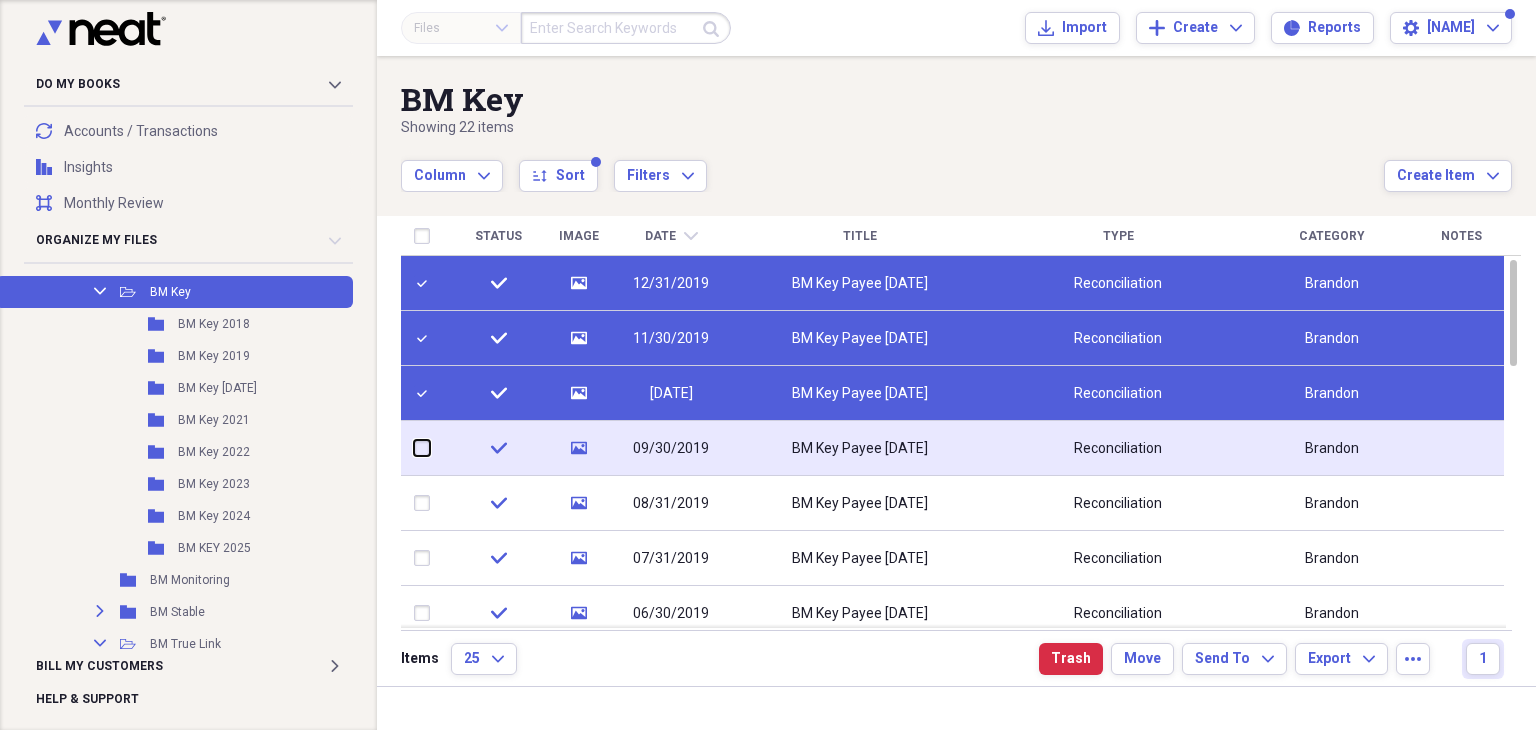 click at bounding box center [414, 448] 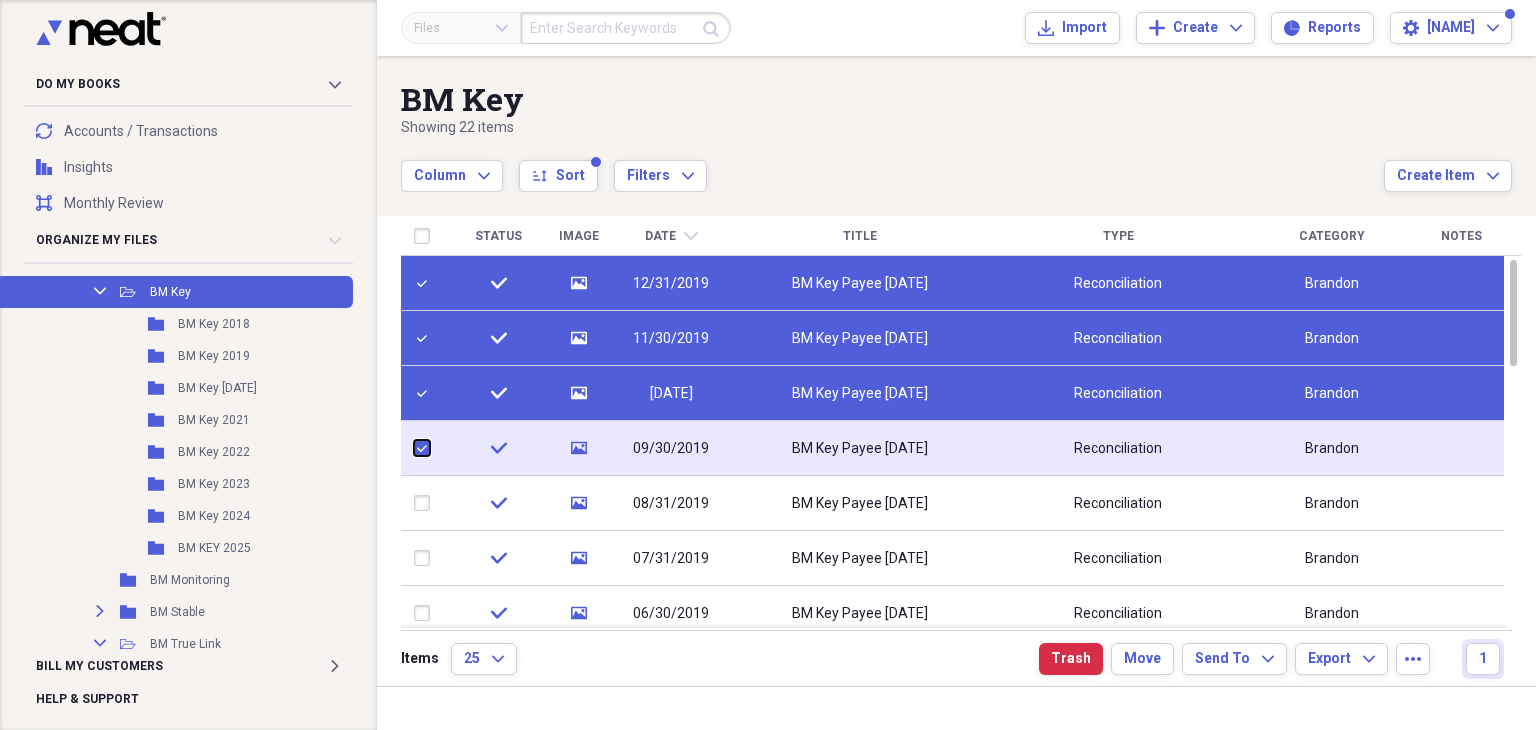 checkbox on "true" 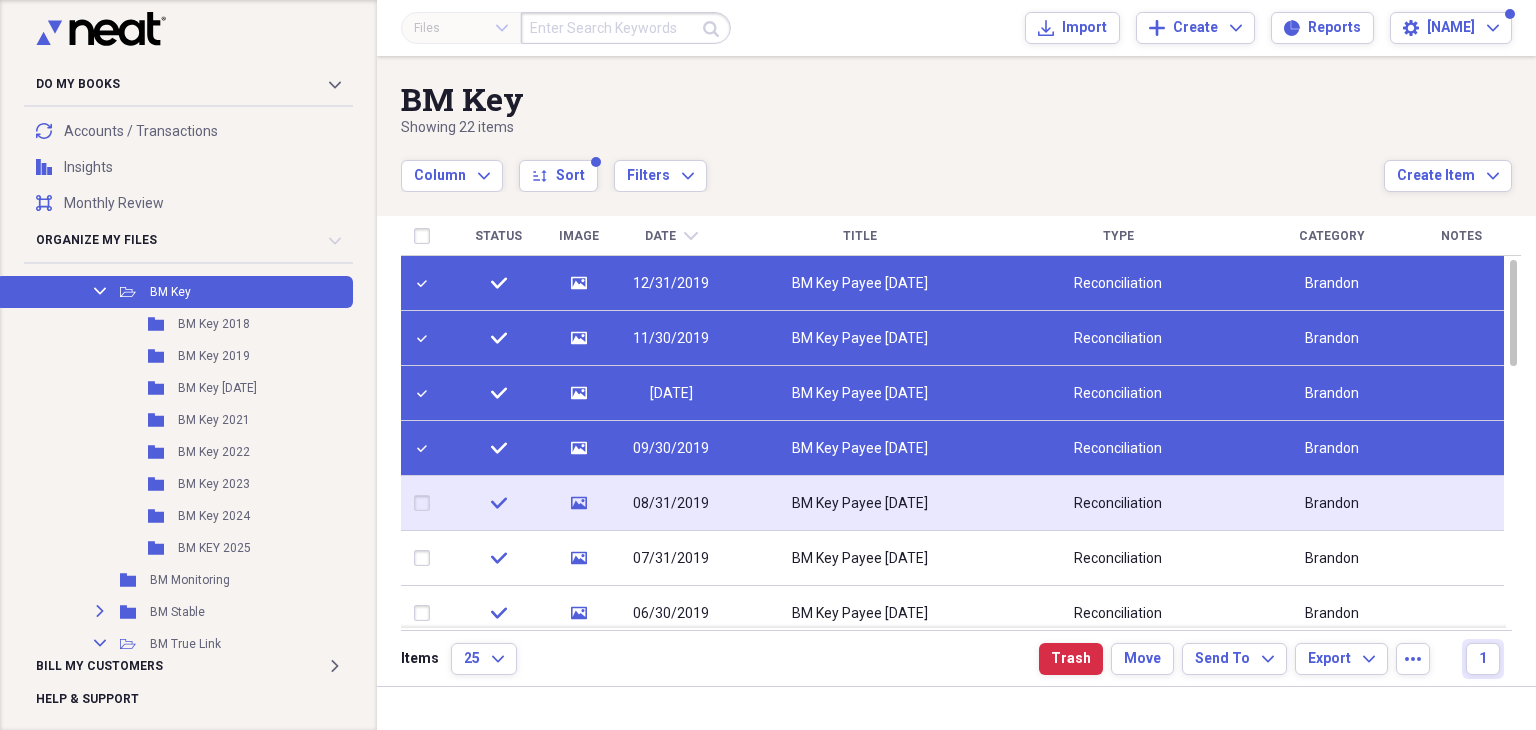 click at bounding box center (426, 503) 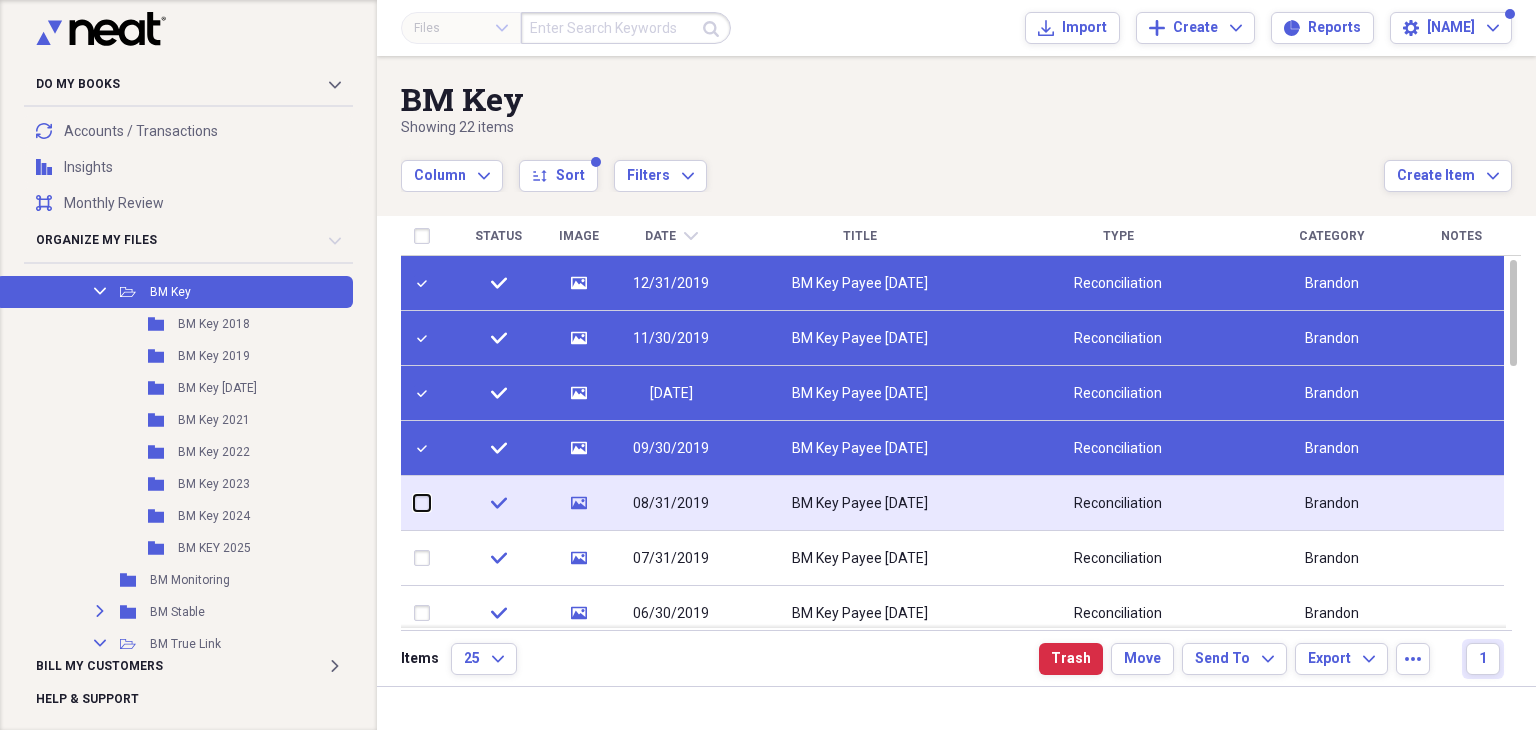 click at bounding box center (414, 503) 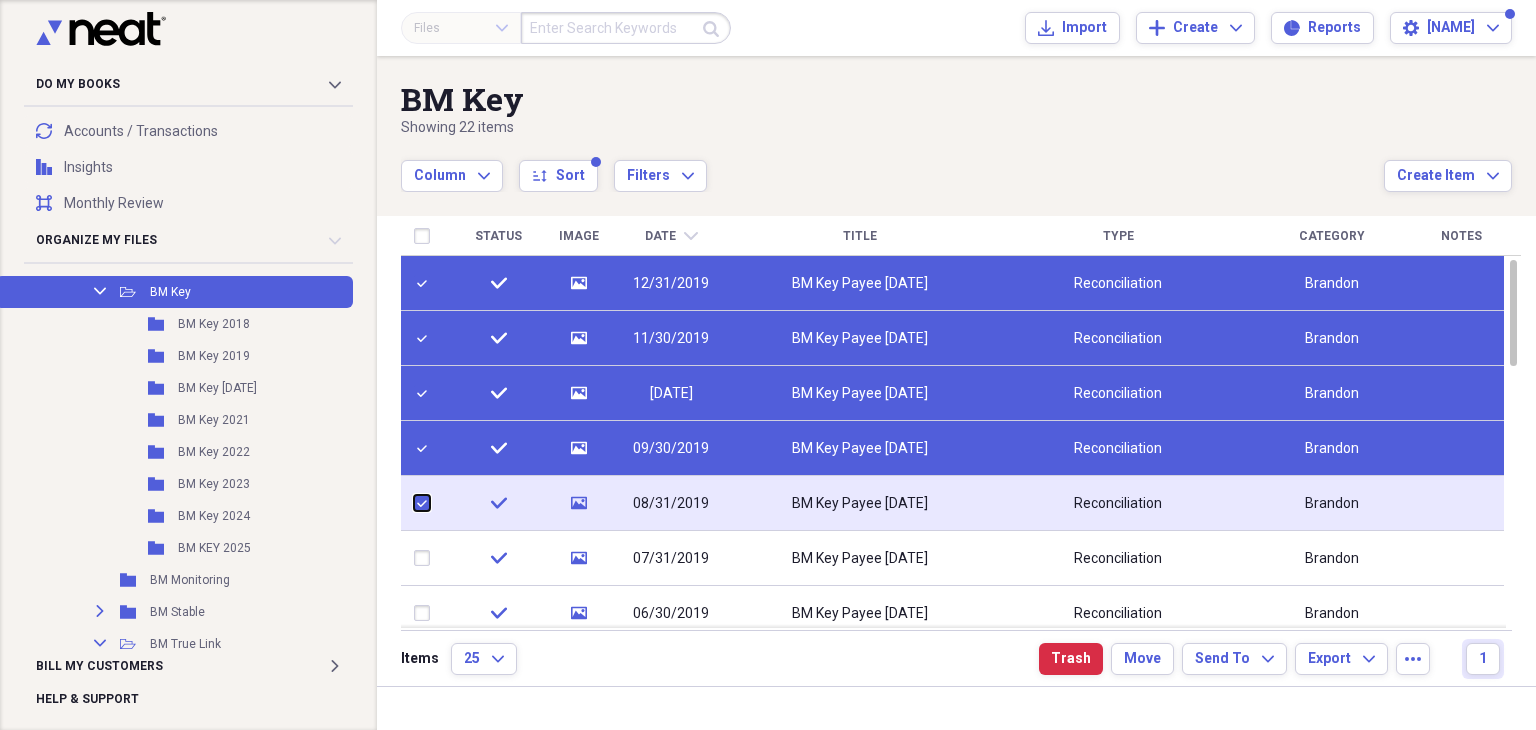 checkbox on "true" 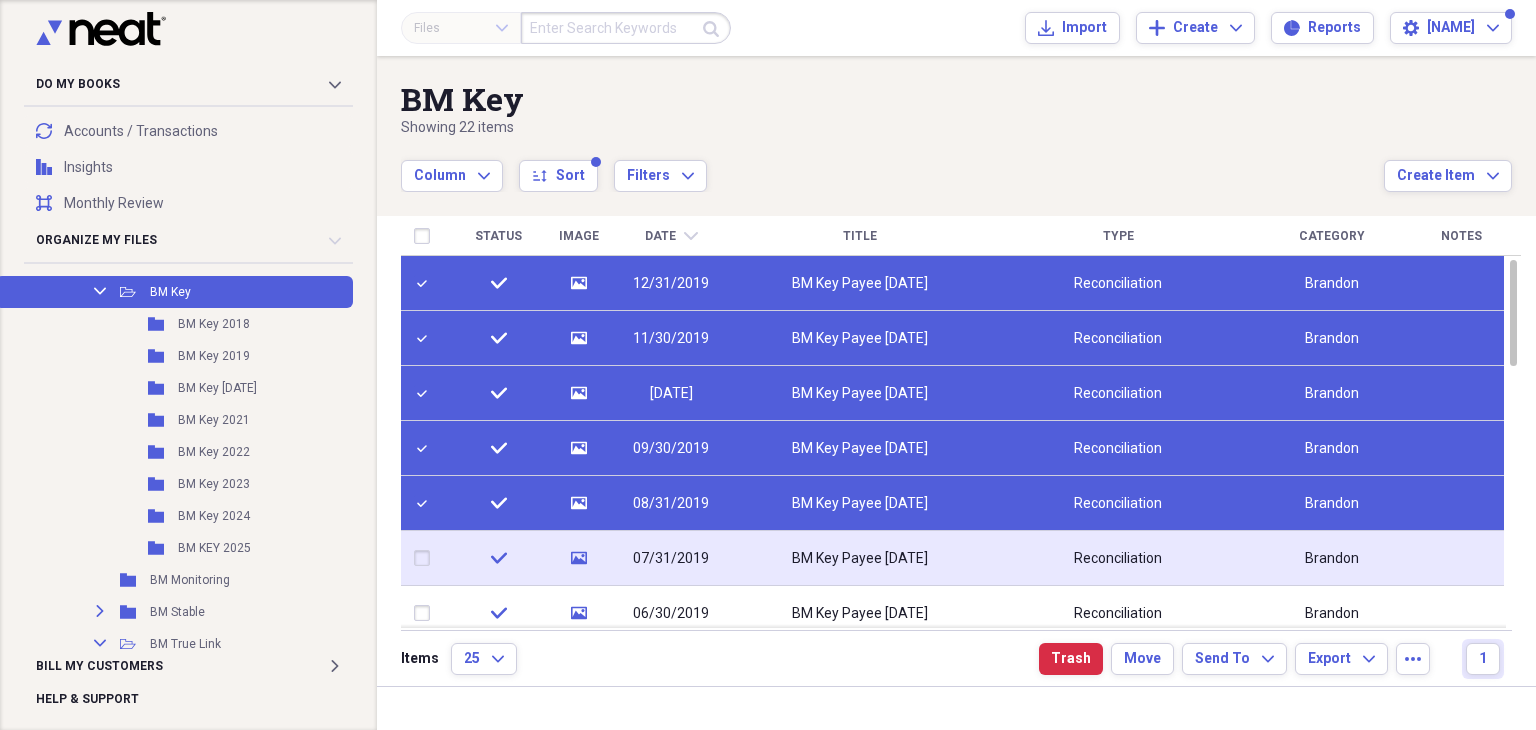 click at bounding box center (426, 558) 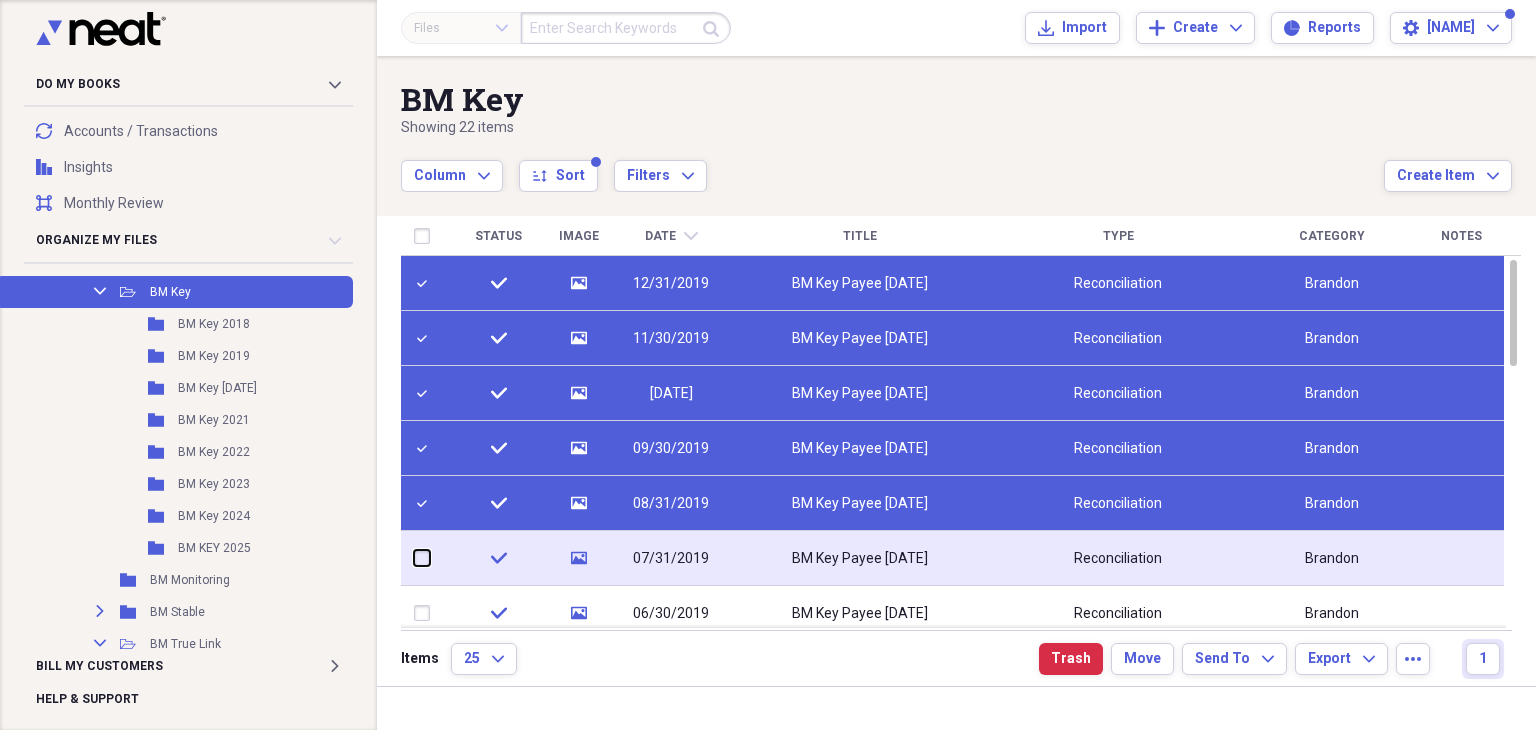 click at bounding box center (414, 558) 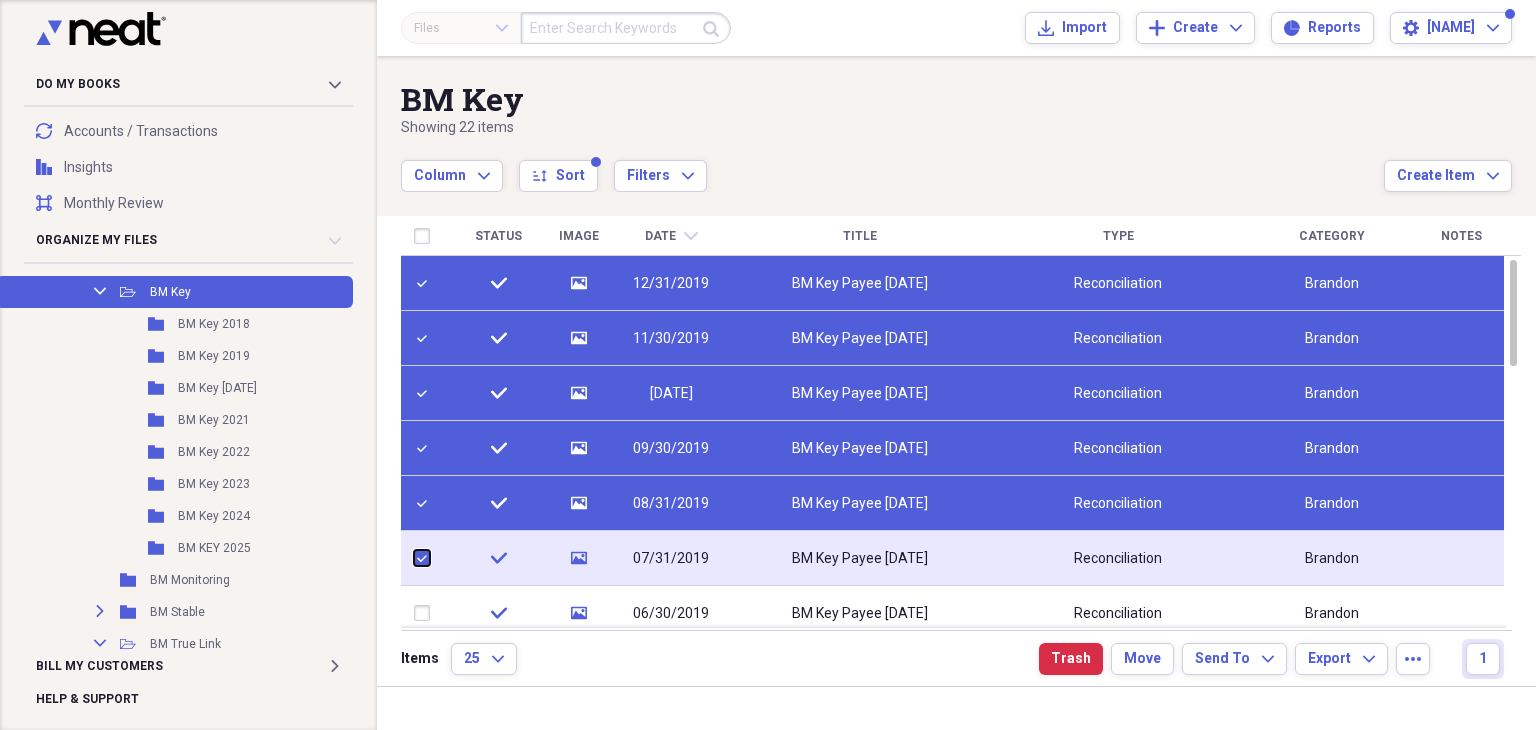 checkbox on "true" 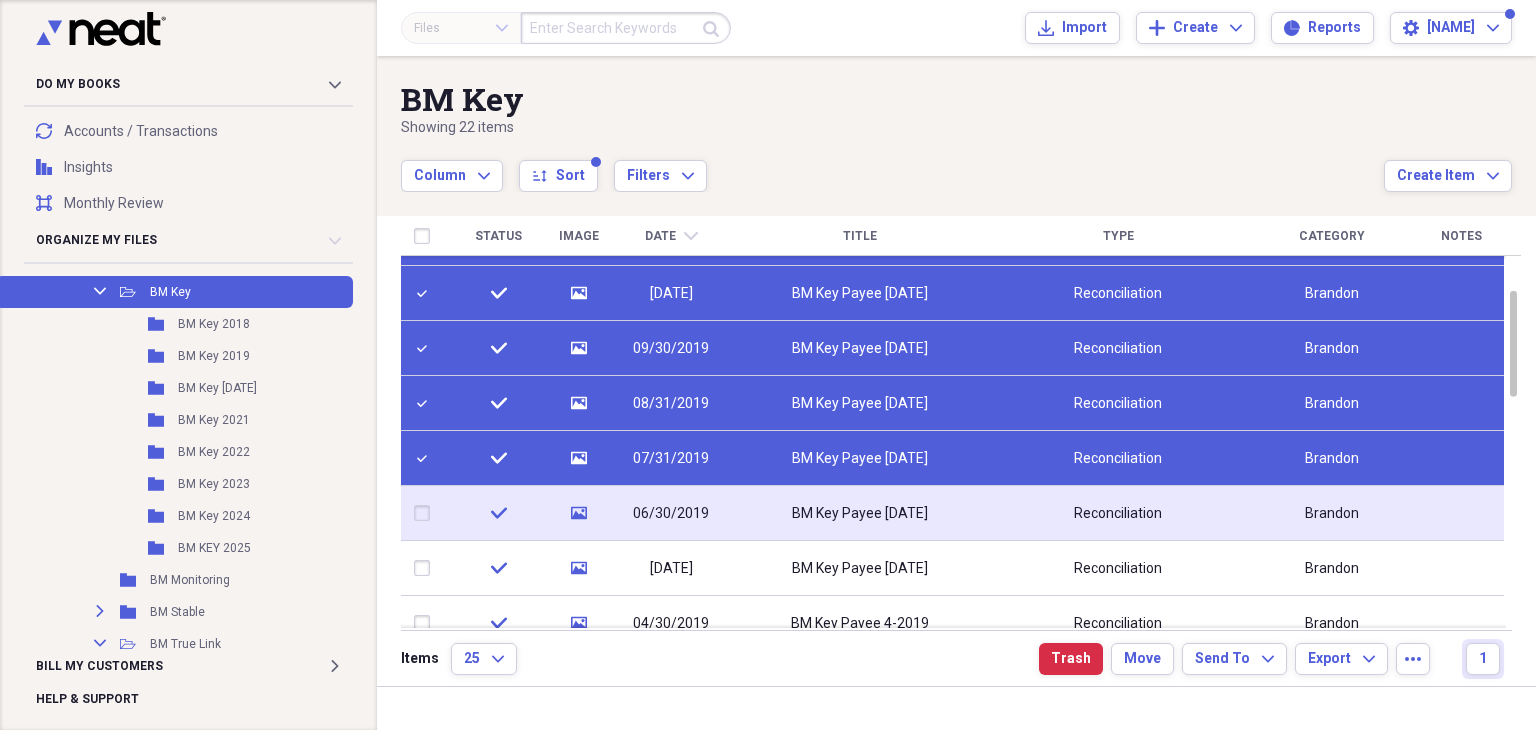 click at bounding box center [426, 513] 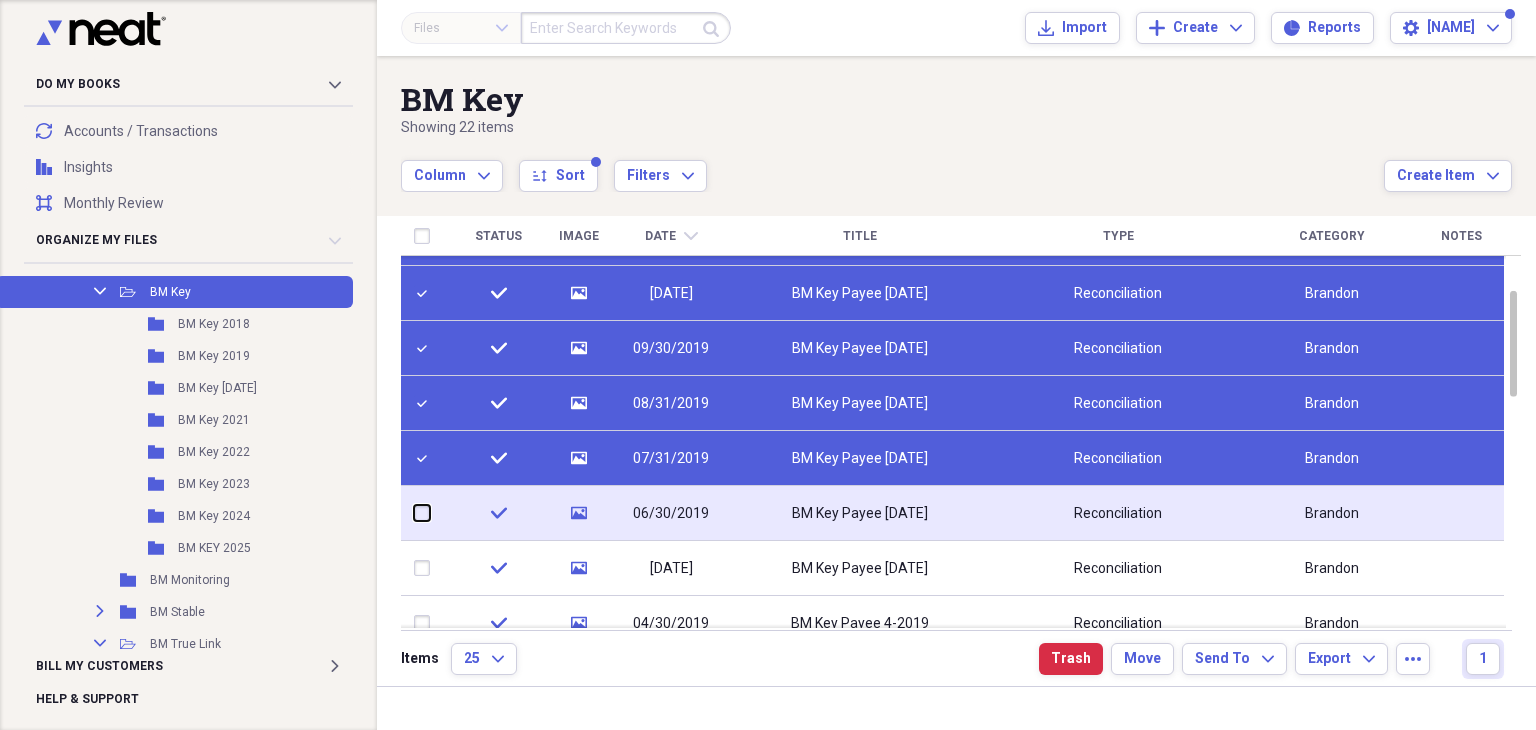 click at bounding box center [414, 513] 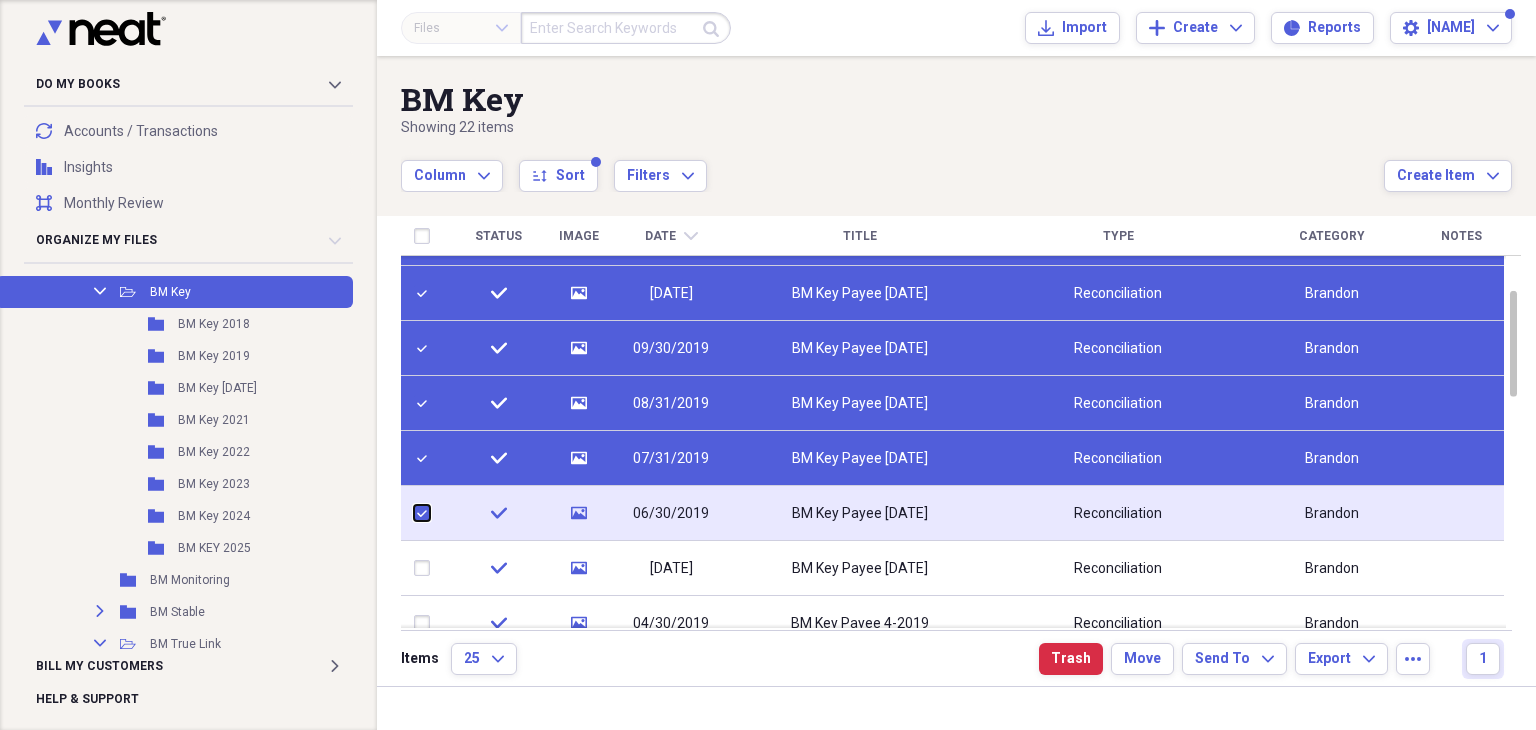 checkbox on "true" 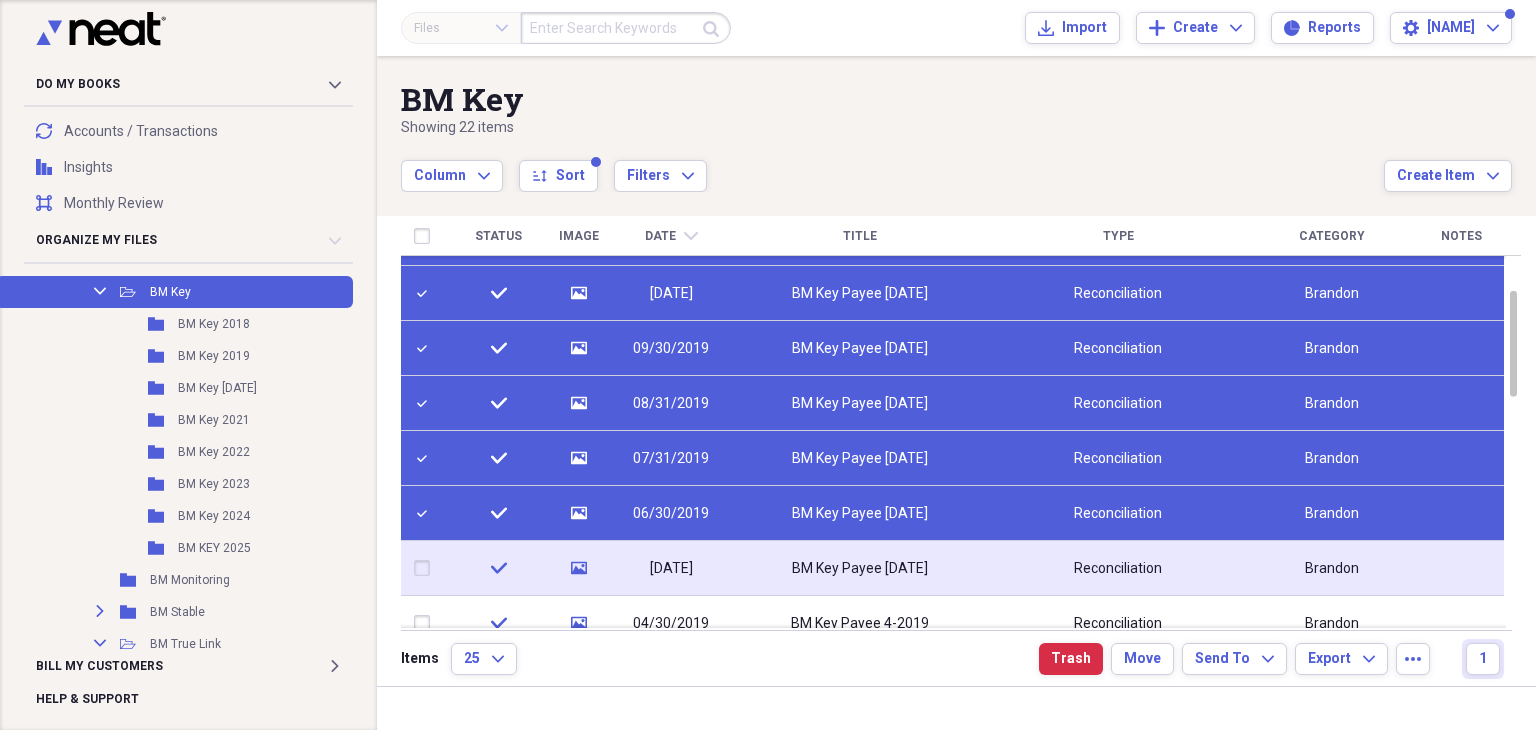 click at bounding box center [426, 568] 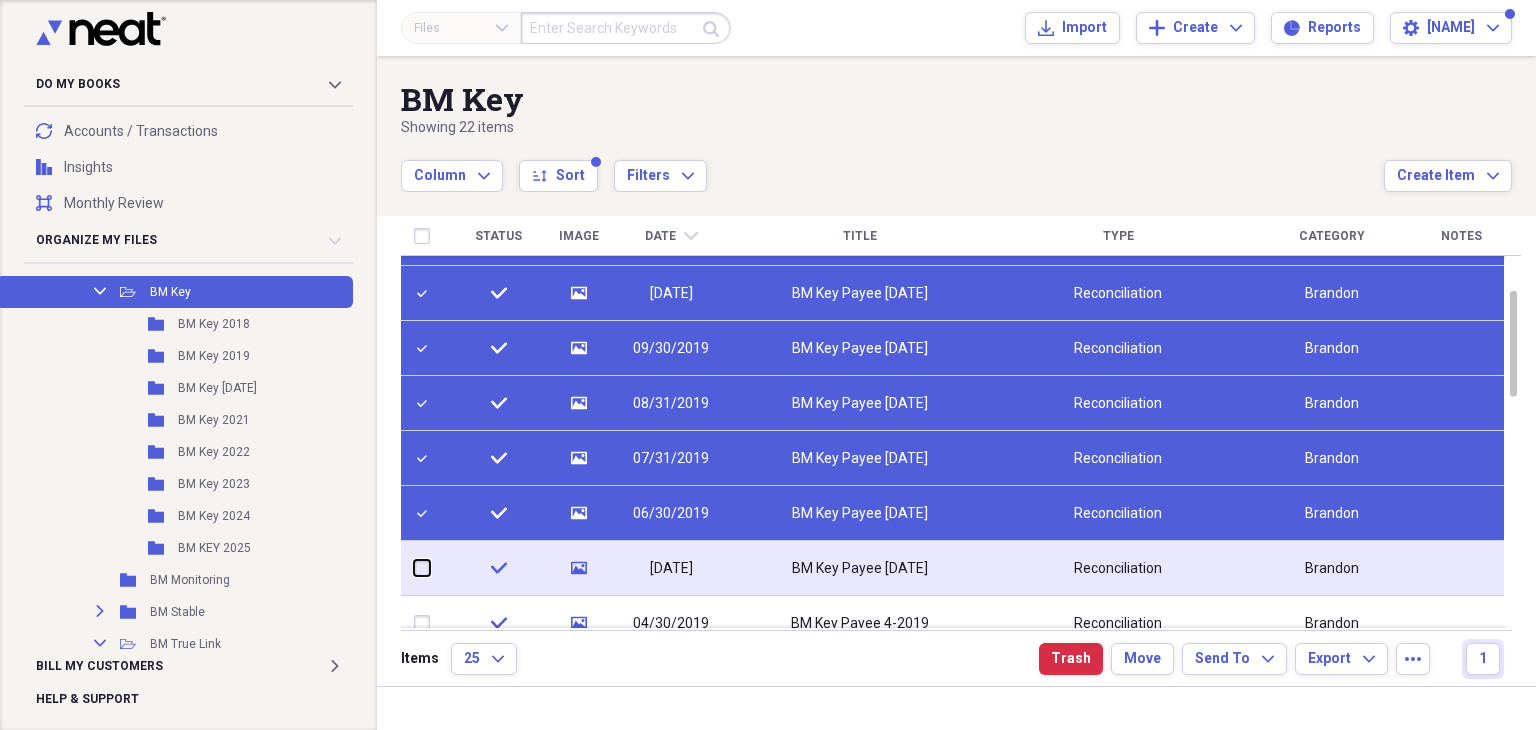 click at bounding box center [414, 568] 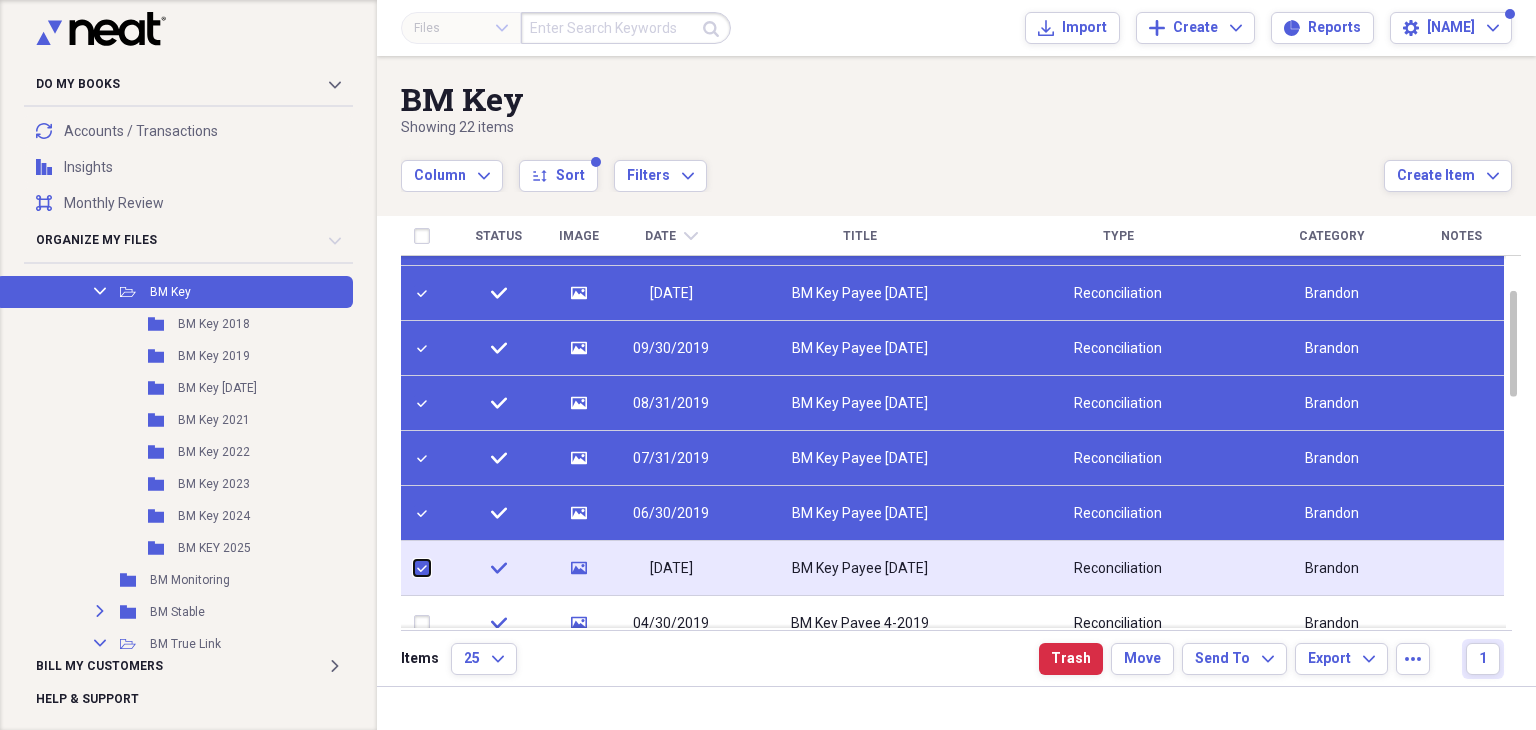 checkbox on "true" 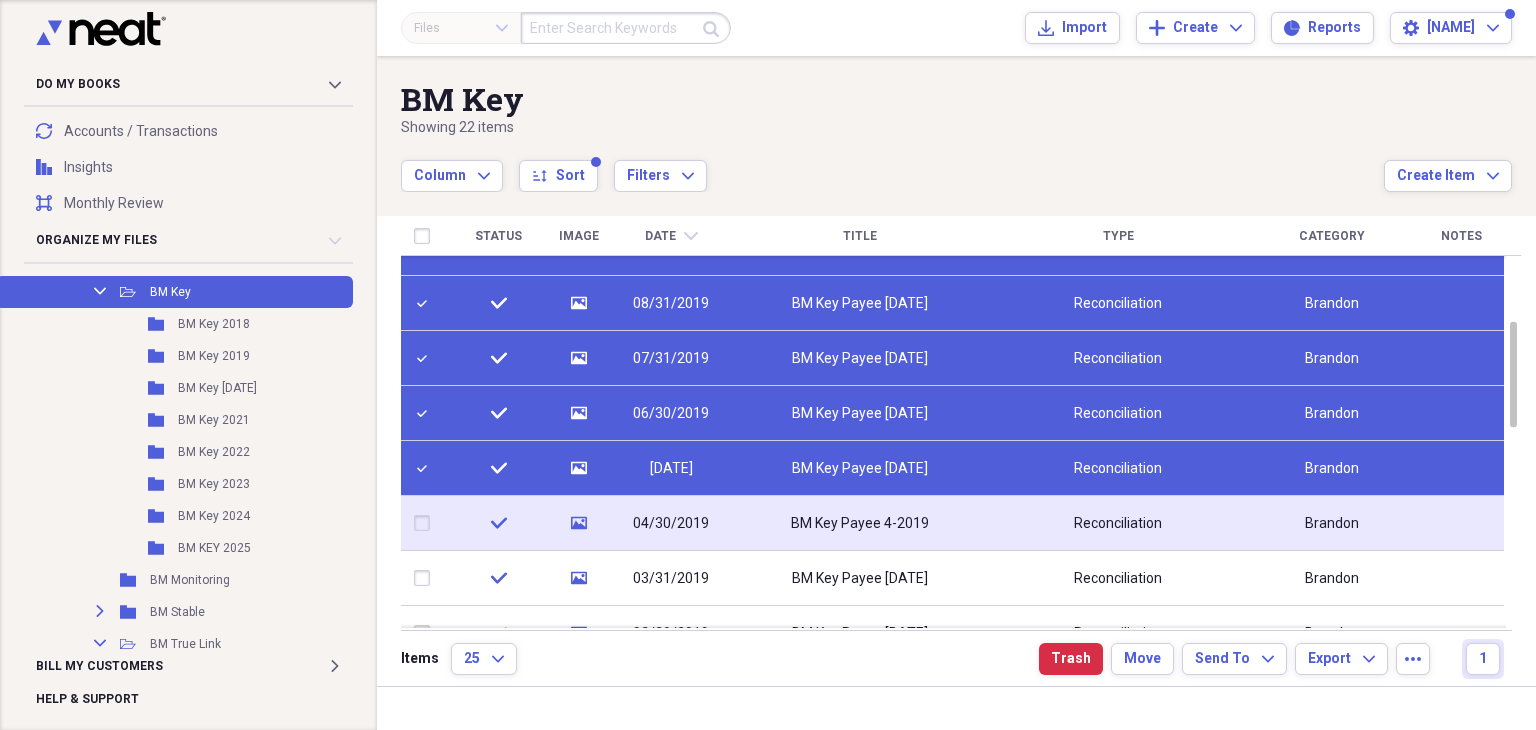 click at bounding box center [426, 523] 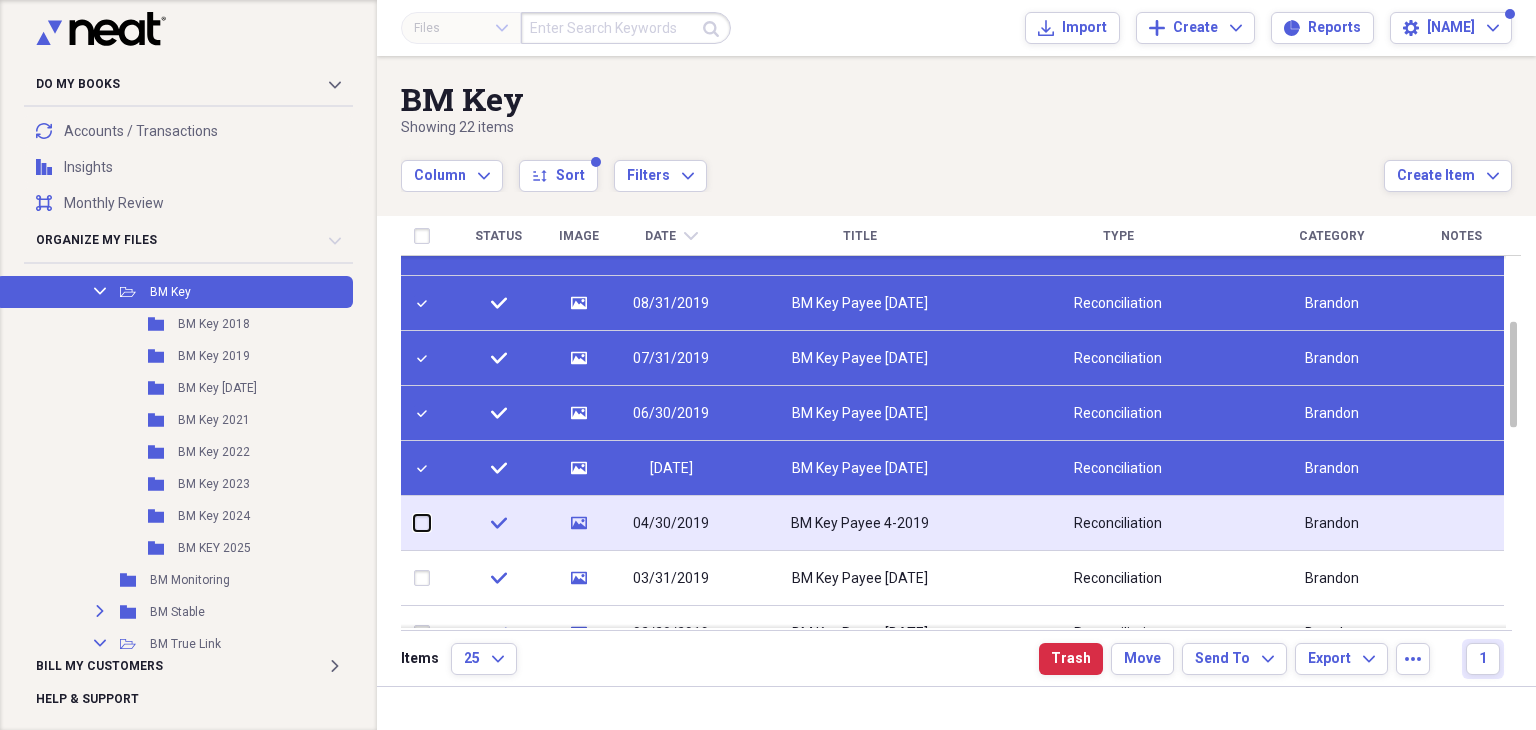 click at bounding box center [414, 523] 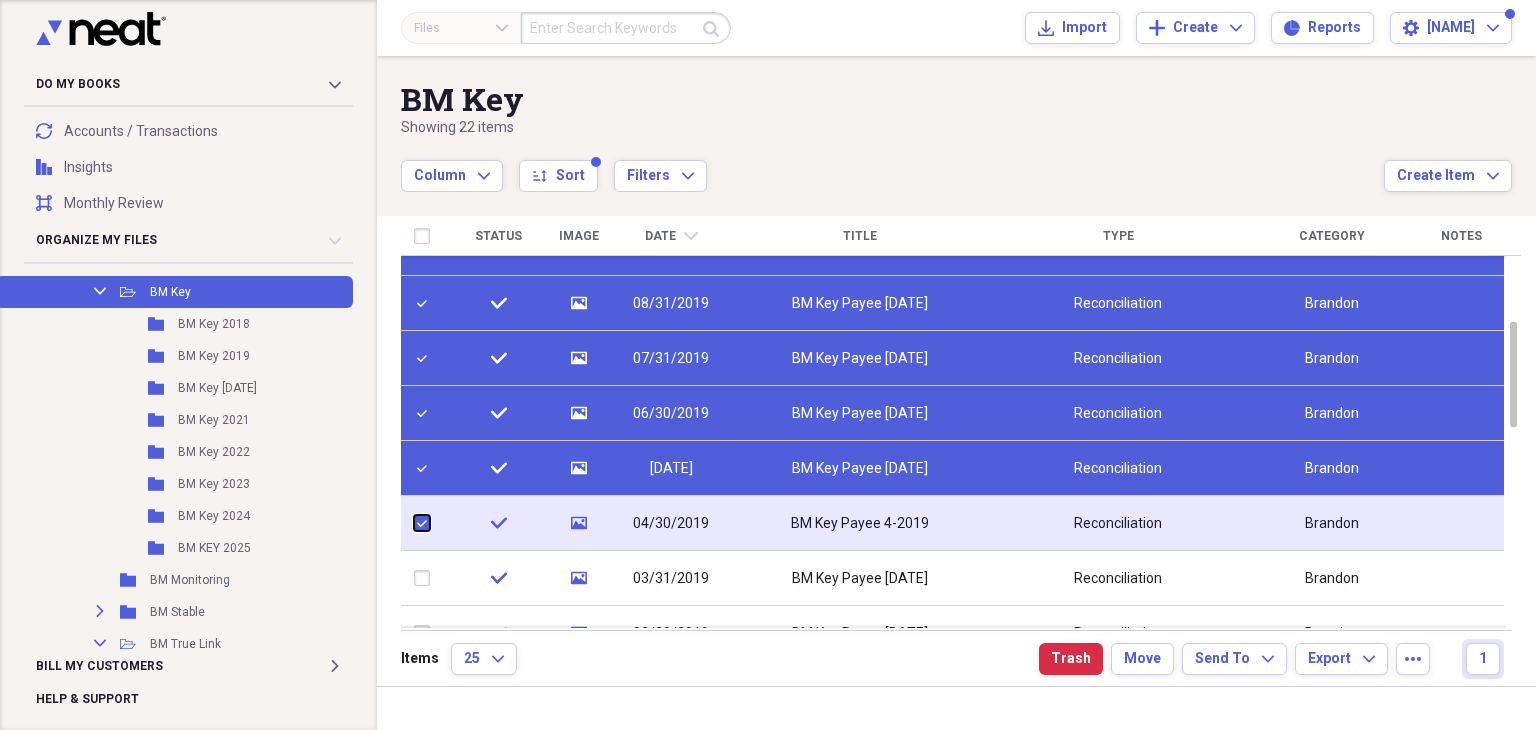 checkbox on "true" 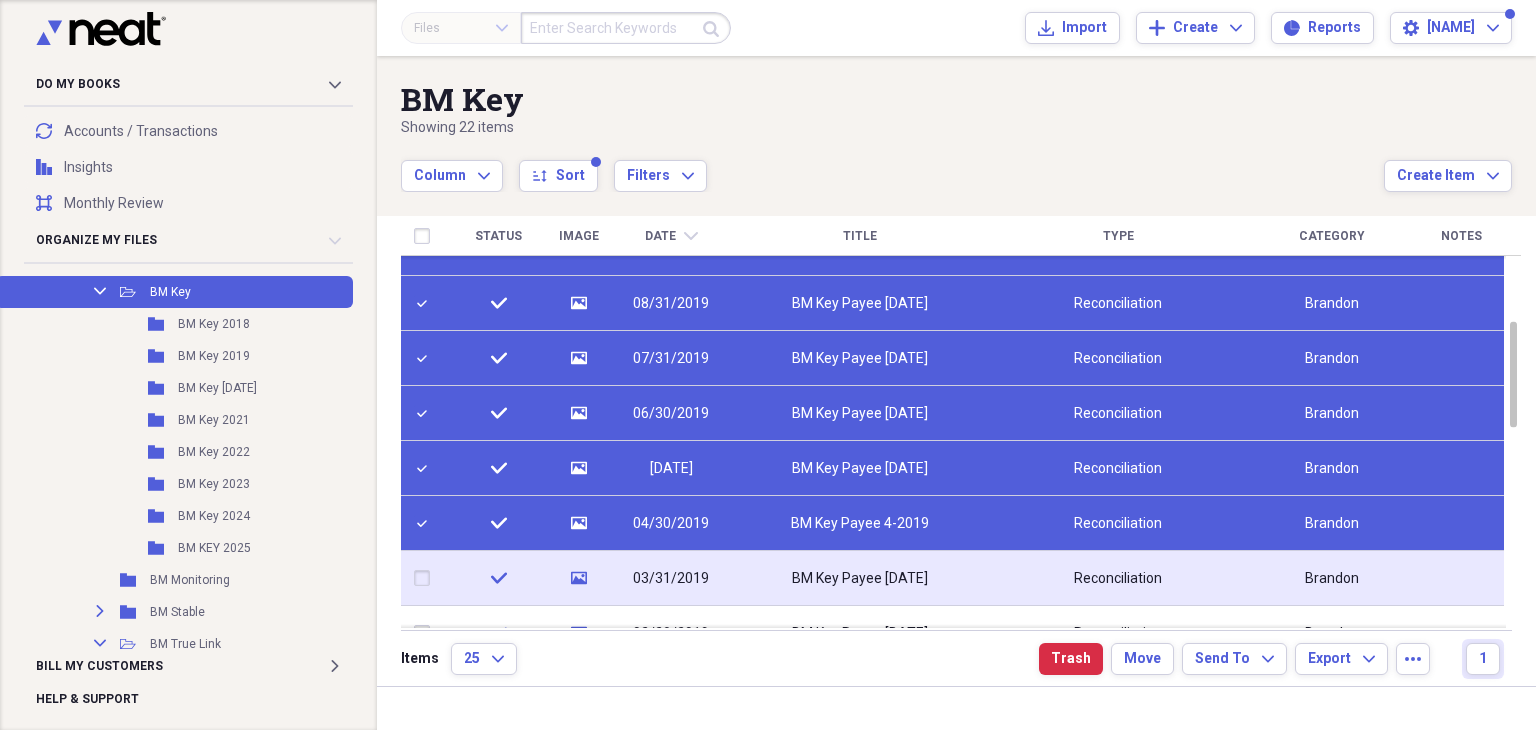 click at bounding box center (426, 578) 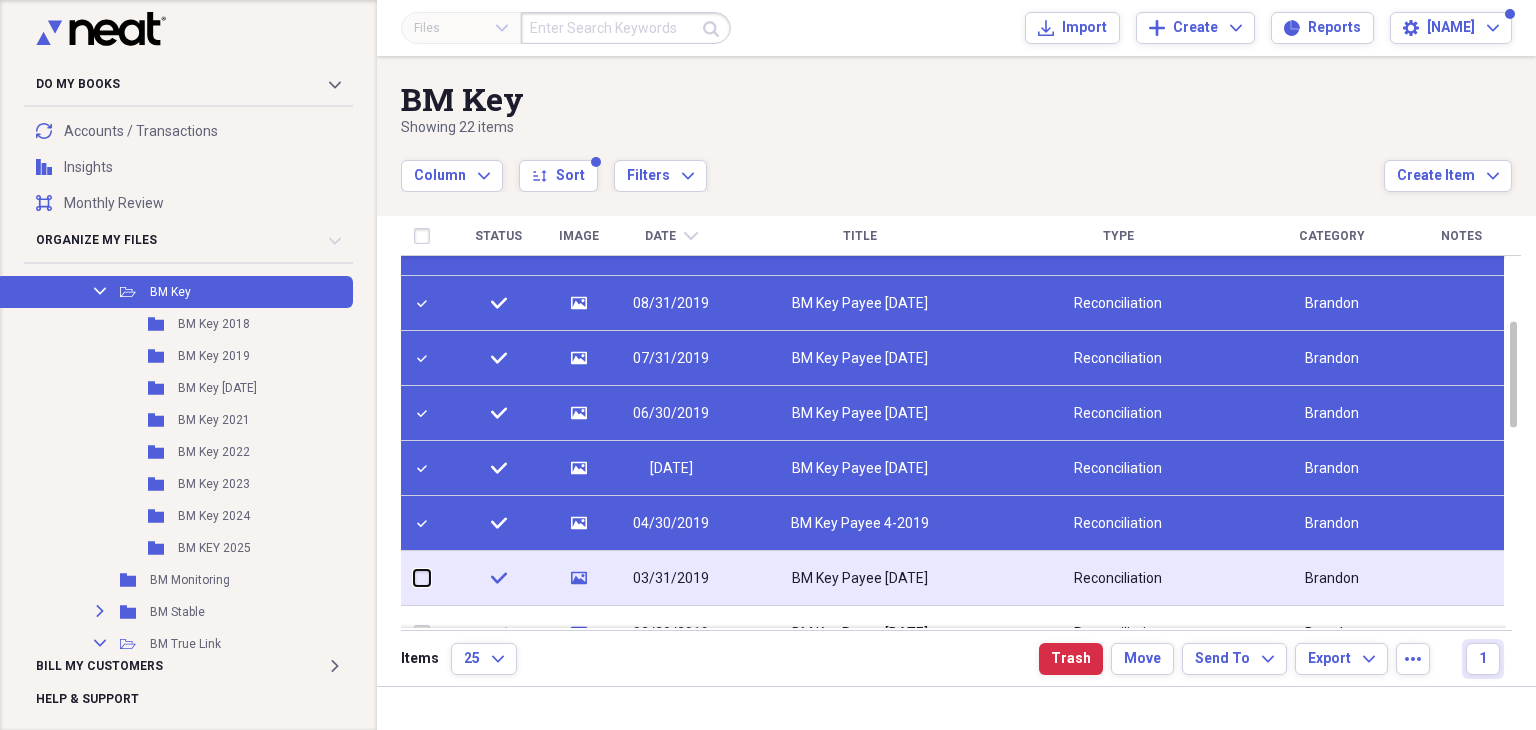 click at bounding box center (414, 578) 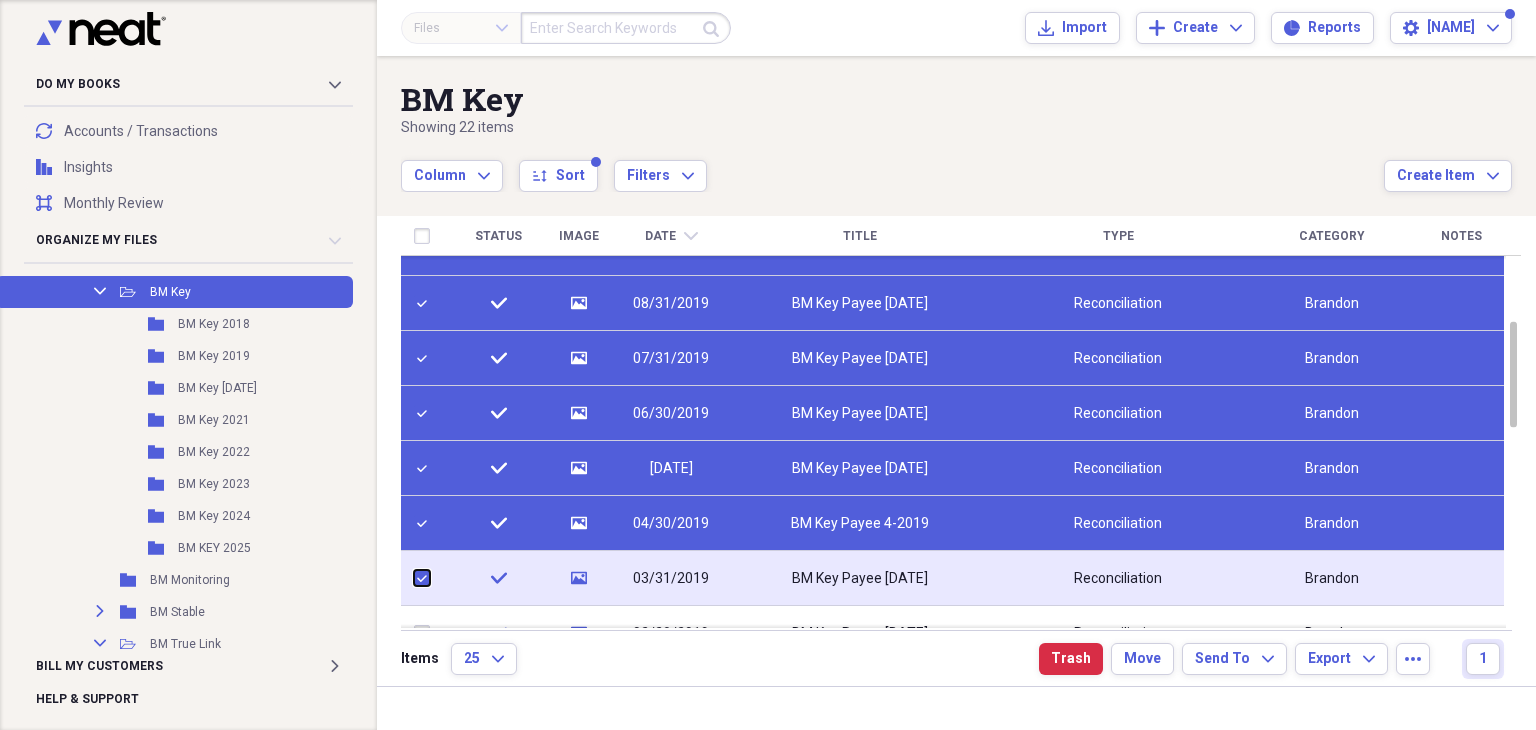 checkbox on "true" 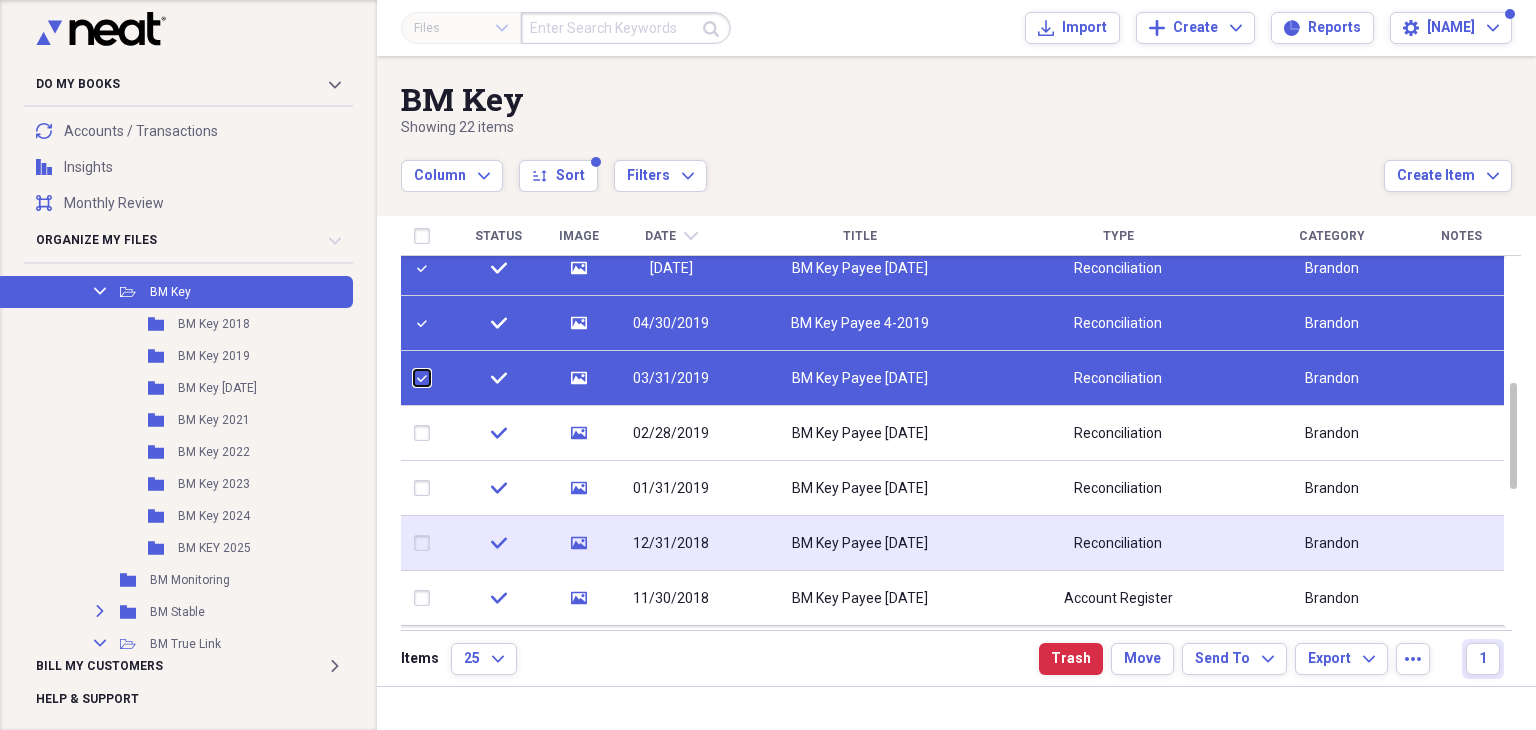 checkbox on "false" 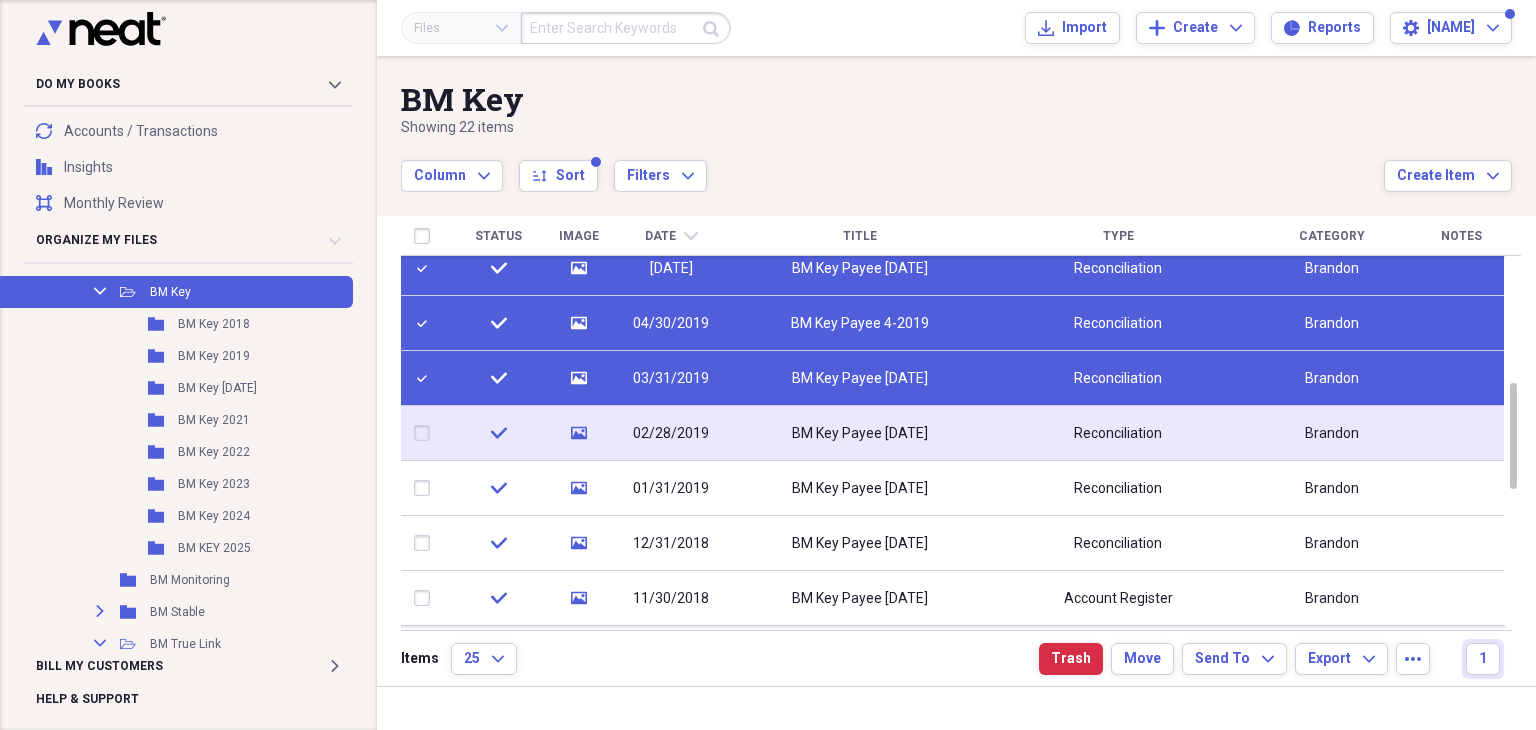 click at bounding box center (426, 433) 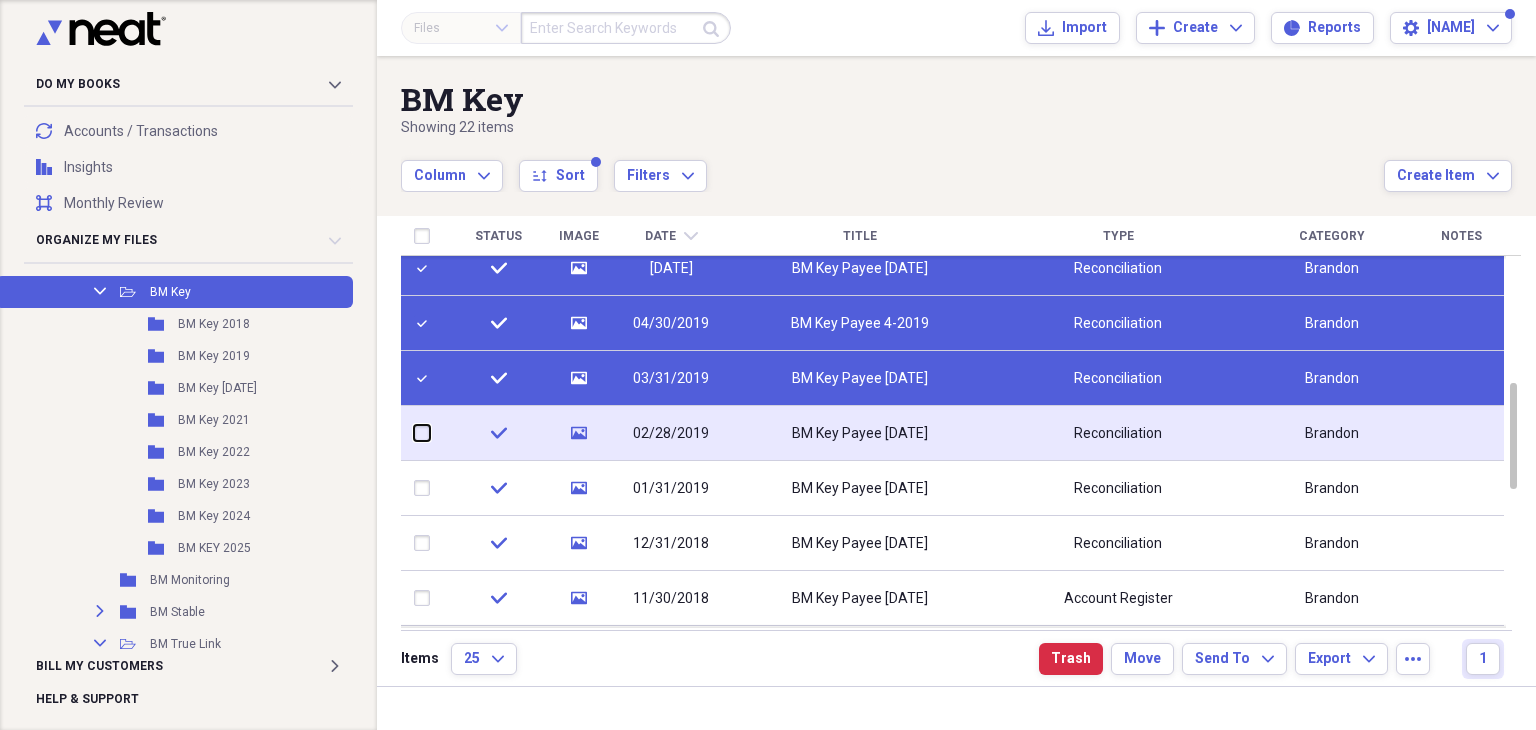 click at bounding box center [414, 433] 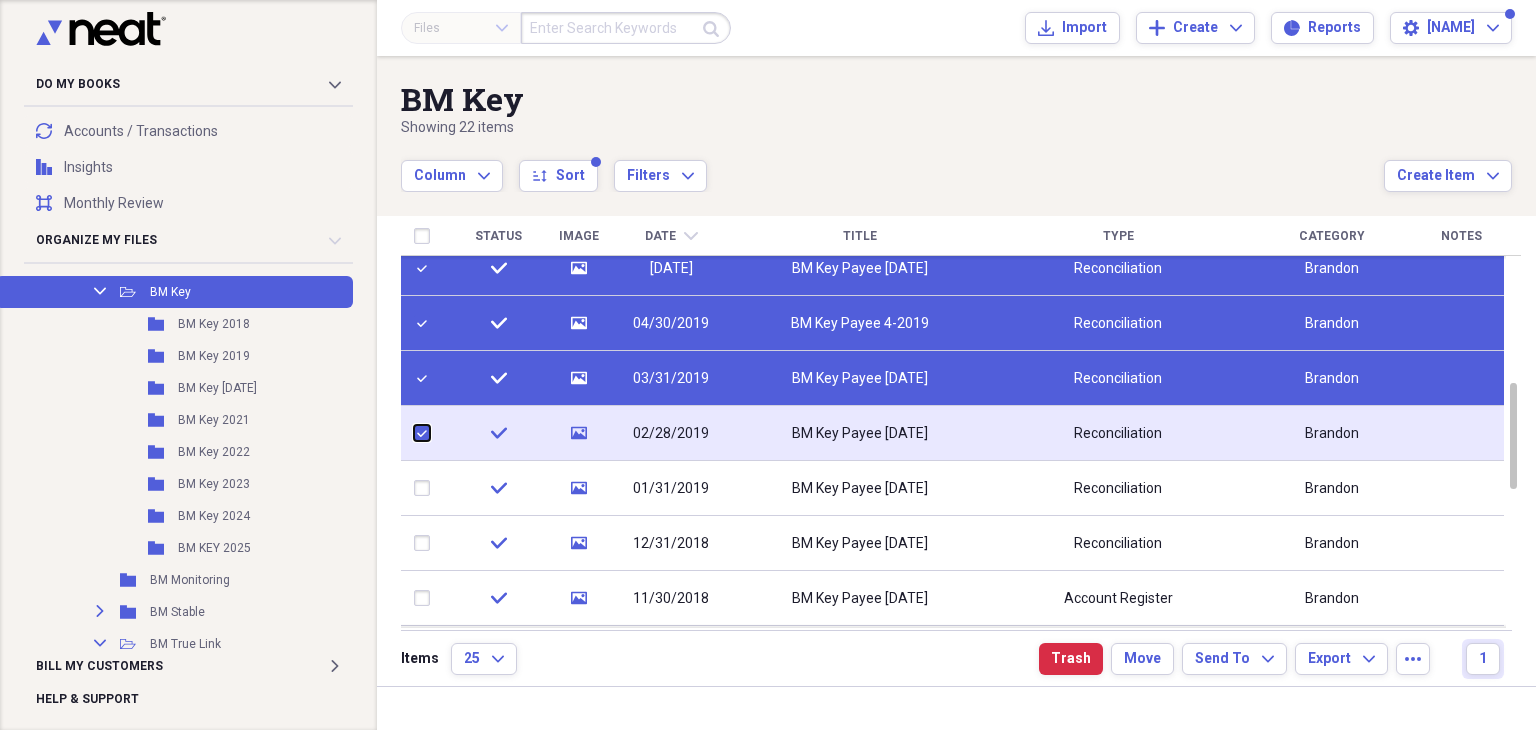 checkbox on "true" 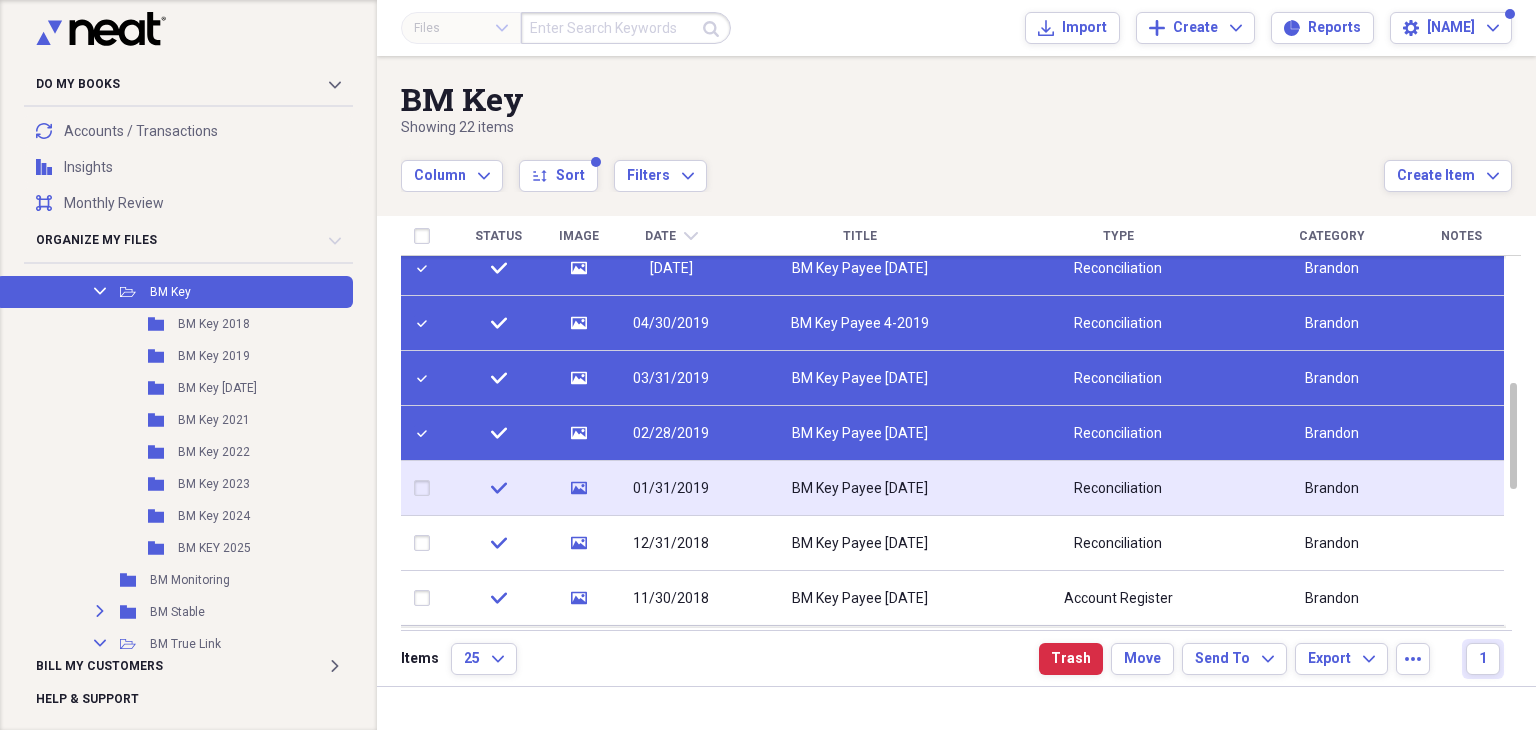 click at bounding box center (426, 488) 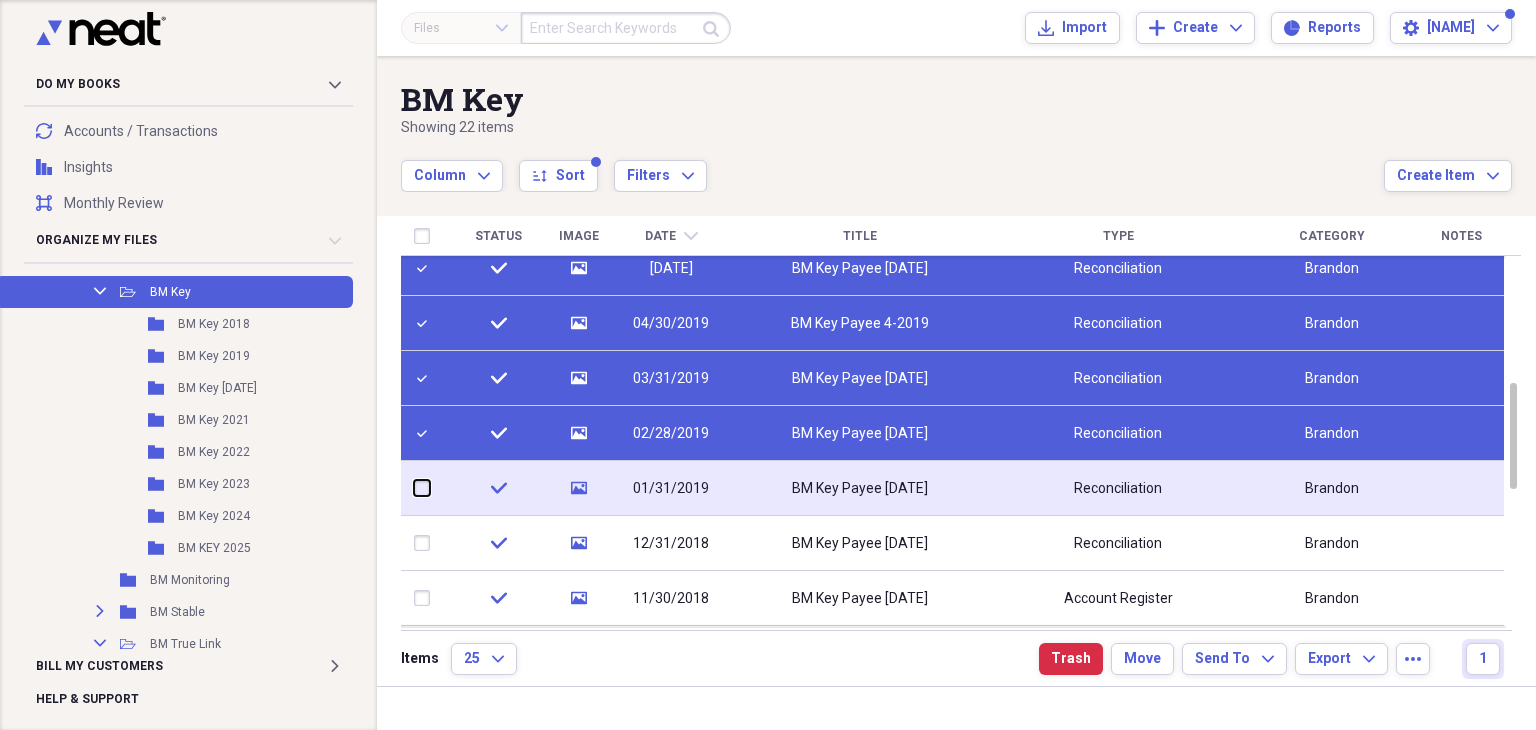 click at bounding box center [414, 488] 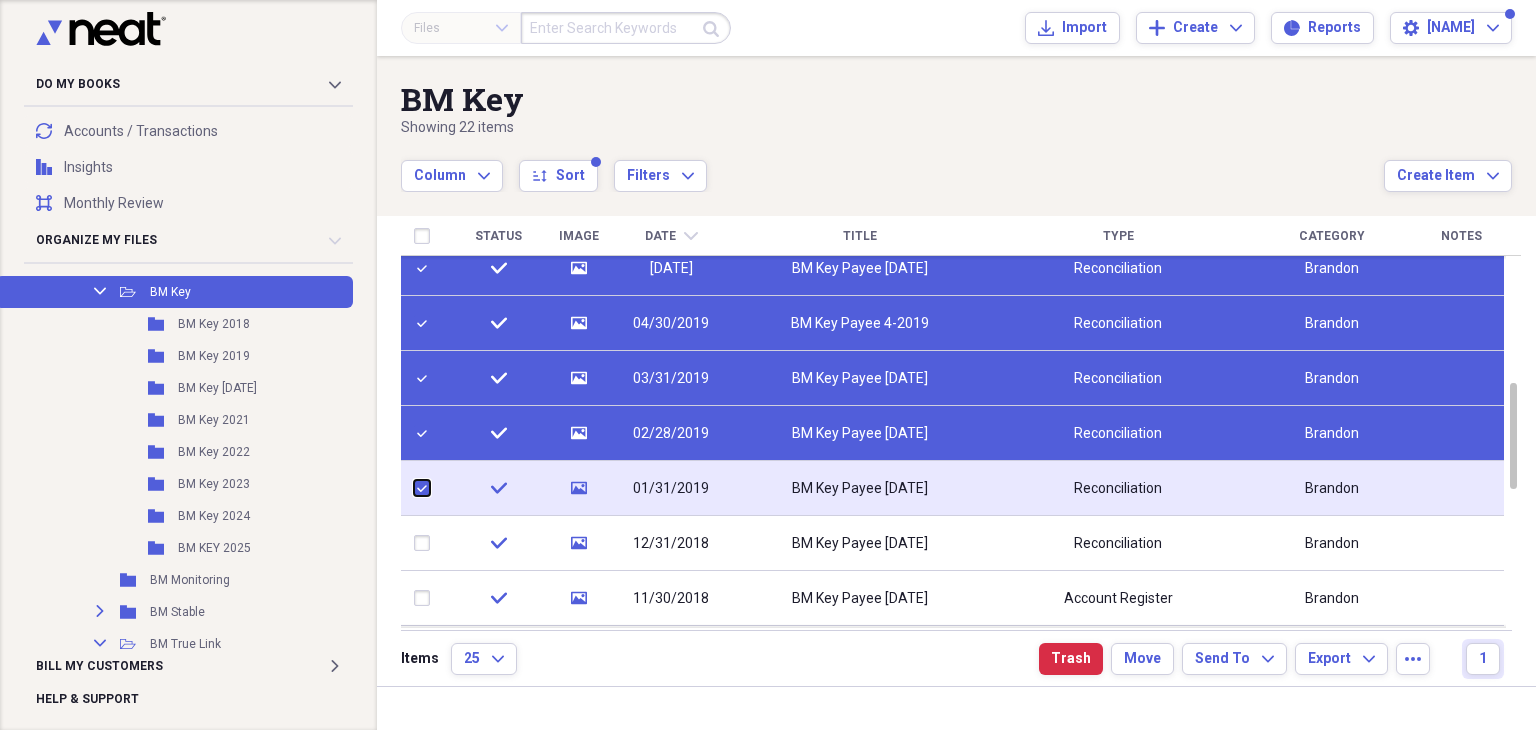 checkbox on "true" 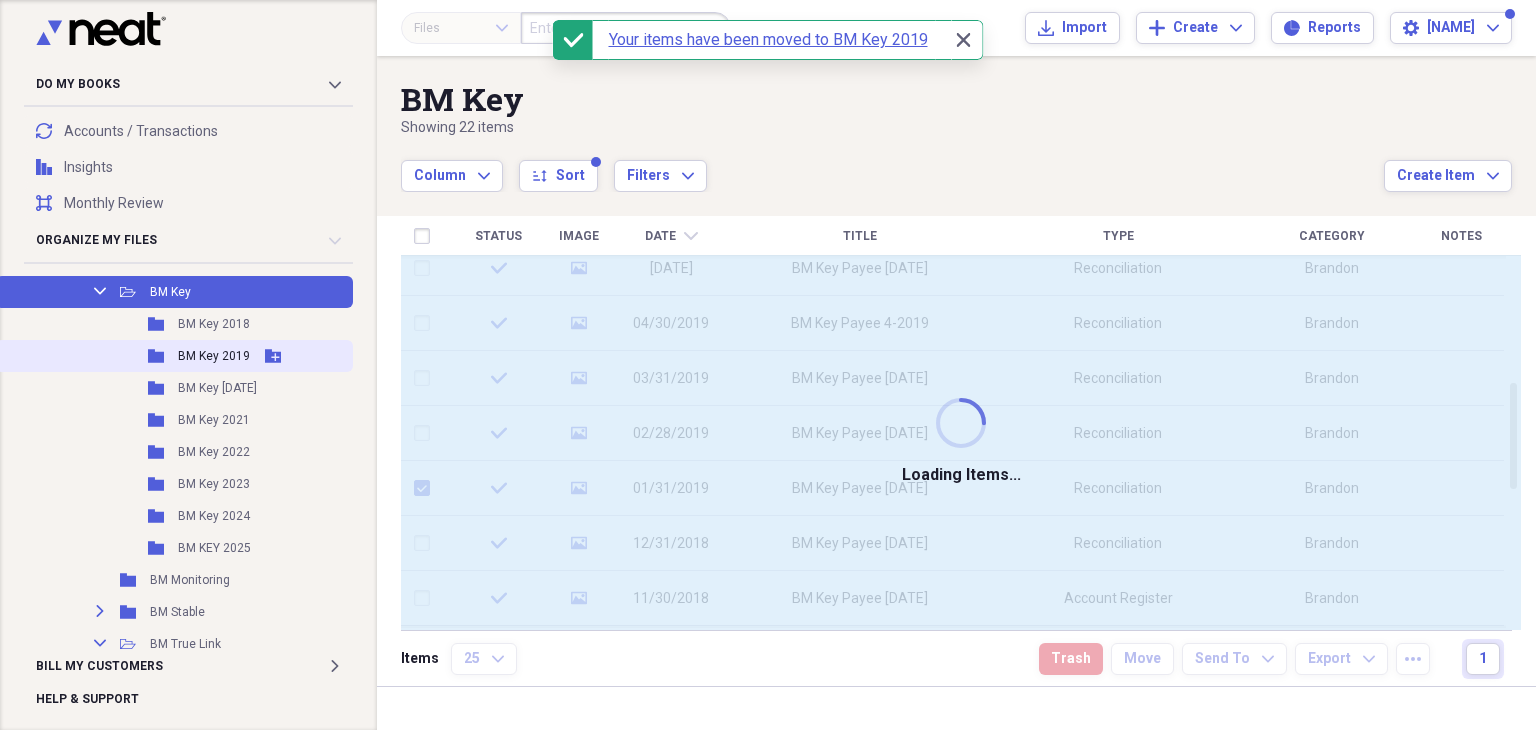 checkbox on "false" 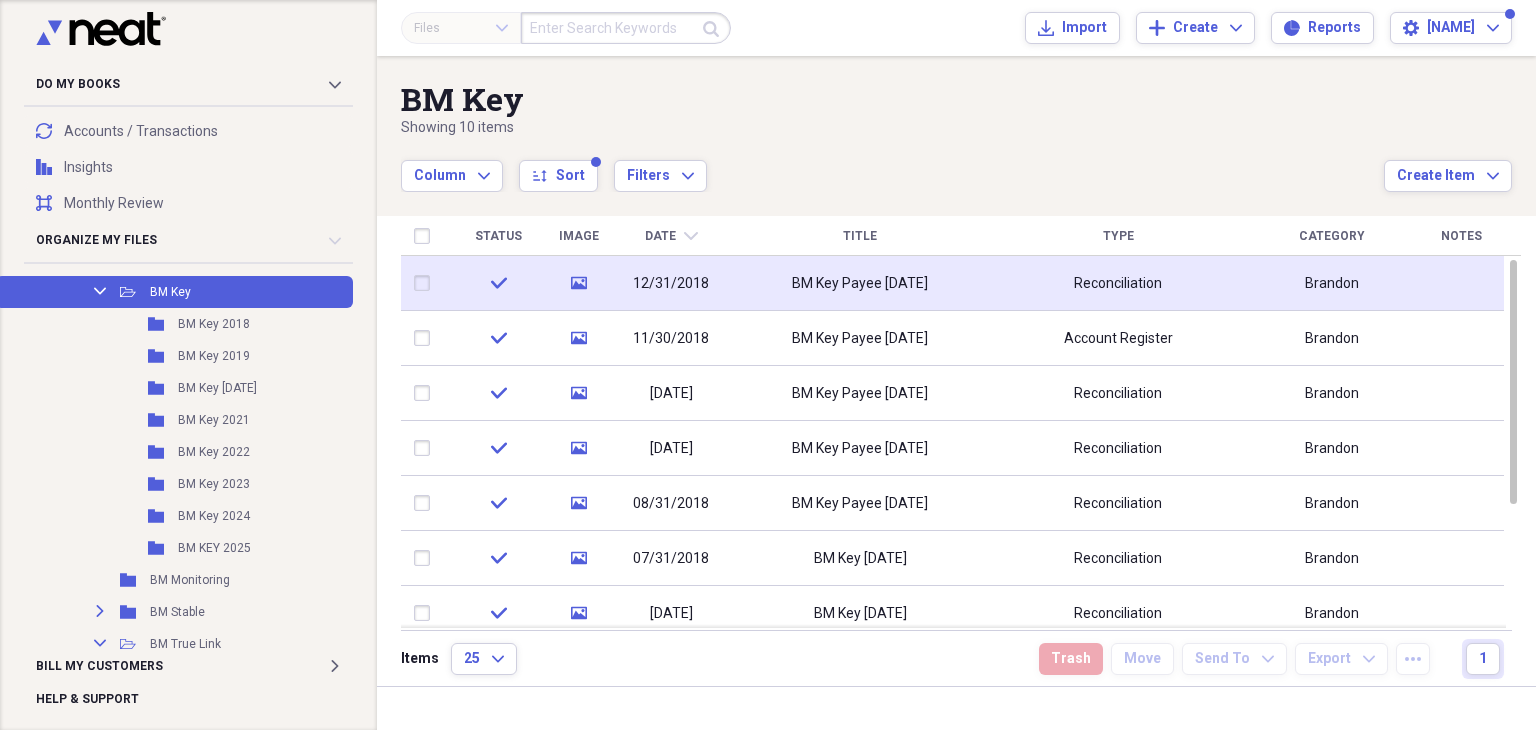 click at bounding box center [426, 283] 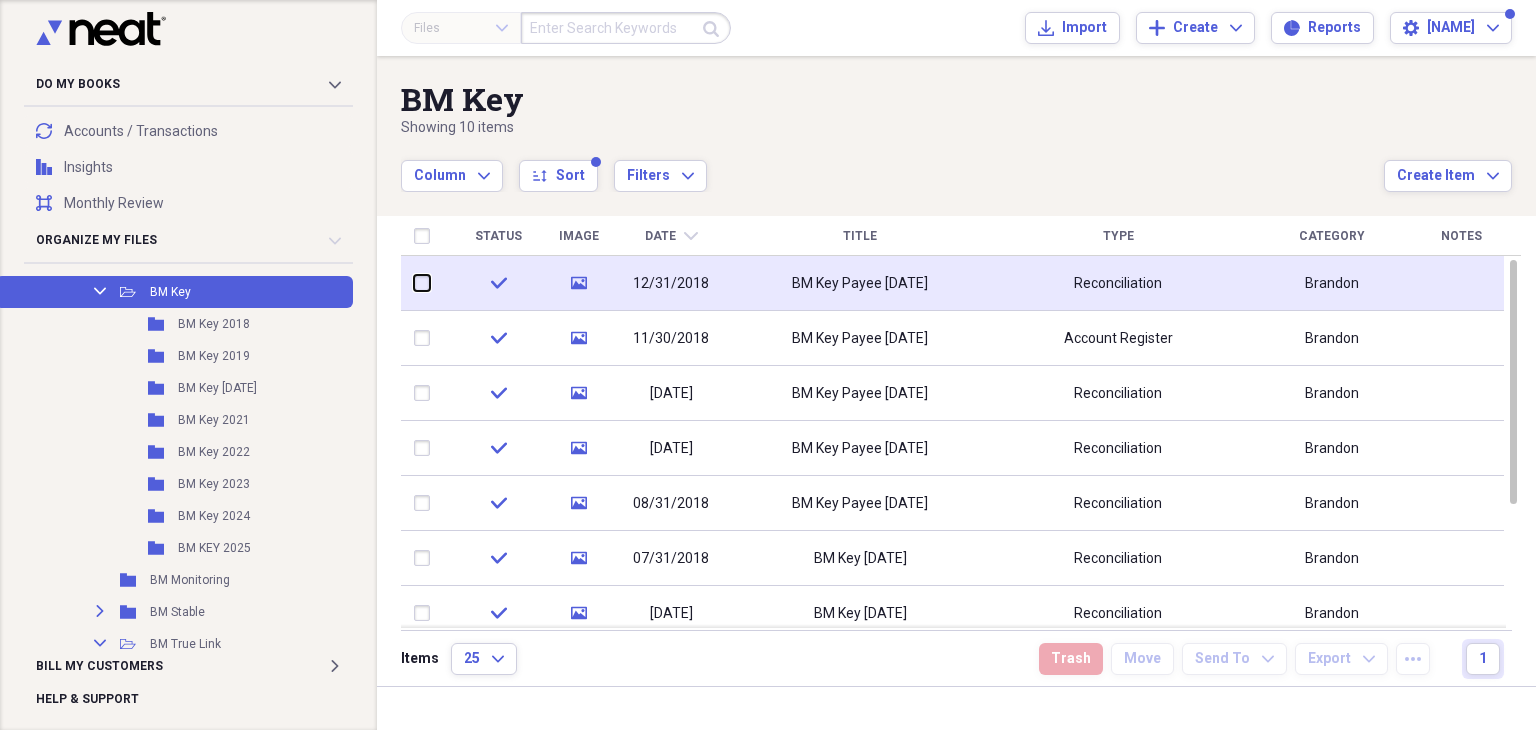 click at bounding box center [414, 283] 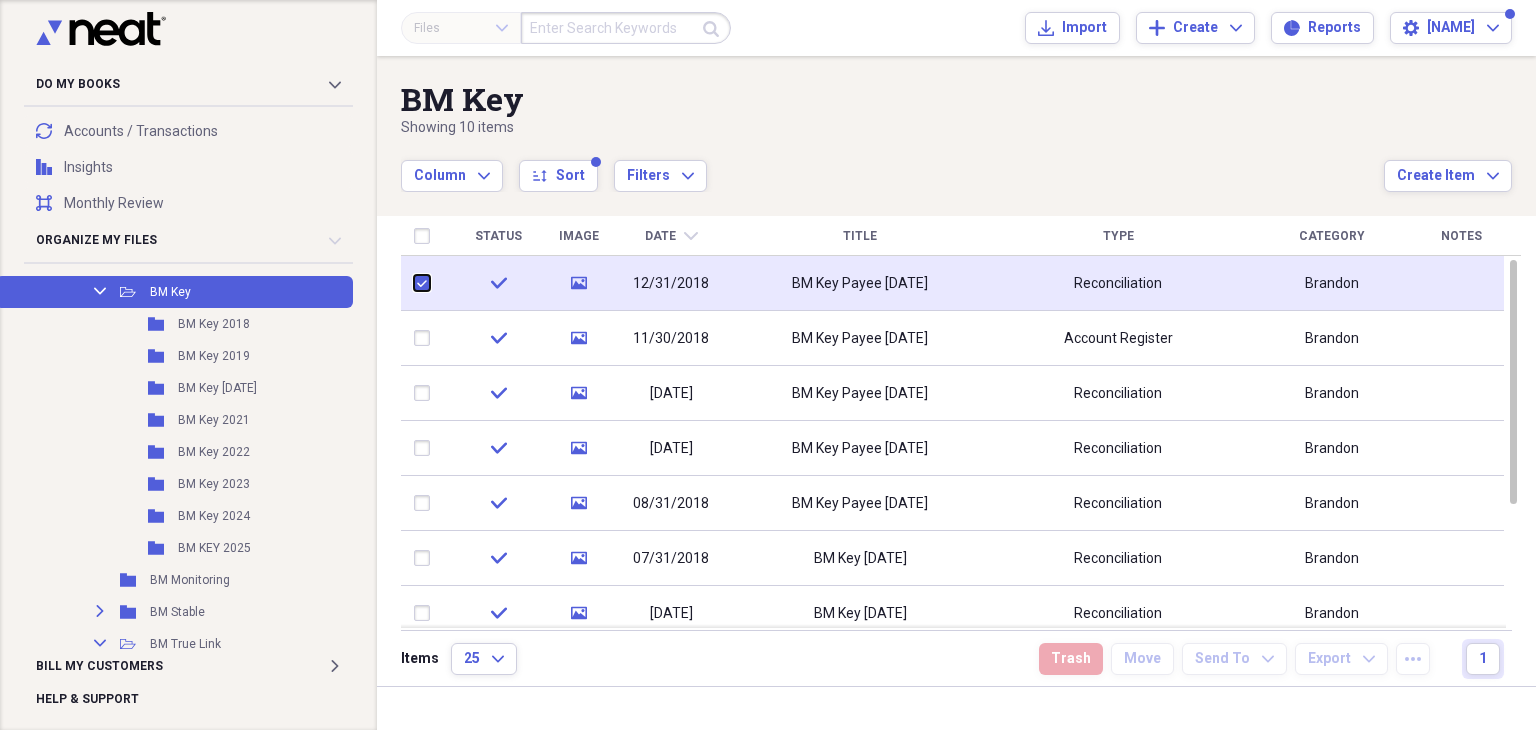 checkbox on "true" 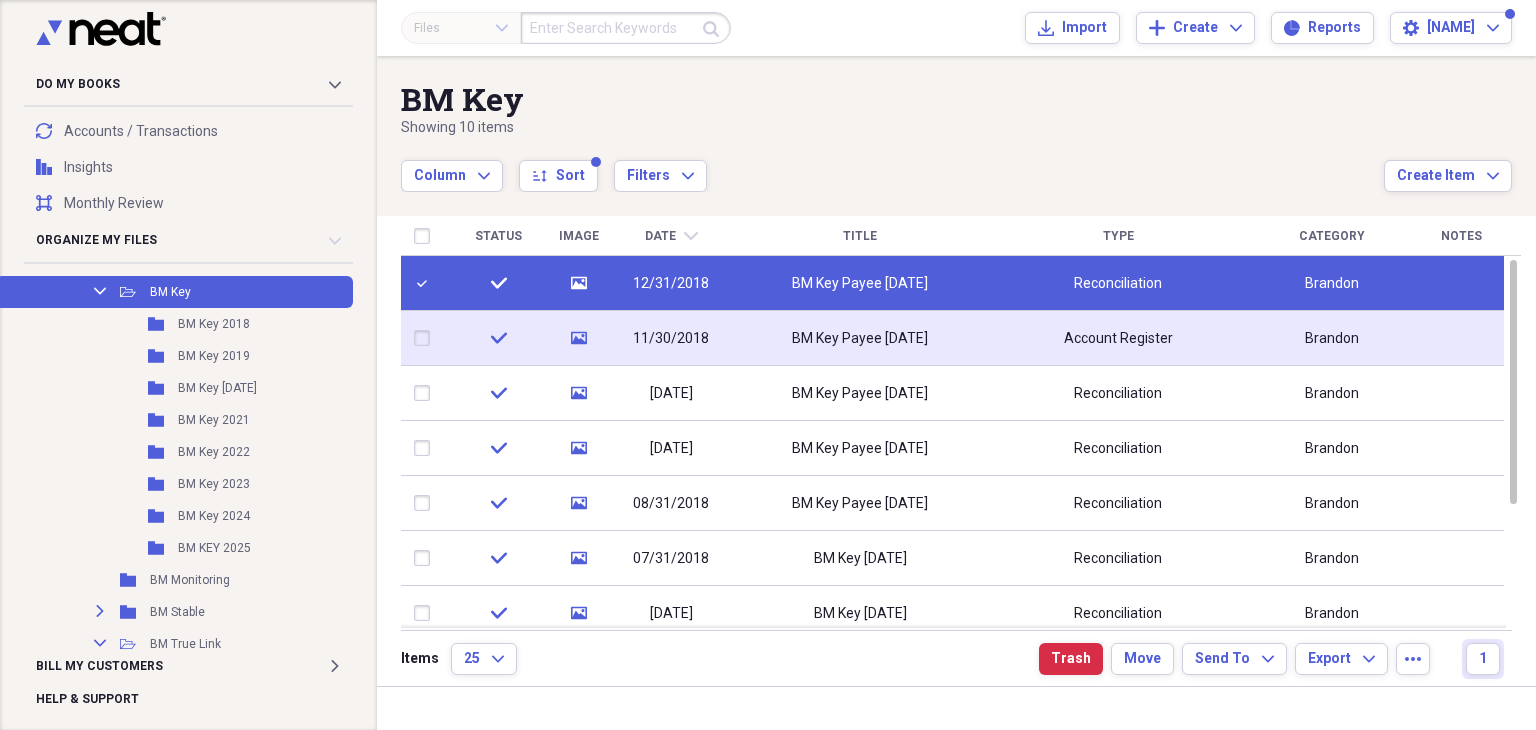 click at bounding box center (426, 338) 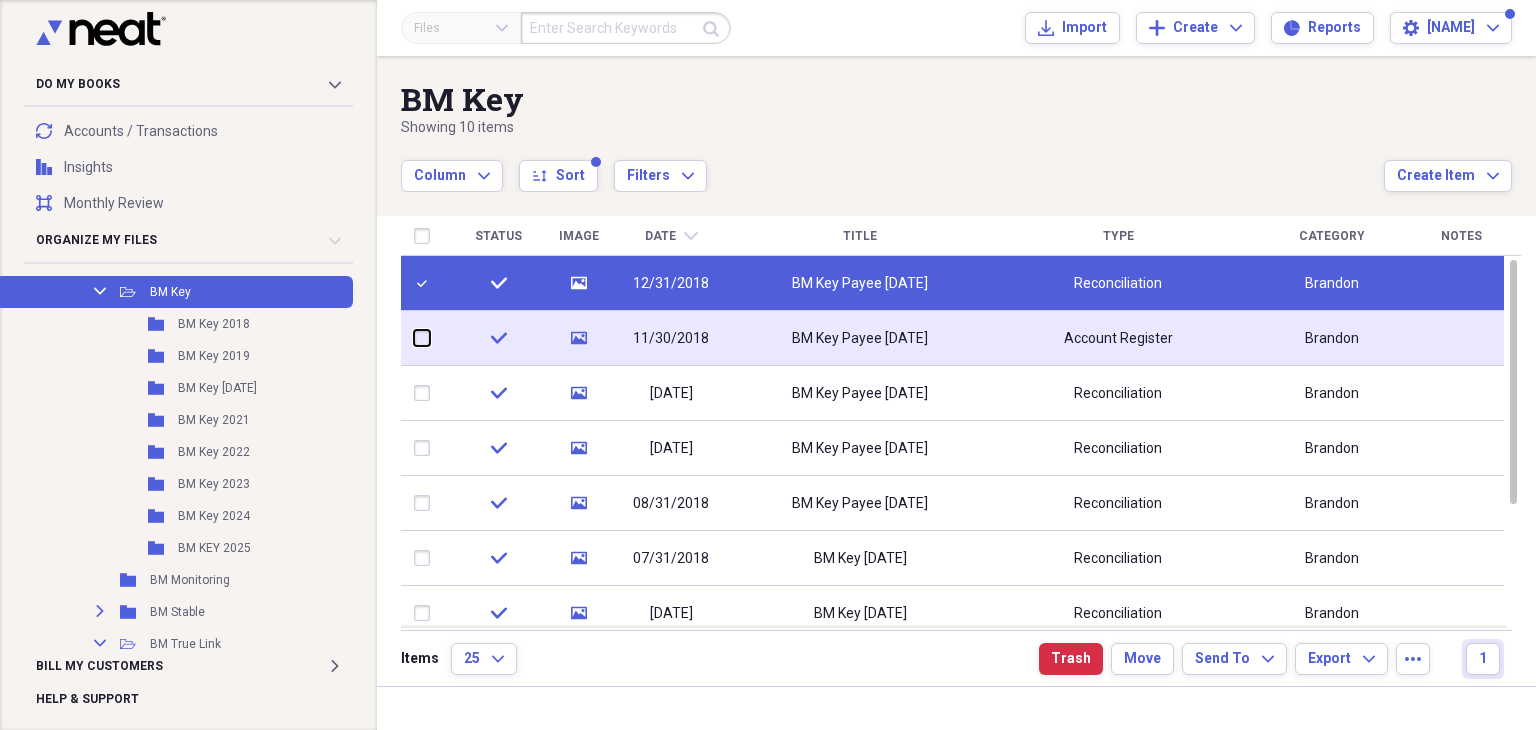 click at bounding box center [414, 338] 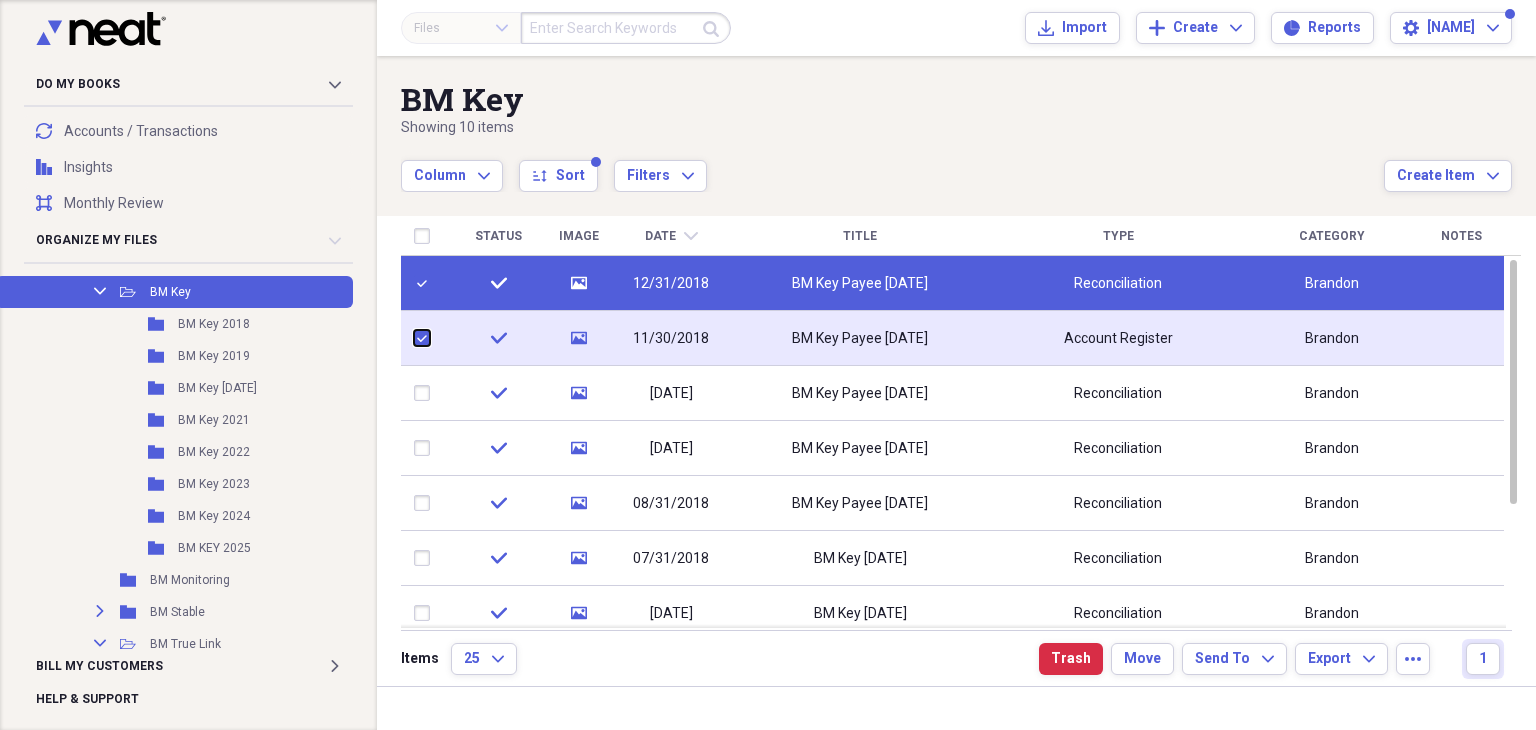 checkbox on "true" 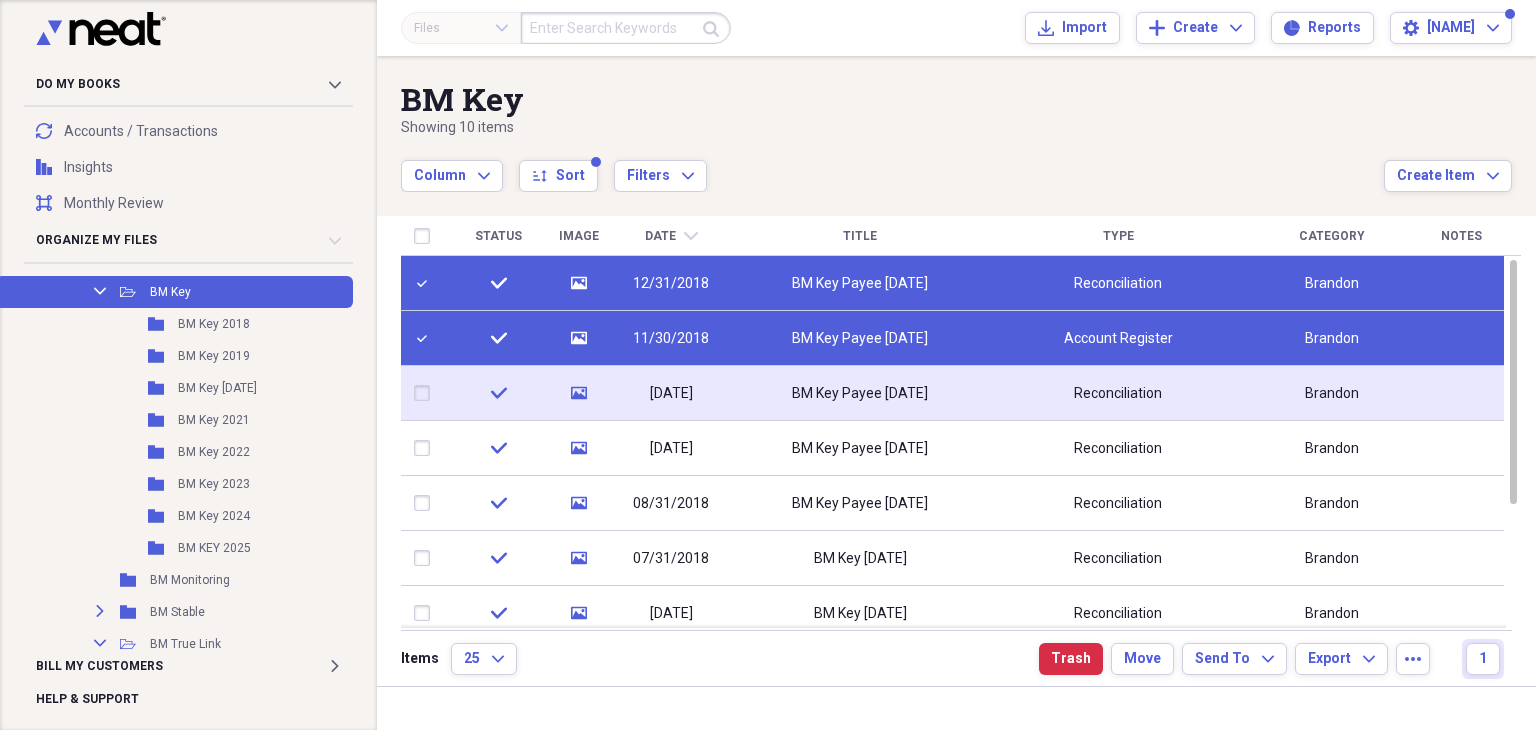 click at bounding box center [426, 393] 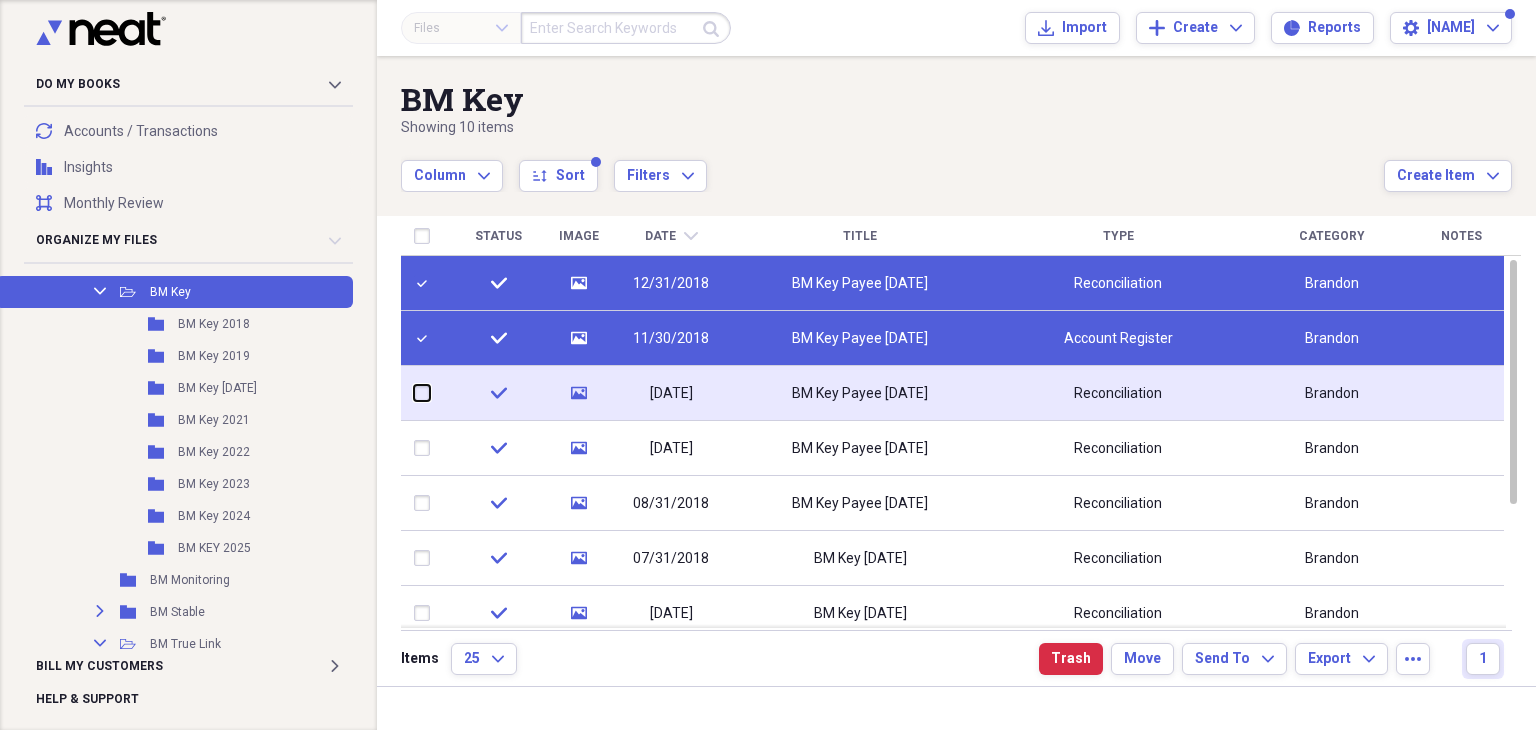 click at bounding box center (414, 393) 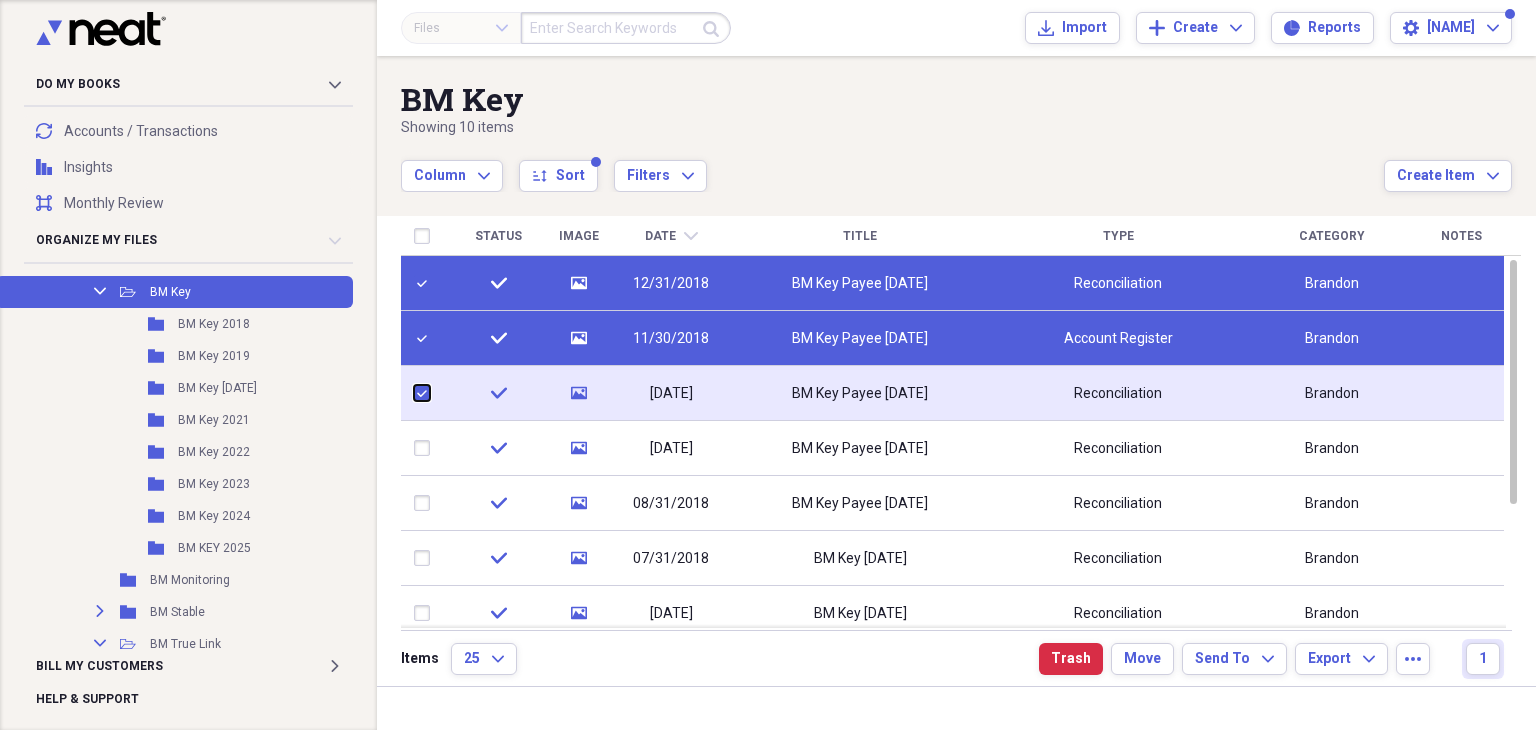 checkbox on "true" 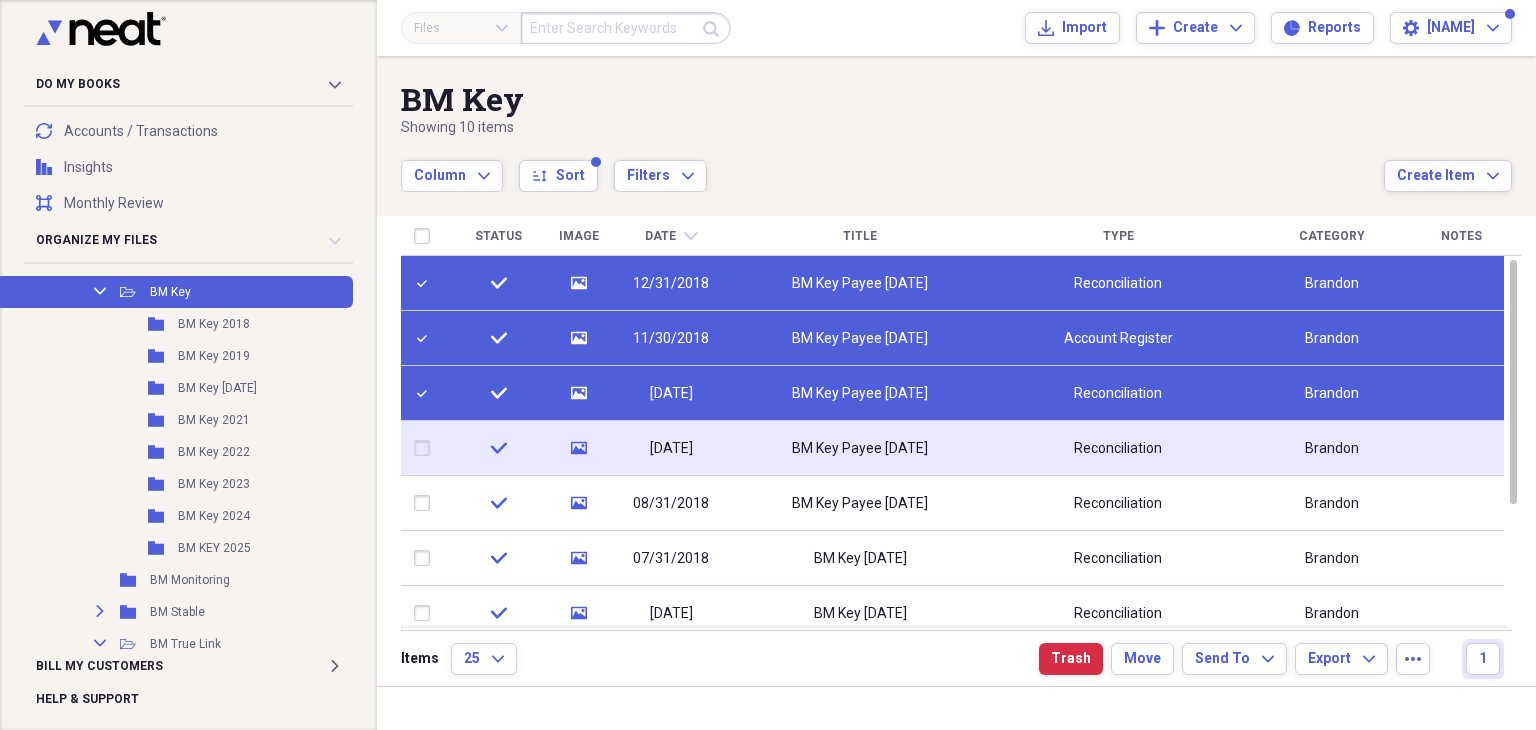 click at bounding box center [426, 448] 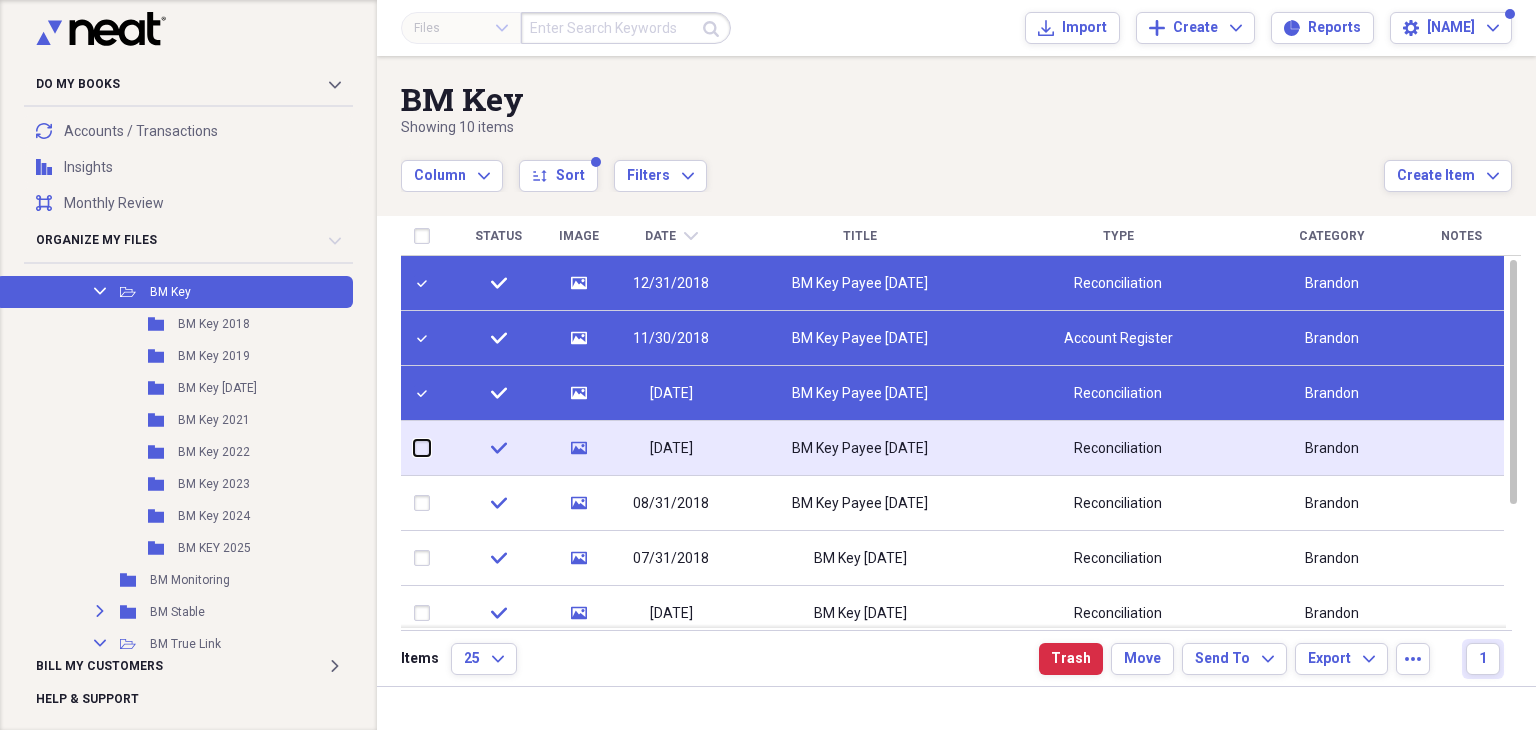 click at bounding box center (414, 448) 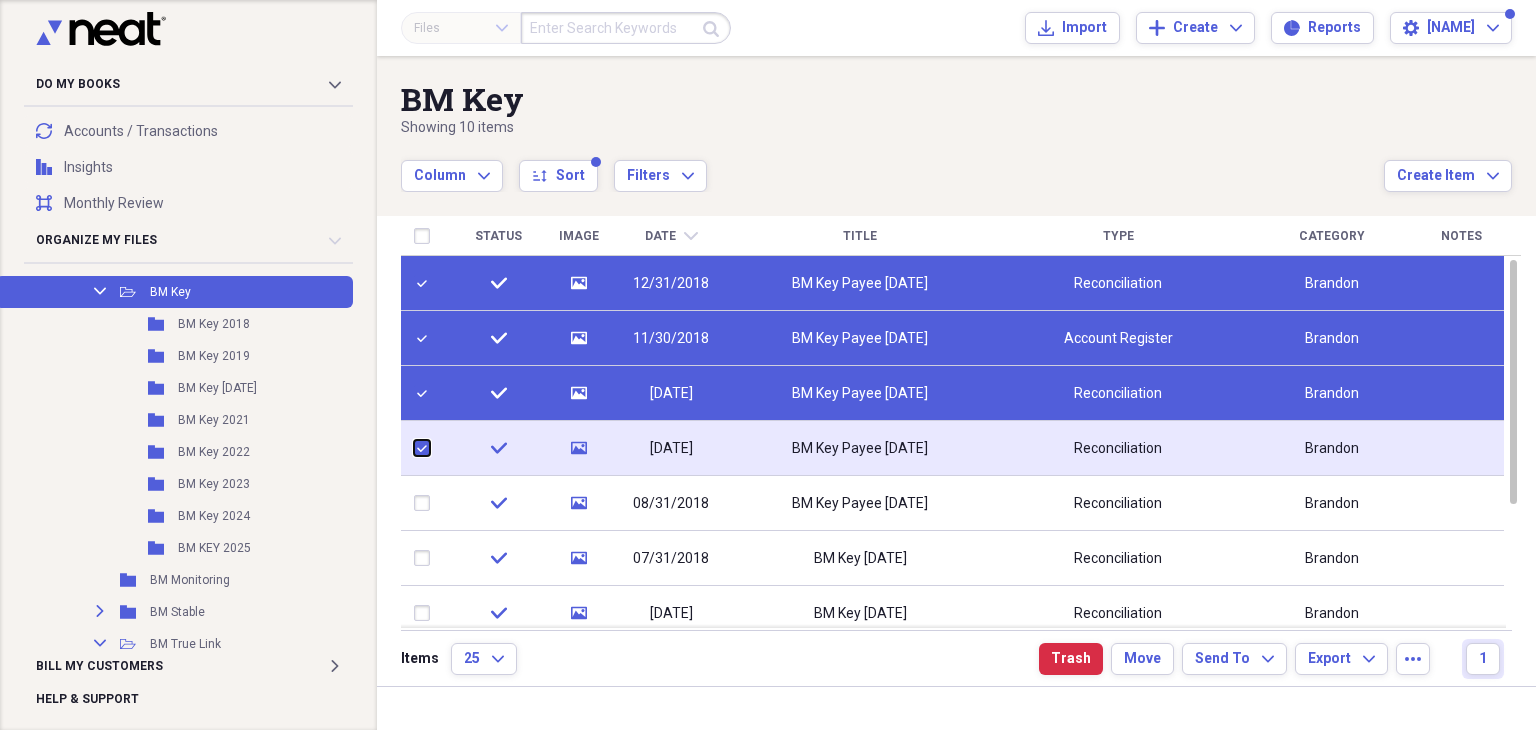checkbox on "true" 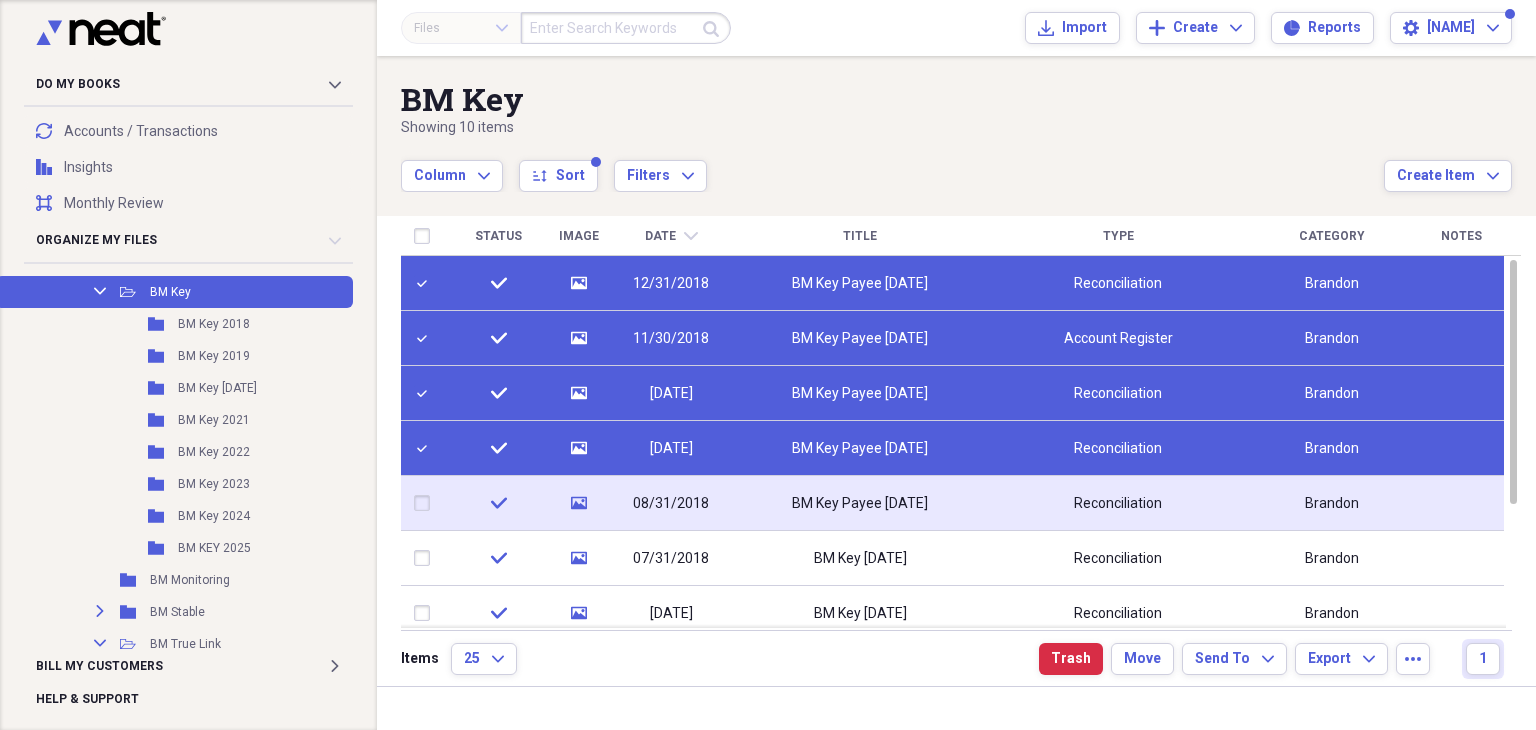 click at bounding box center (426, 503) 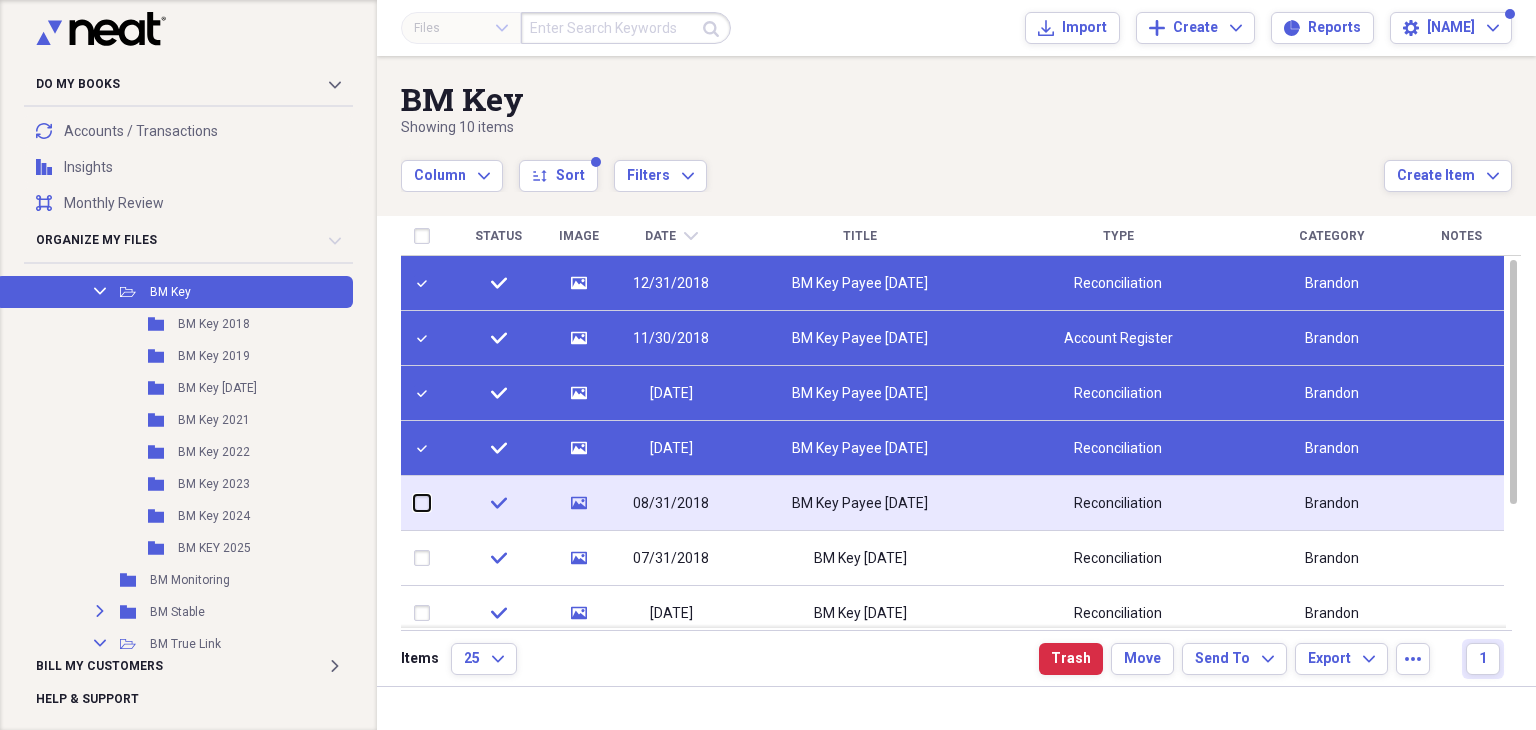 click at bounding box center (414, 503) 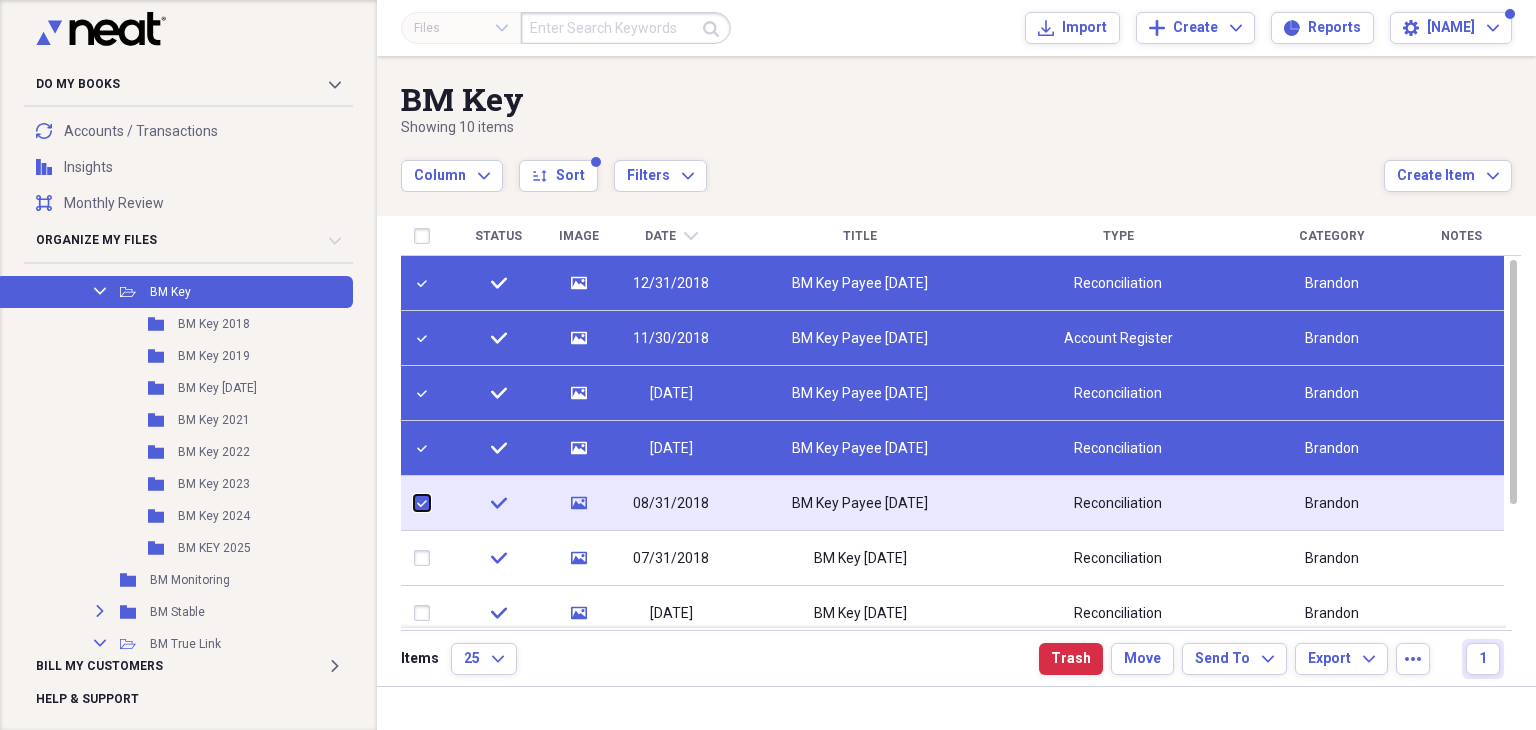 checkbox on "true" 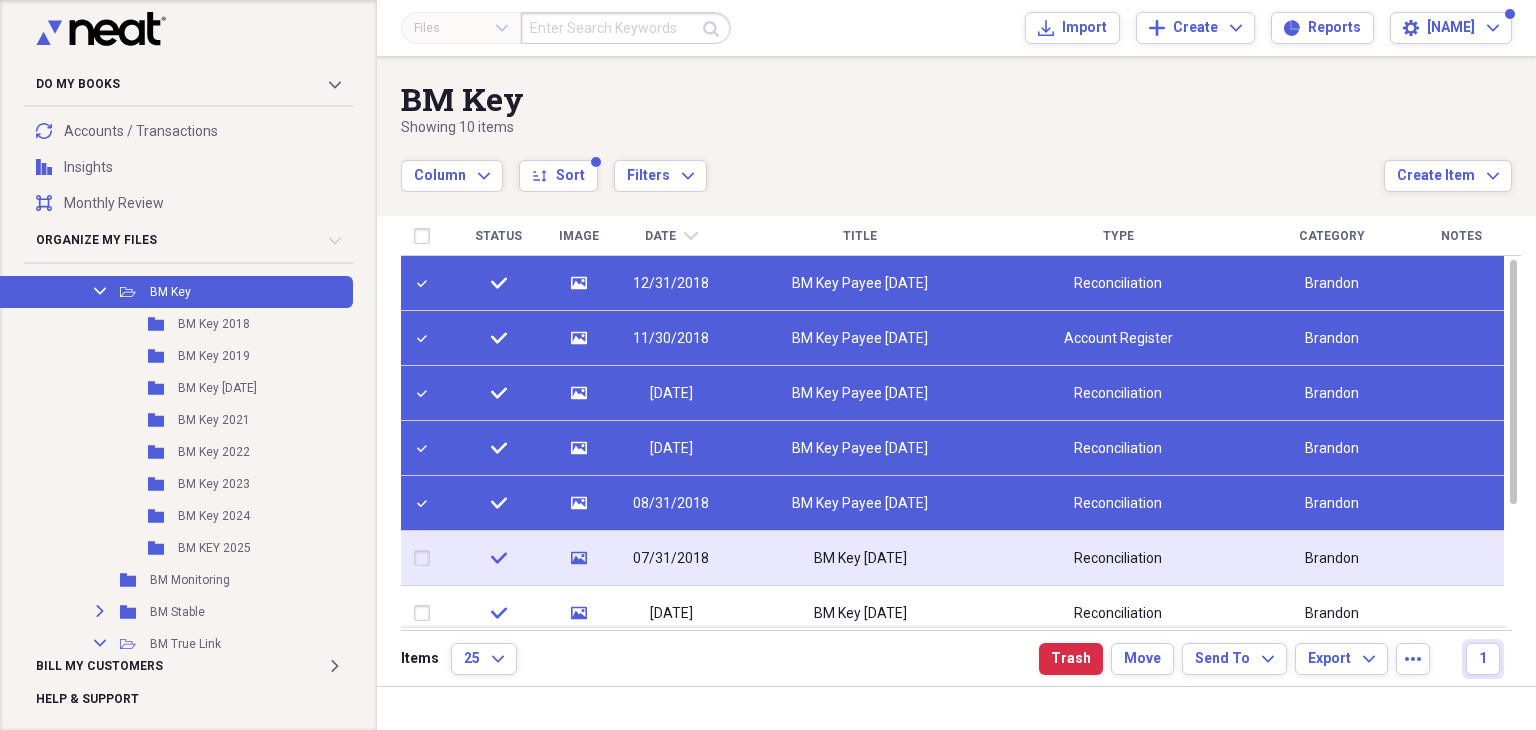 click at bounding box center [426, 558] 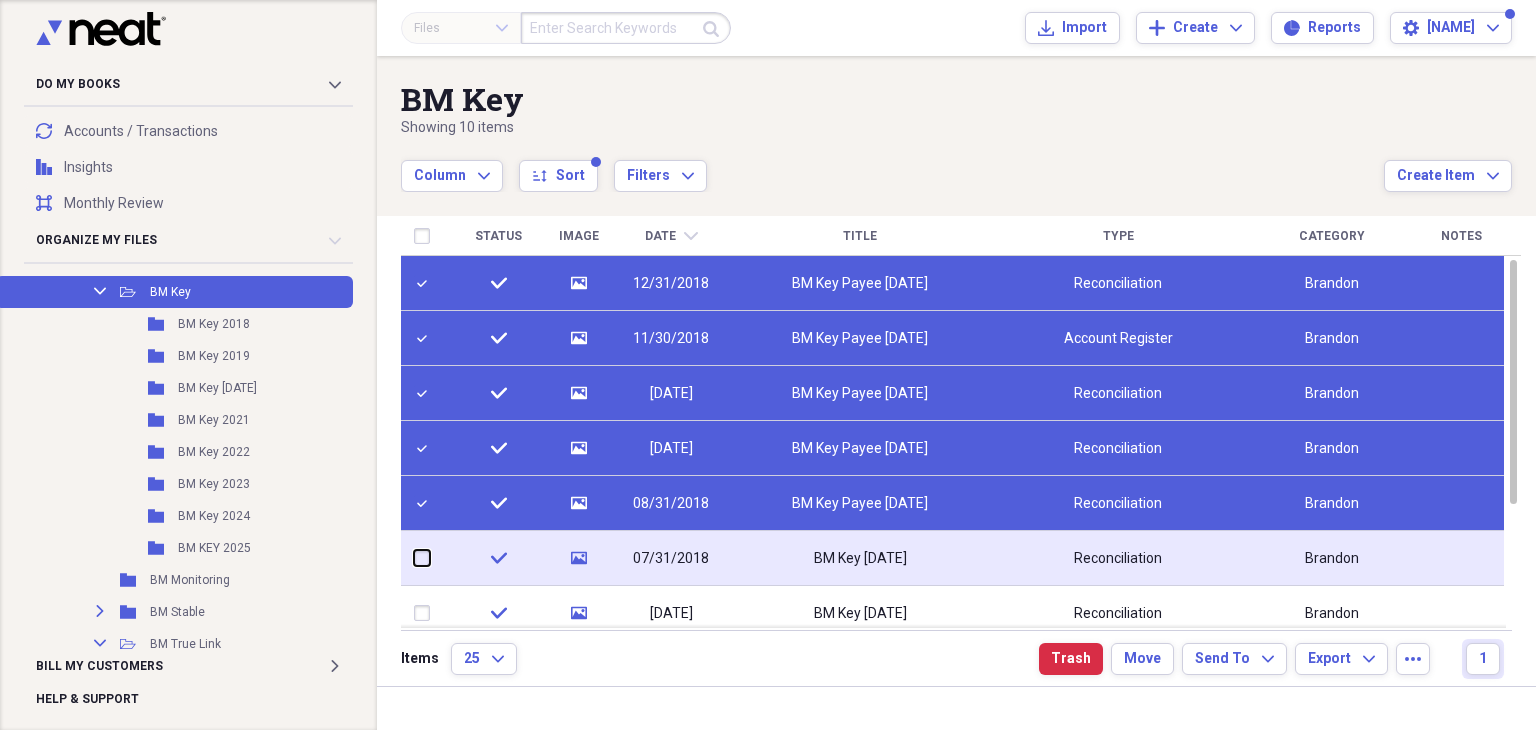click at bounding box center (414, 558) 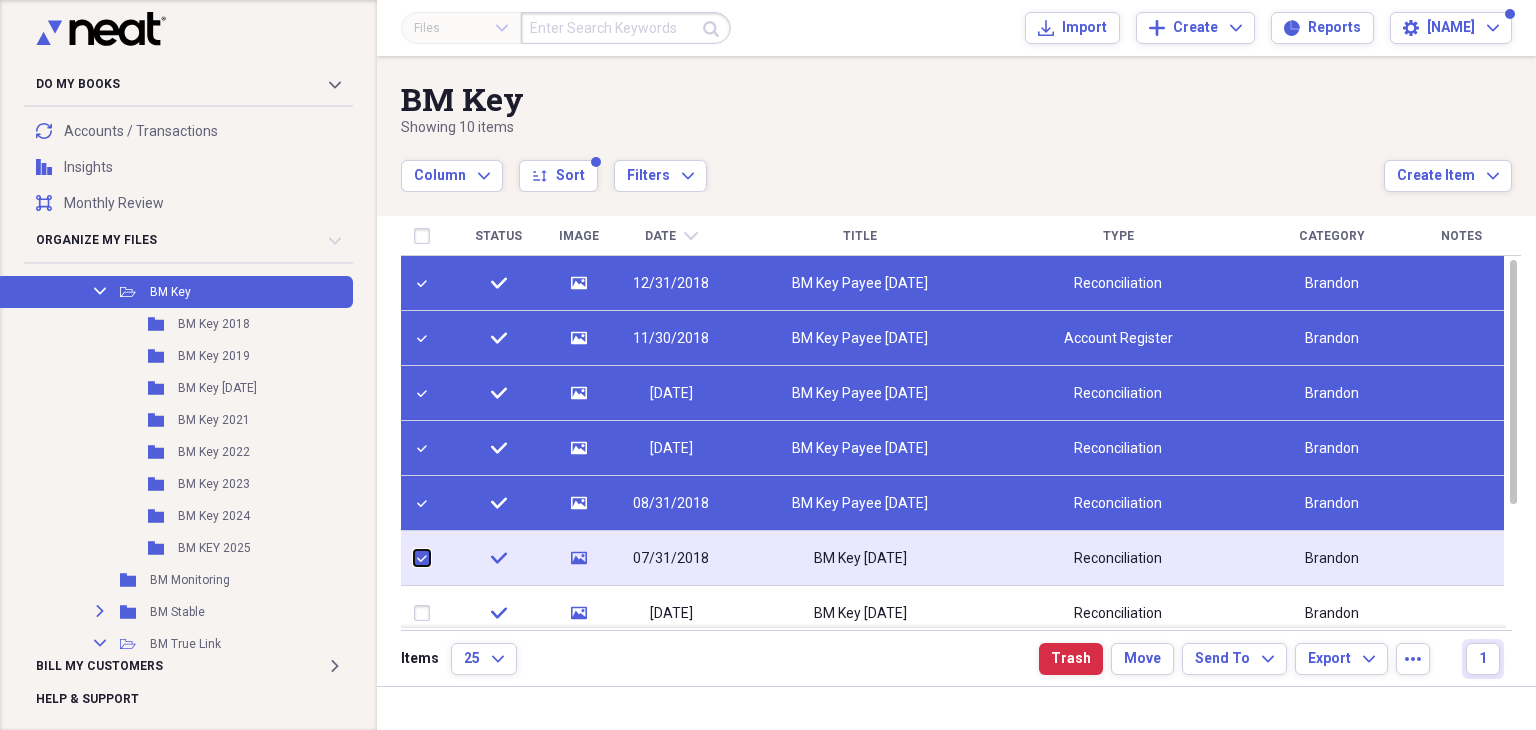 checkbox on "true" 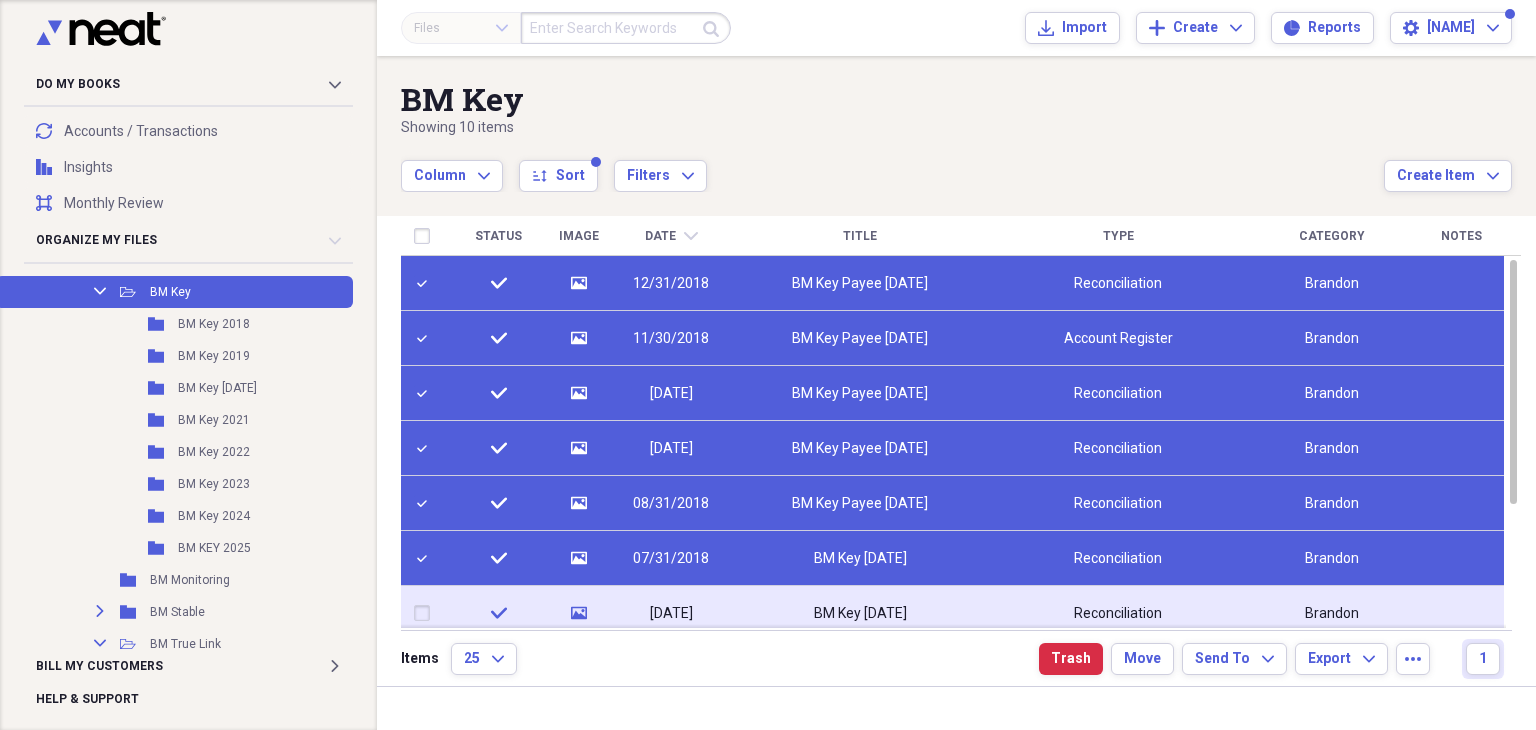 click at bounding box center (426, 613) 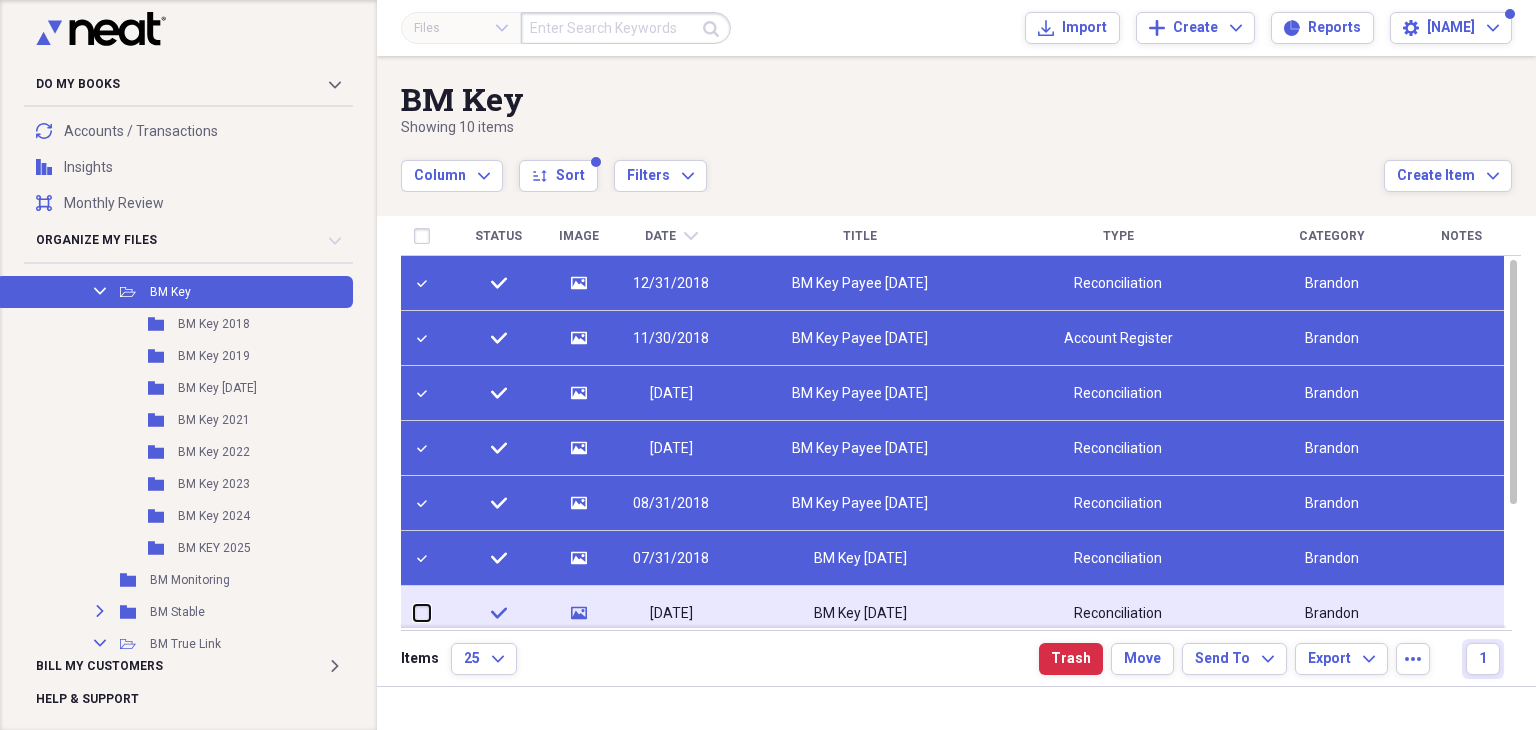 click at bounding box center (414, 613) 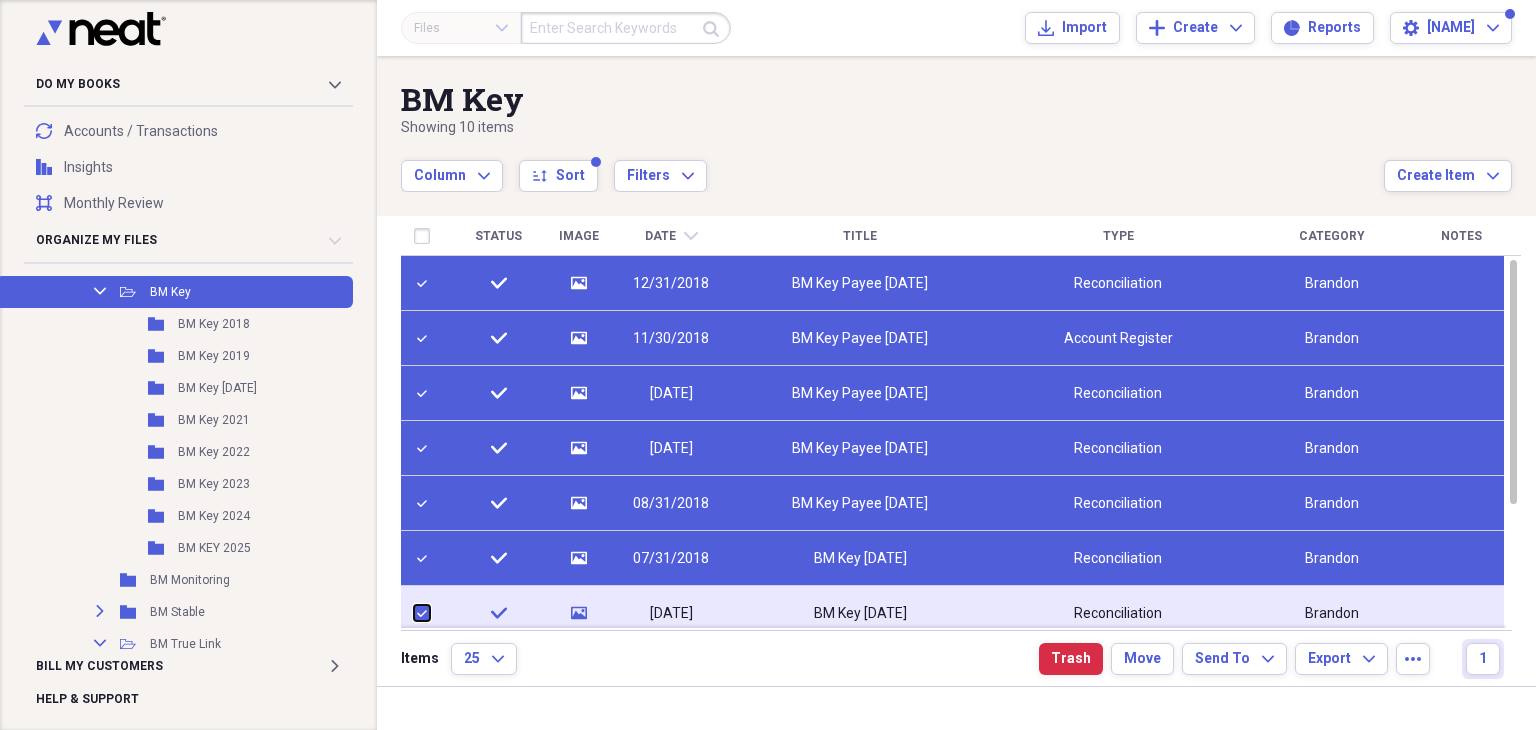 checkbox on "true" 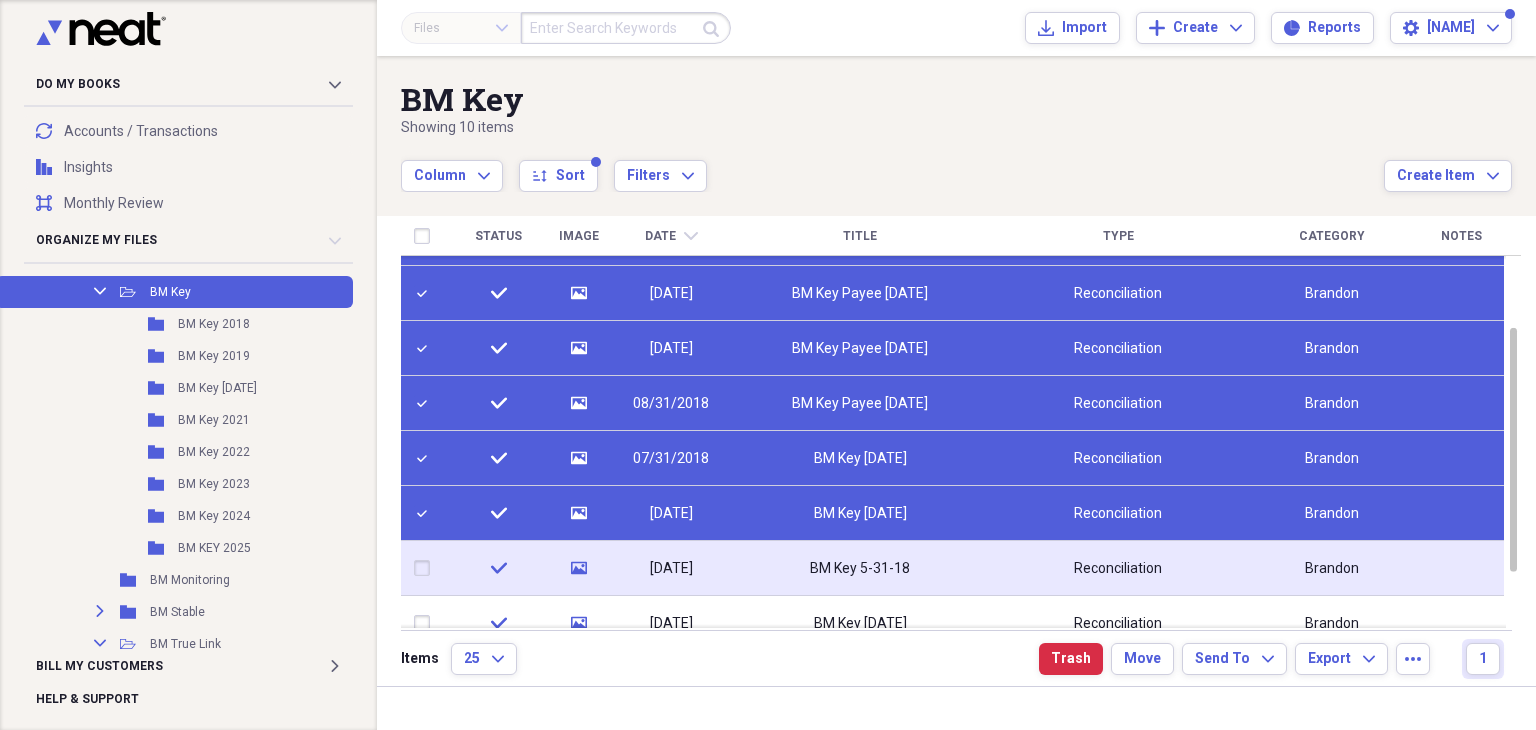 click at bounding box center [426, 568] 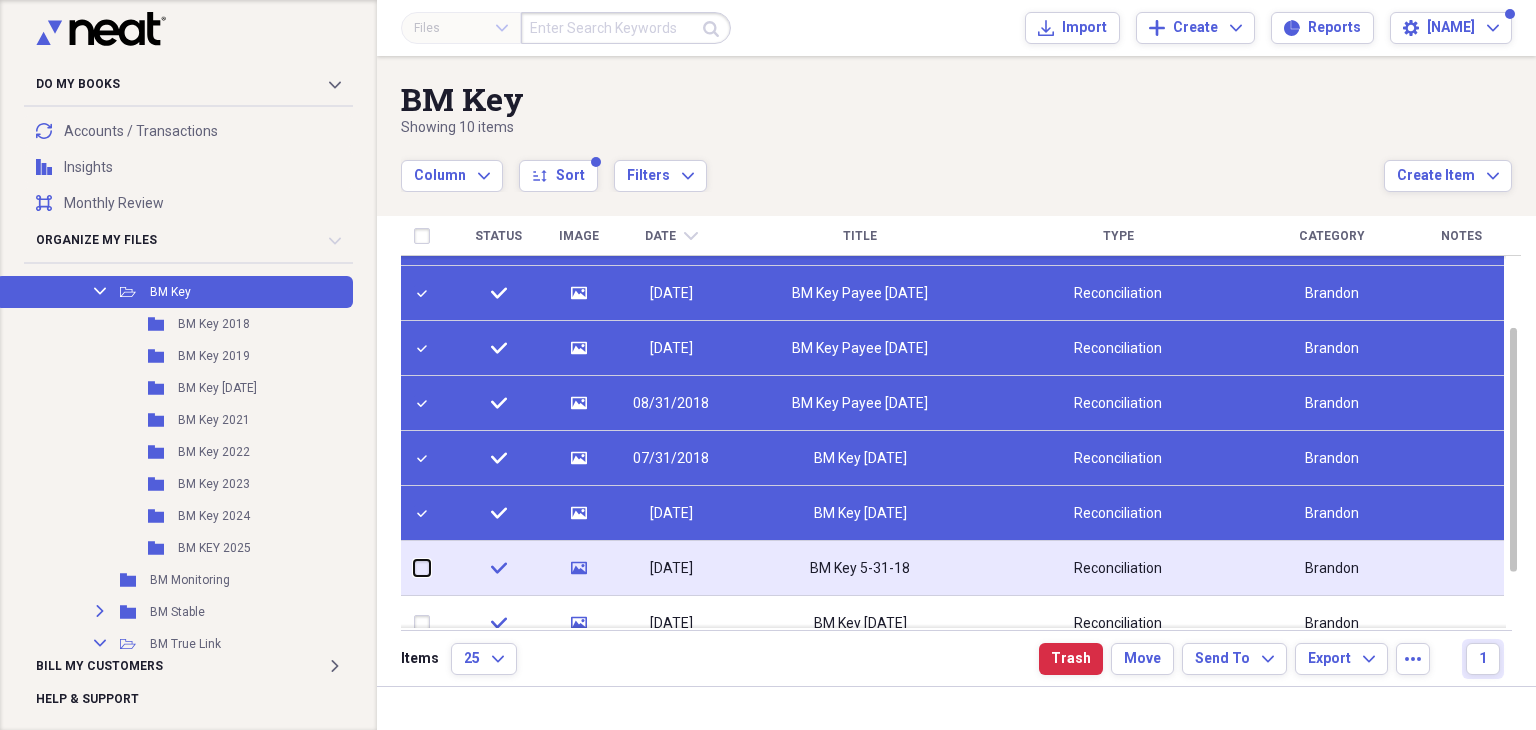 click at bounding box center [414, 568] 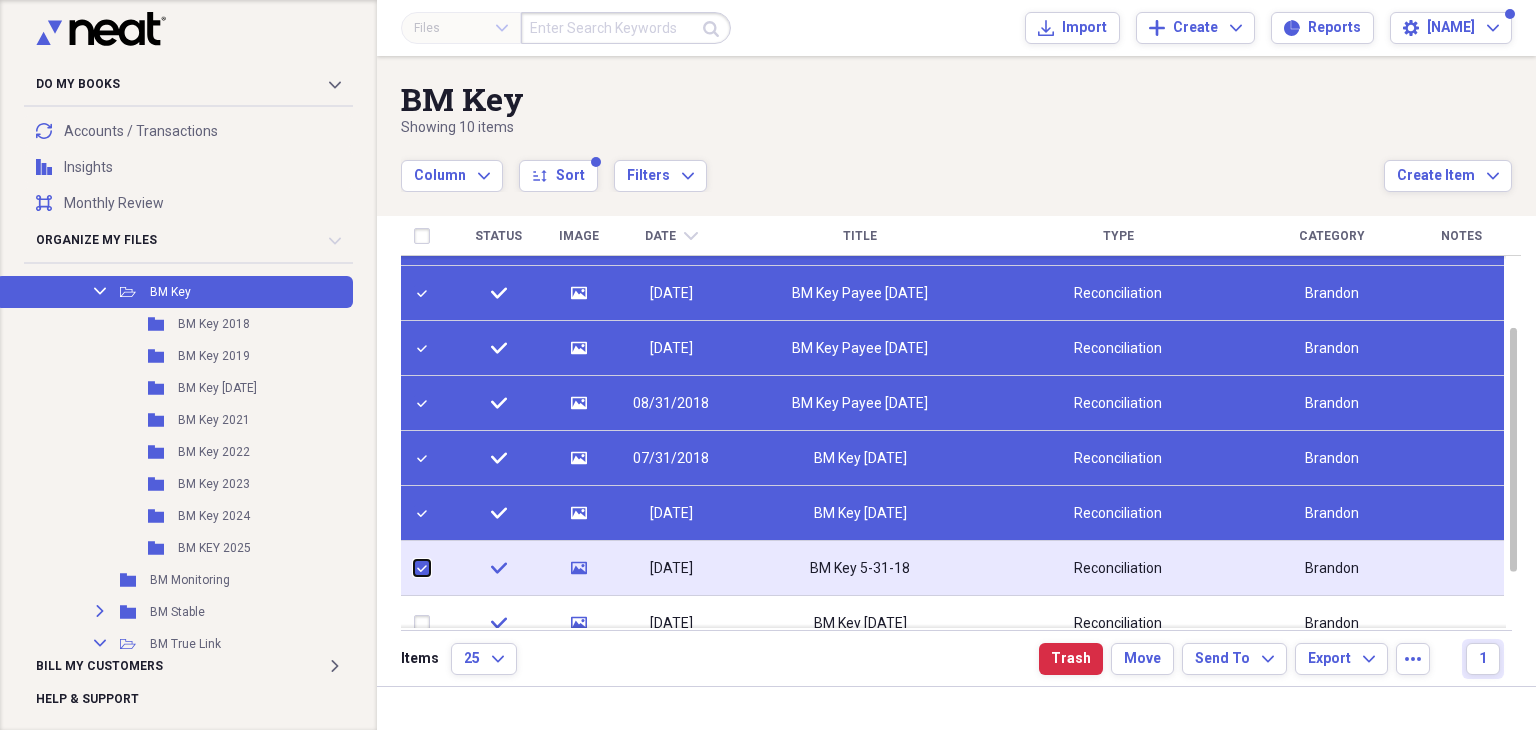 checkbox on "true" 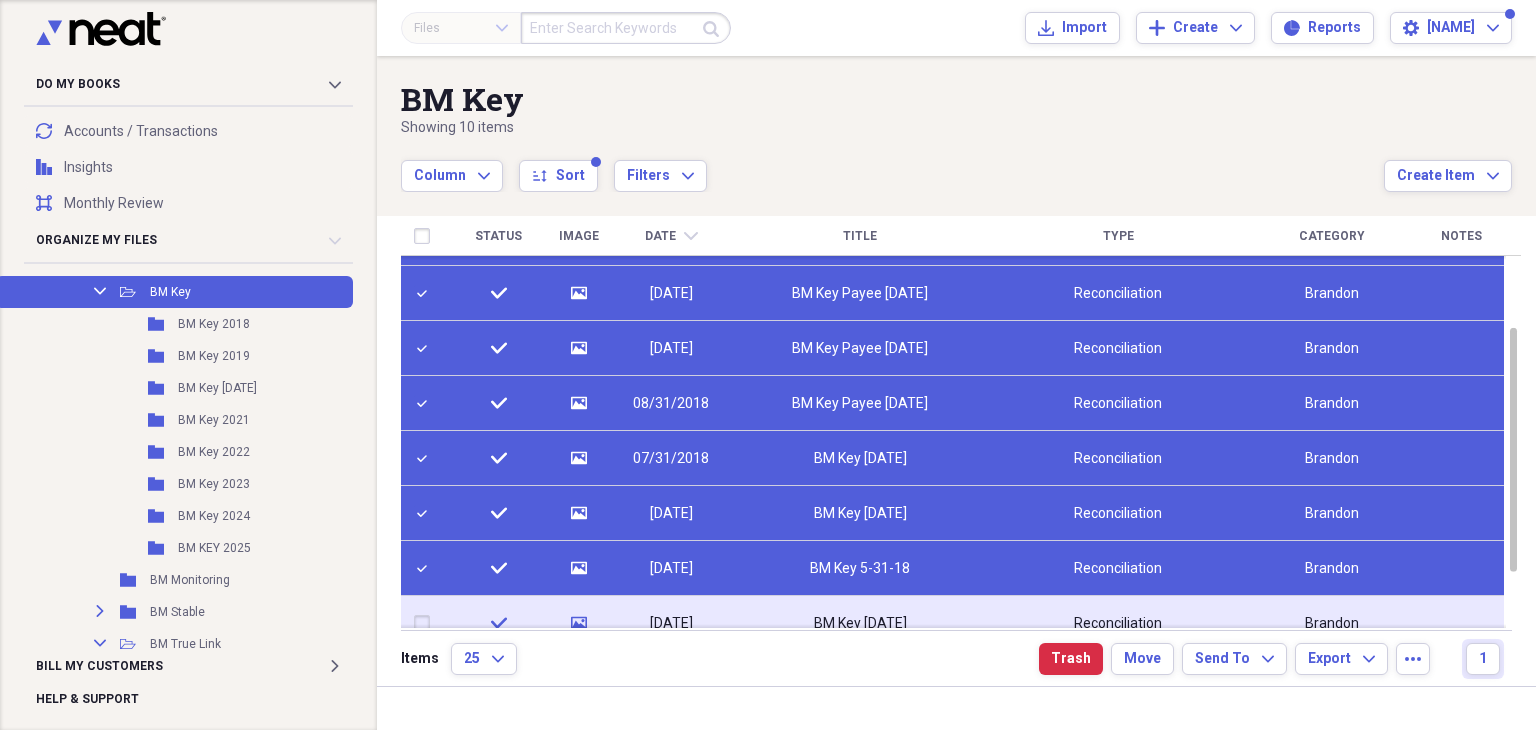 click at bounding box center (426, 623) 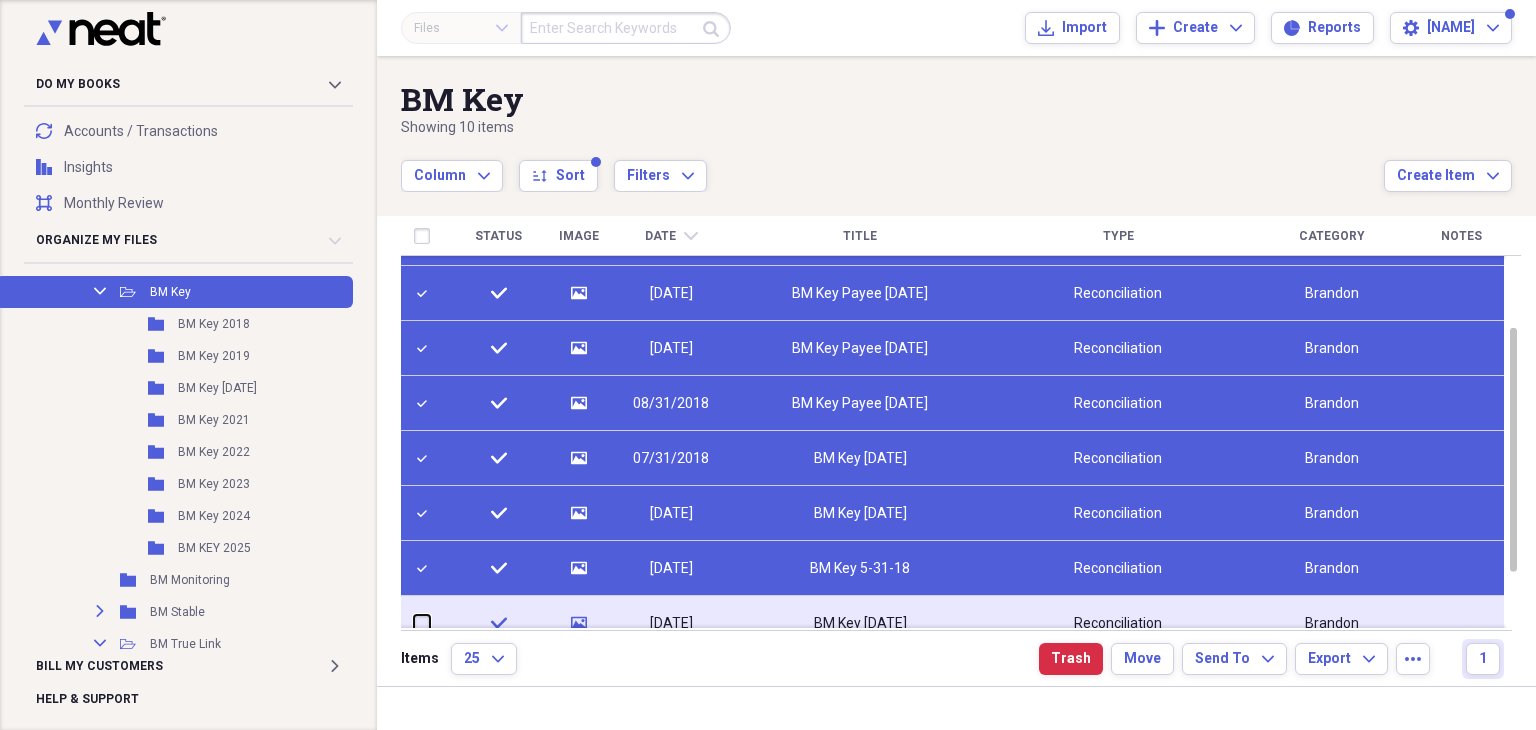 click at bounding box center [414, 623] 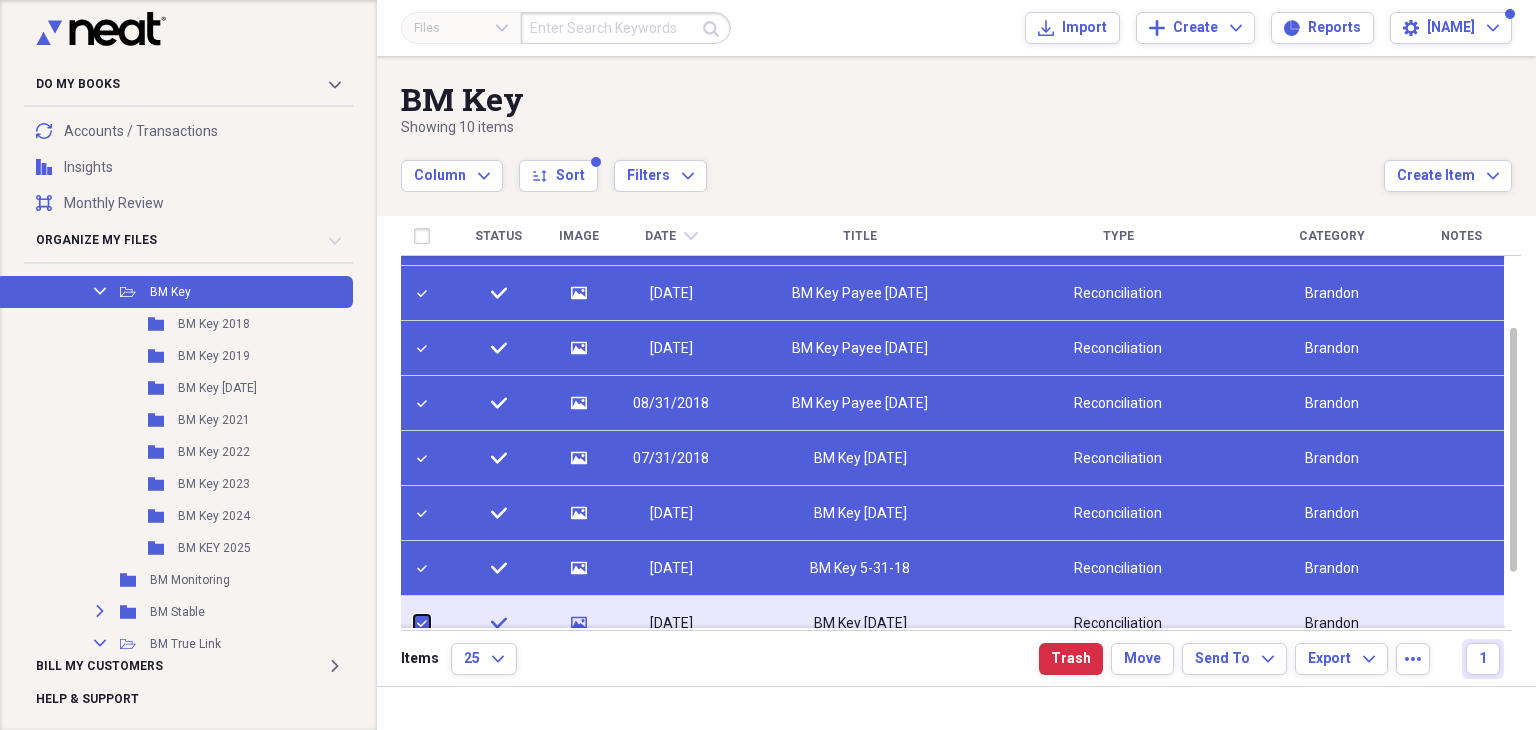 checkbox on "true" 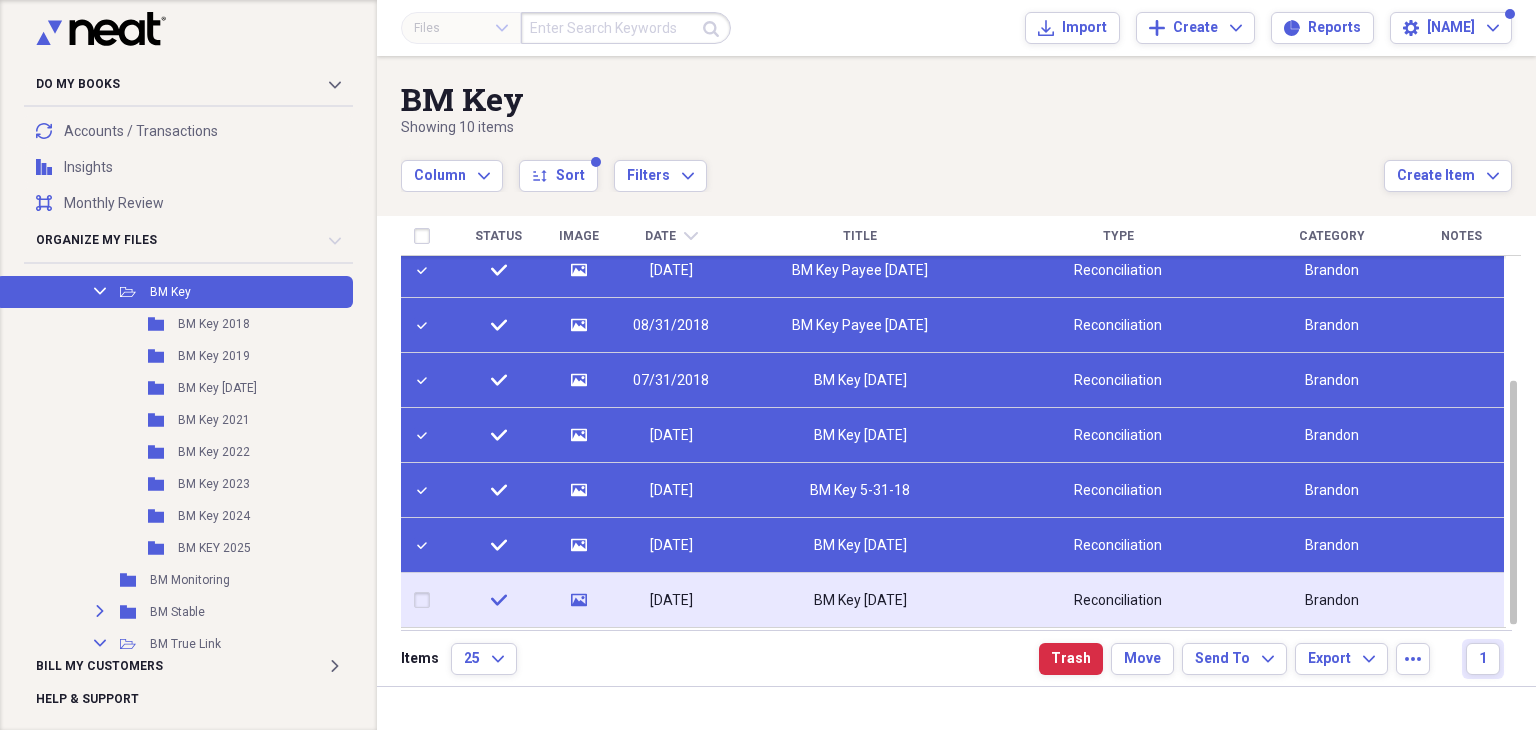click at bounding box center [426, 600] 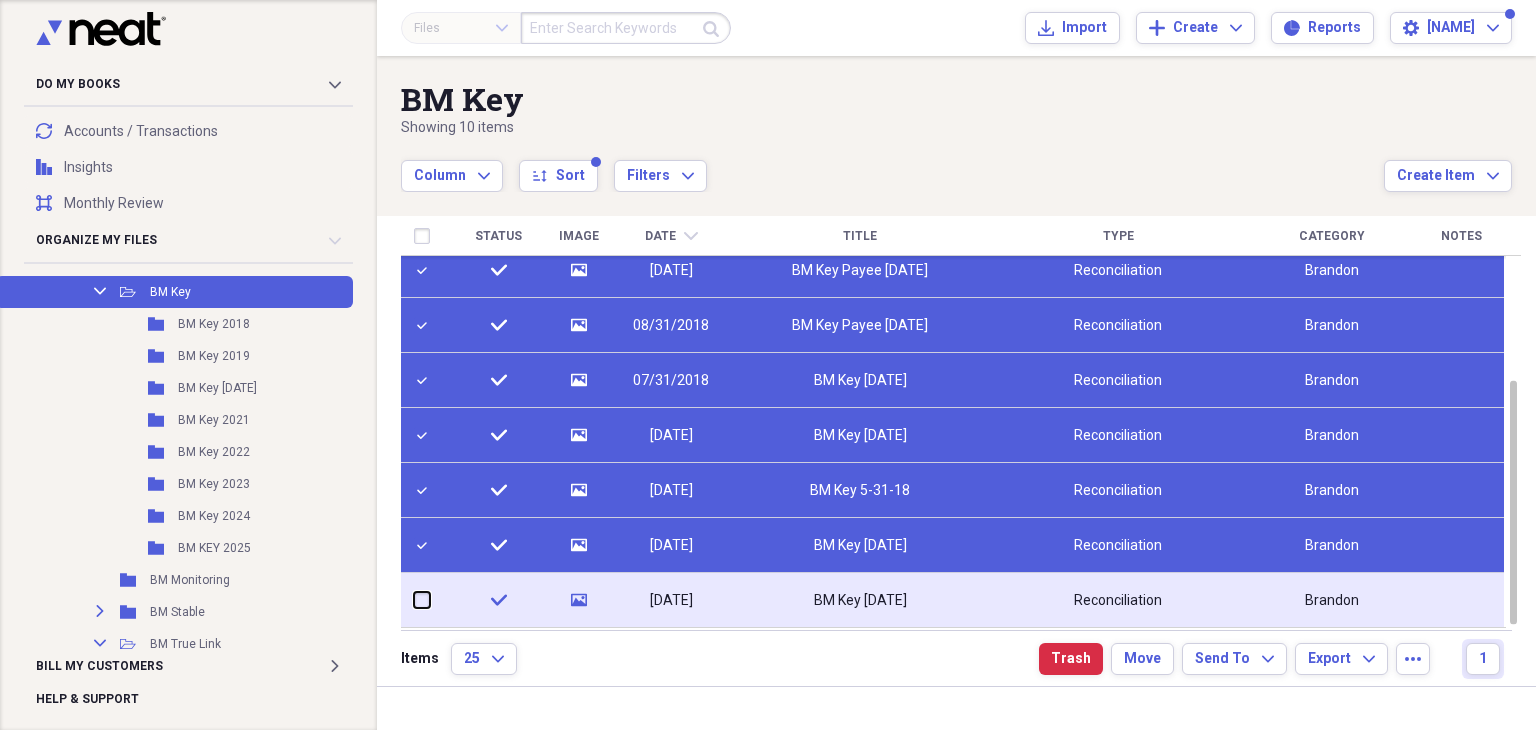 click at bounding box center (414, 600) 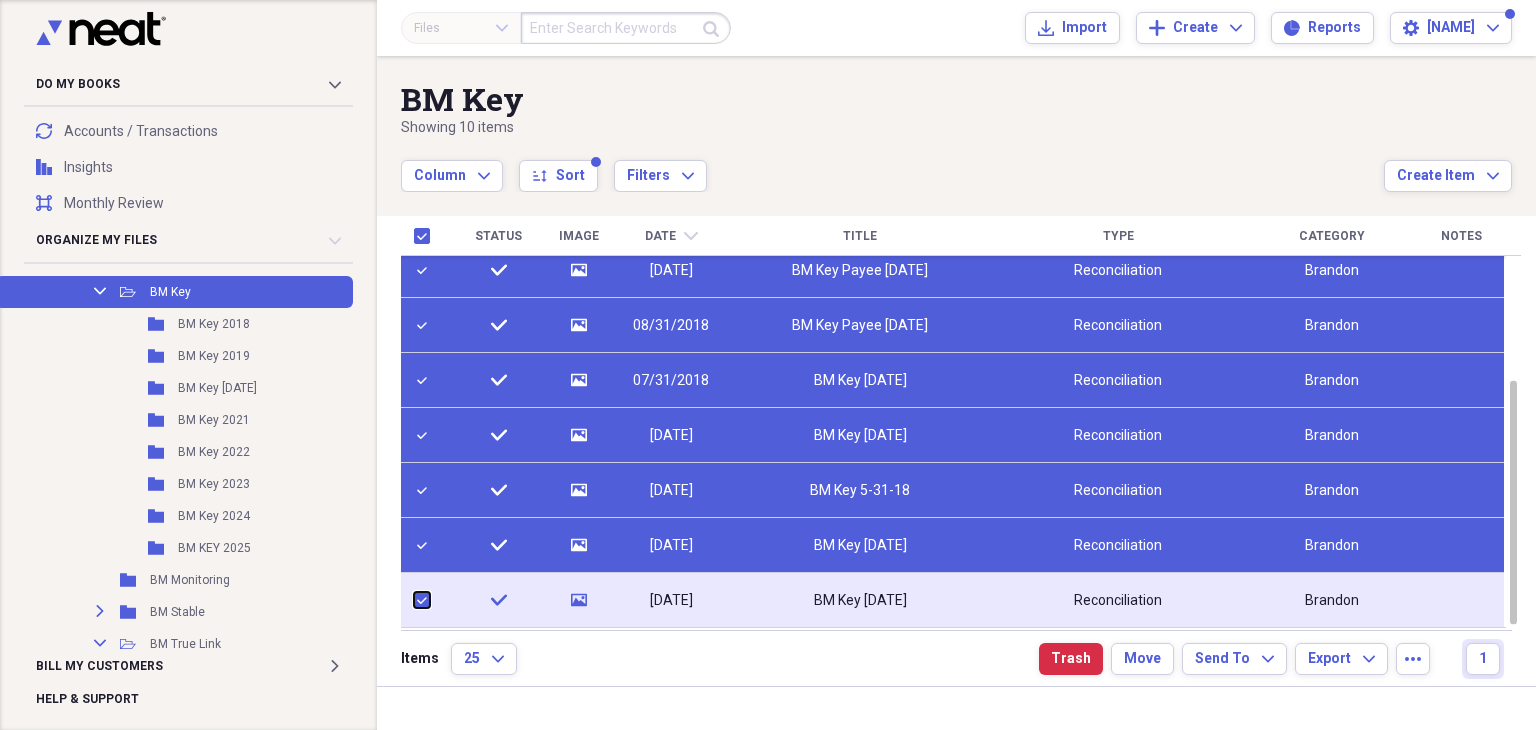 checkbox on "true" 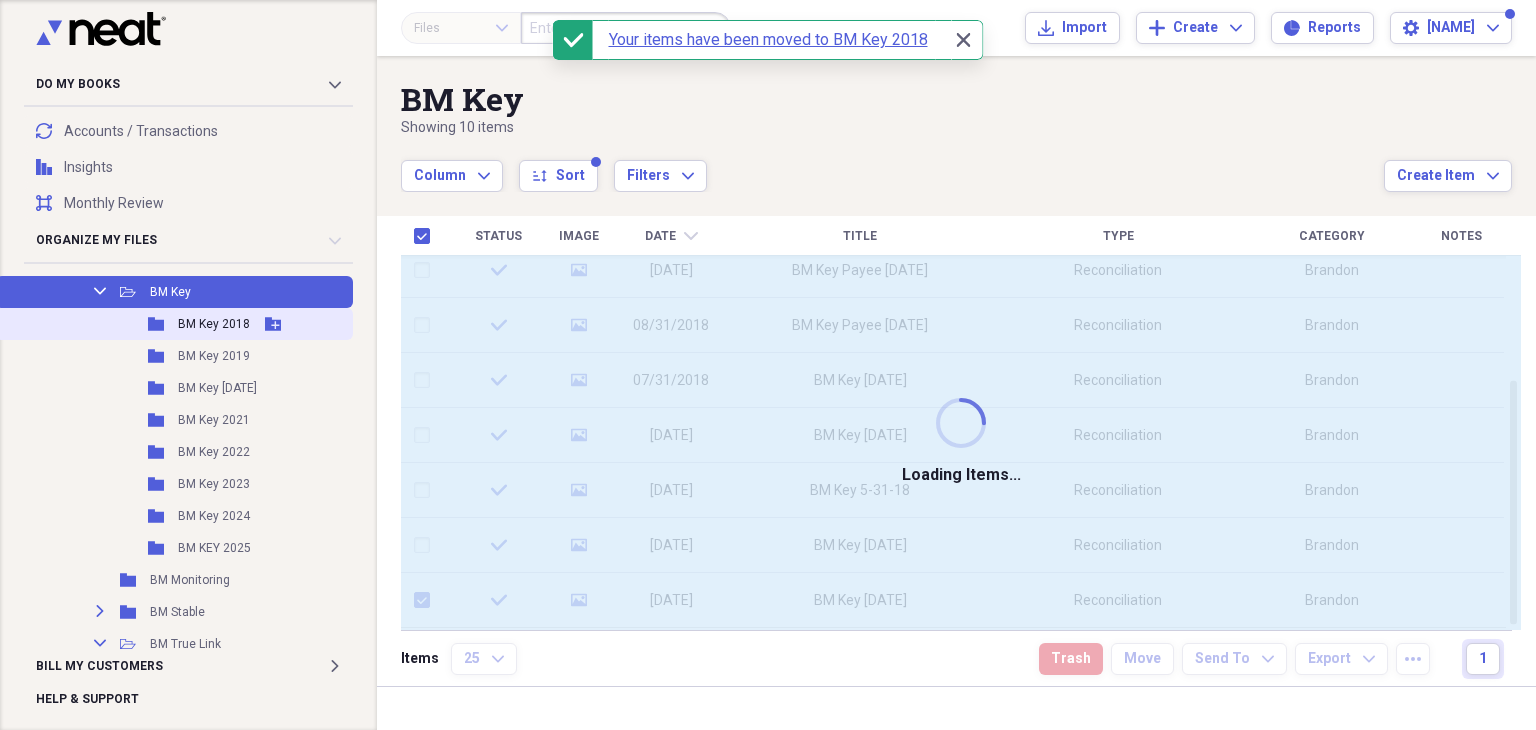 checkbox on "false" 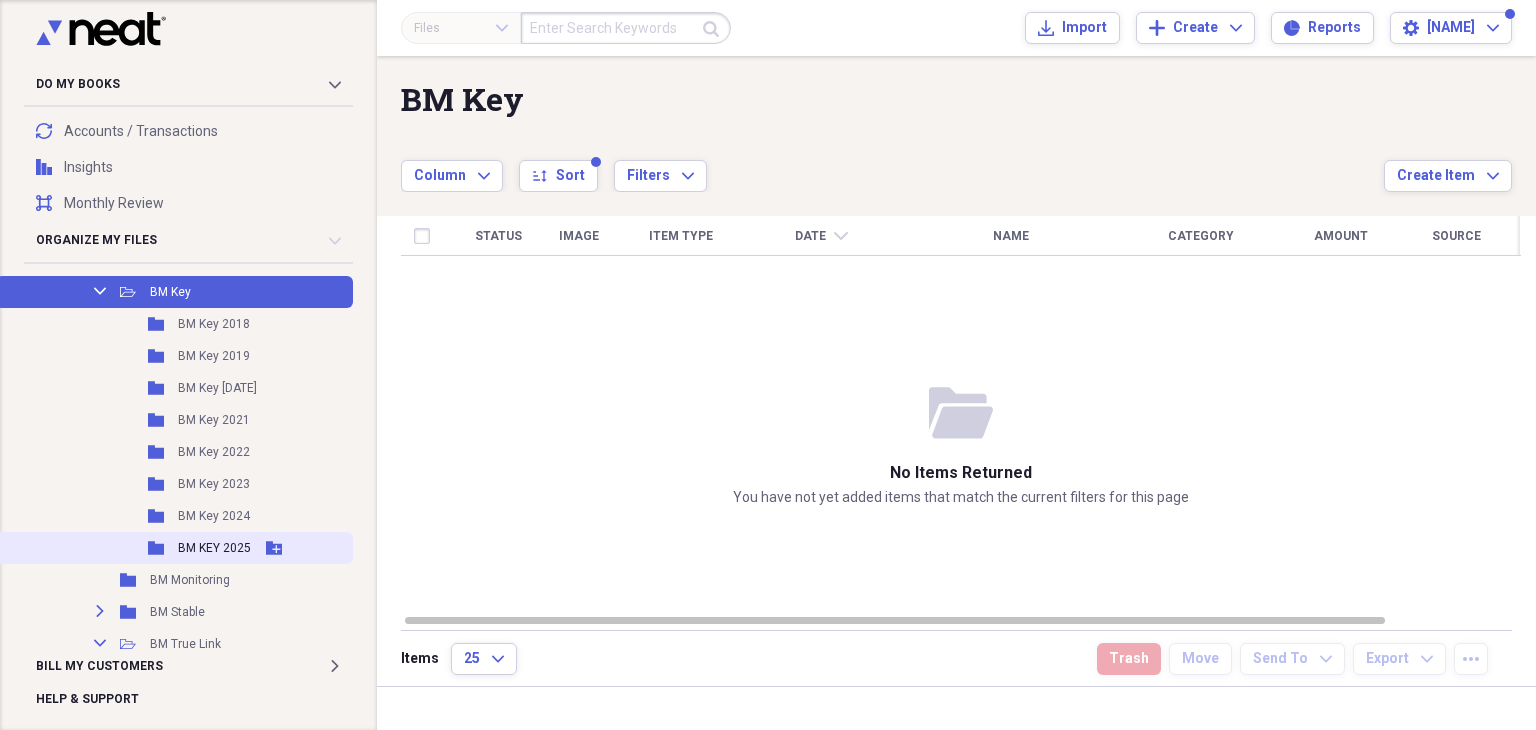 click on "BM KEY 2025" at bounding box center [214, 548] 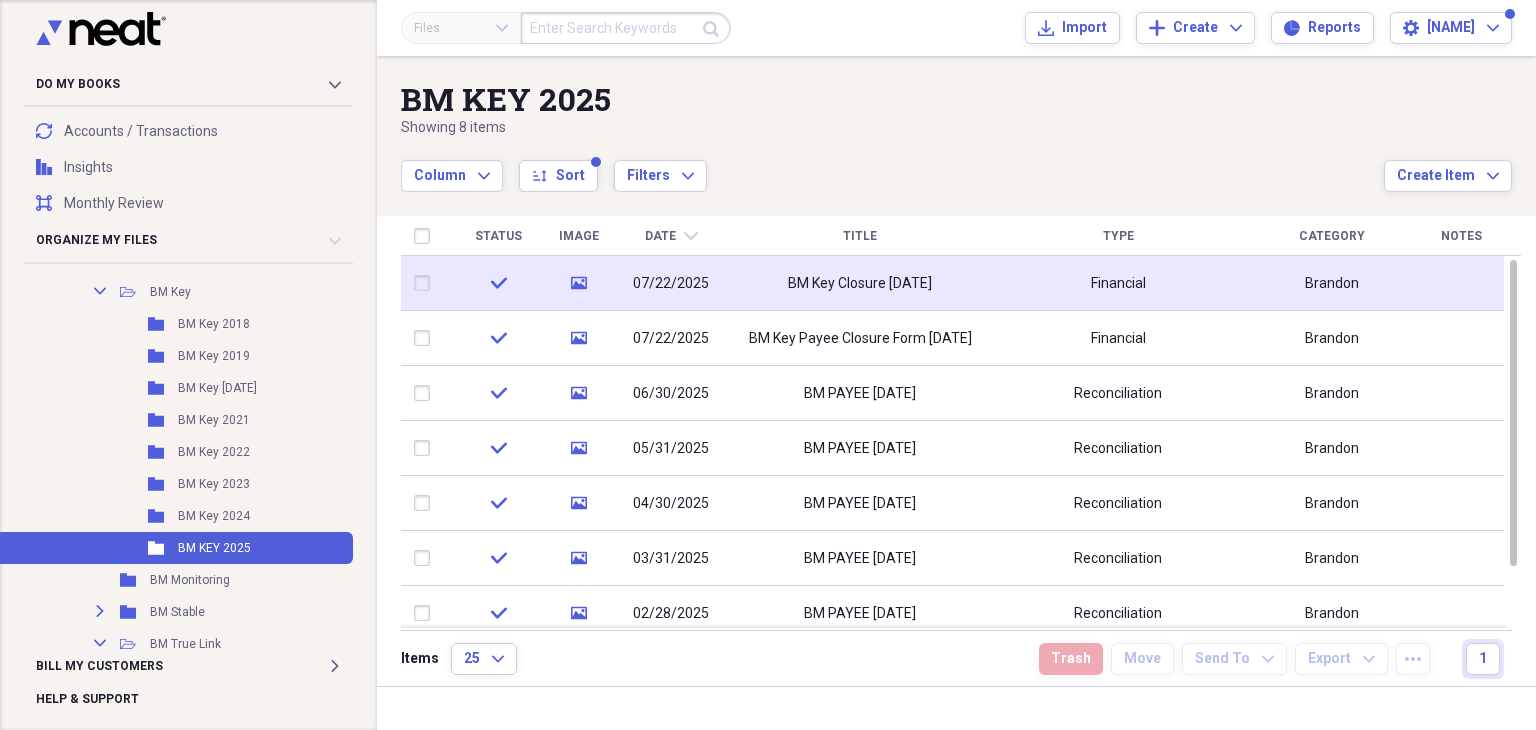 click on "BM Key Closure [DATE]" at bounding box center (860, 284) 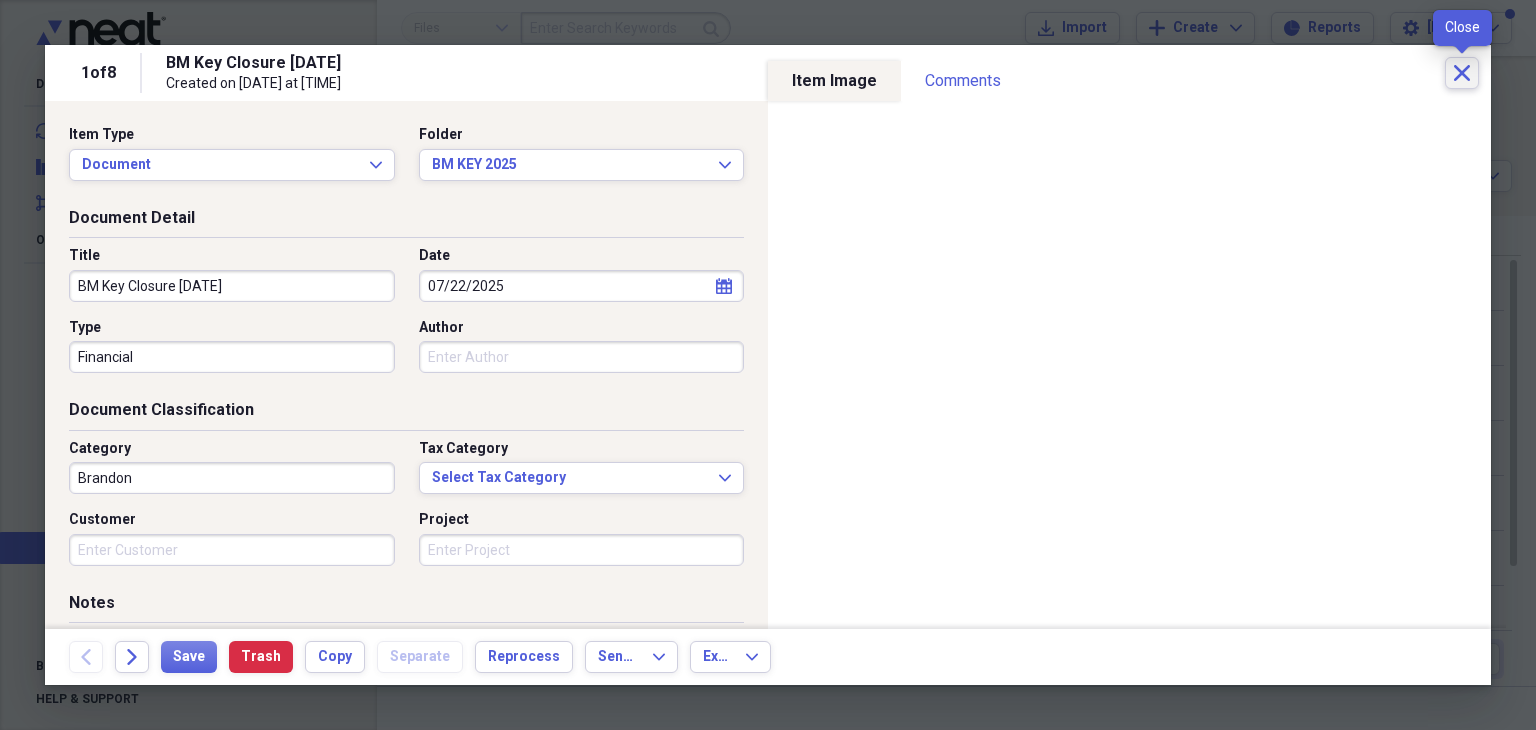 click on "Close" at bounding box center [1462, 73] 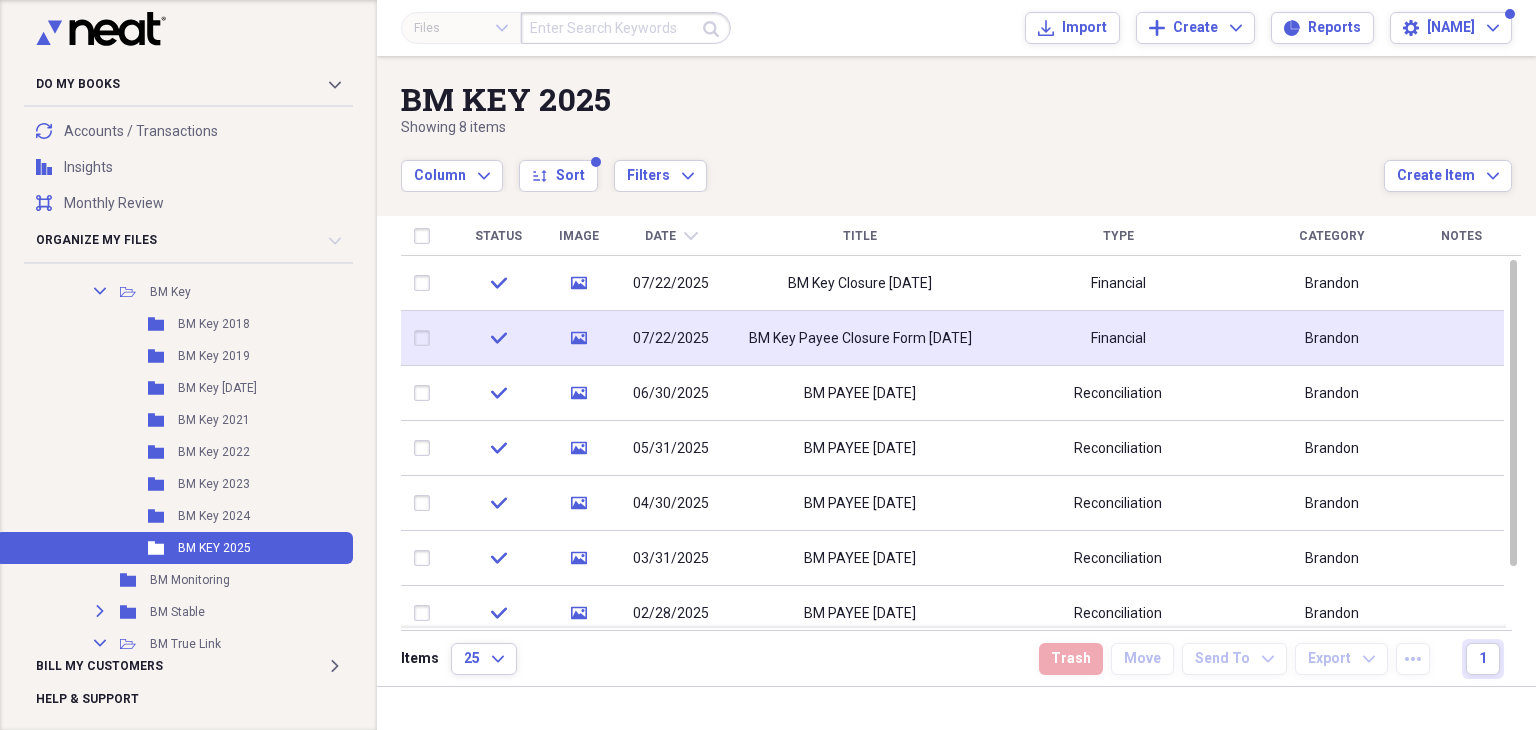 click on "BM Key Payee Closure Form [DATE]" at bounding box center [860, 339] 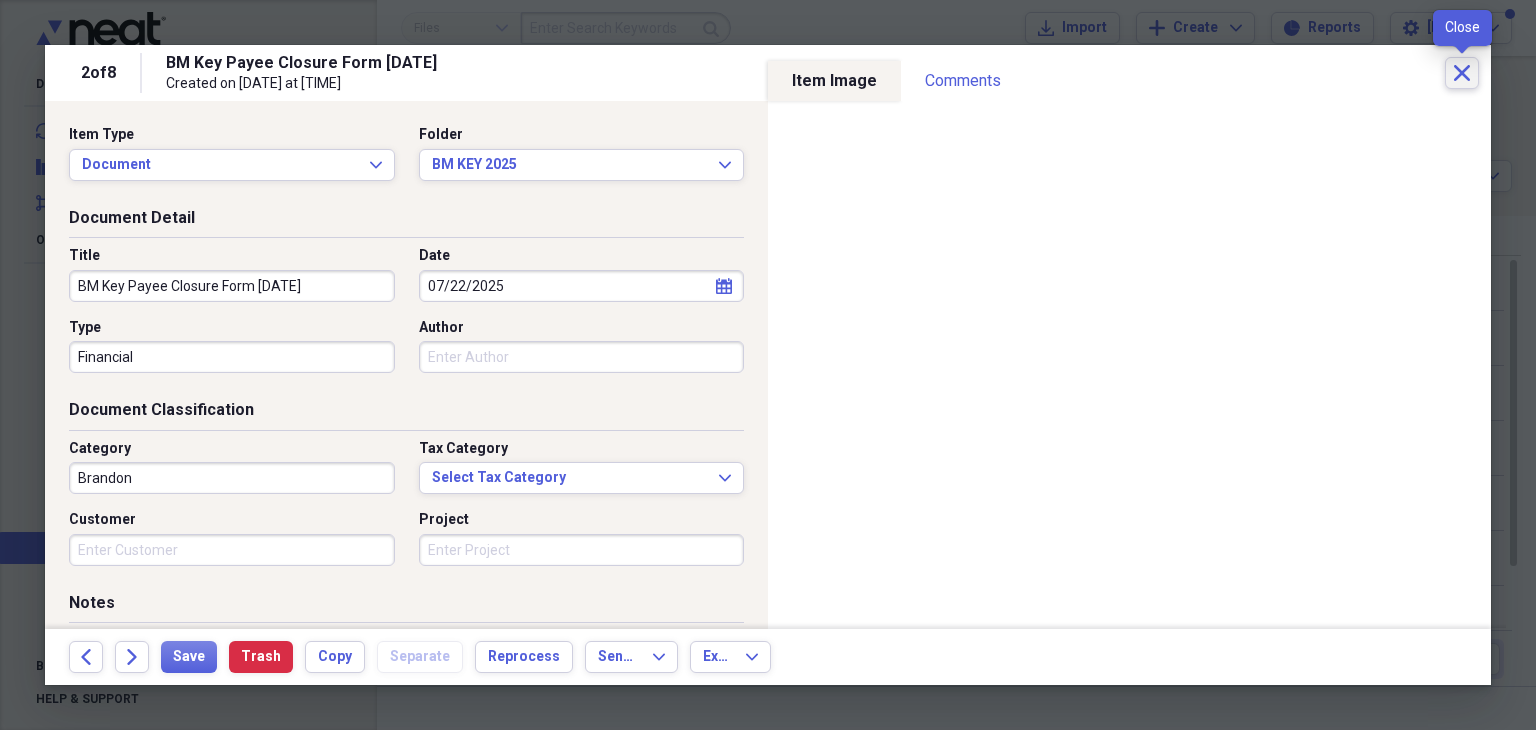 click on "Close" at bounding box center (1462, 73) 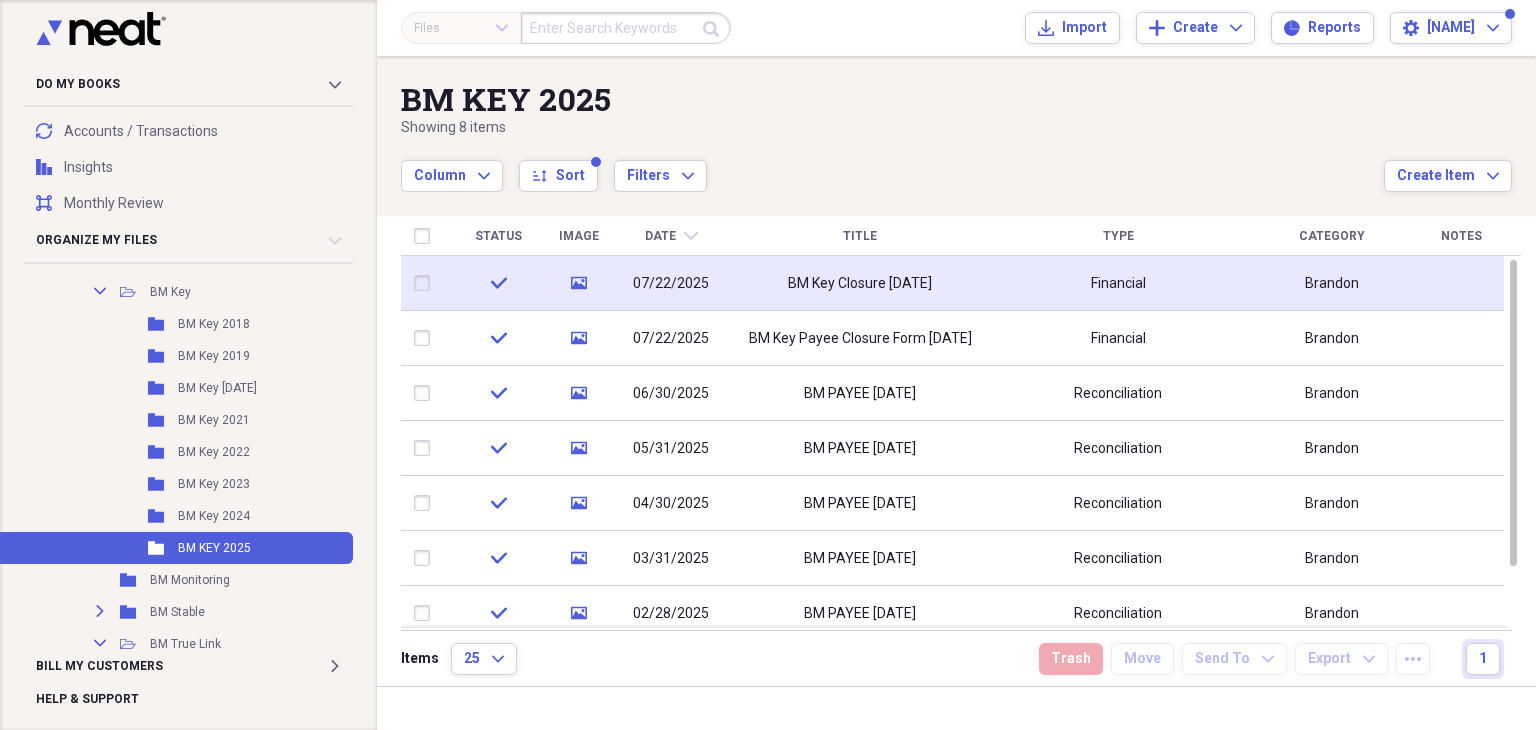 click on "BM Key Closure [DATE]" at bounding box center [860, 284] 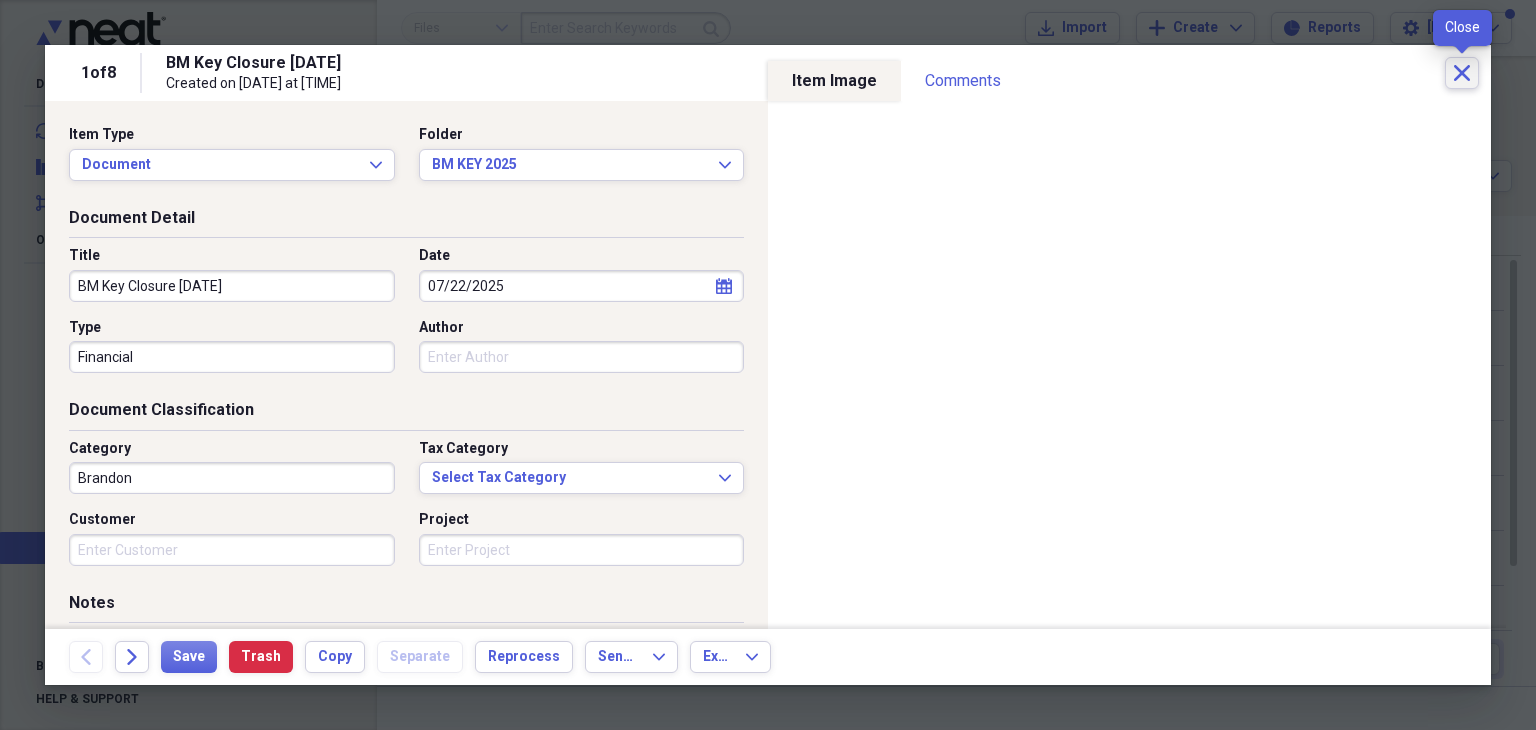 click on "Close" 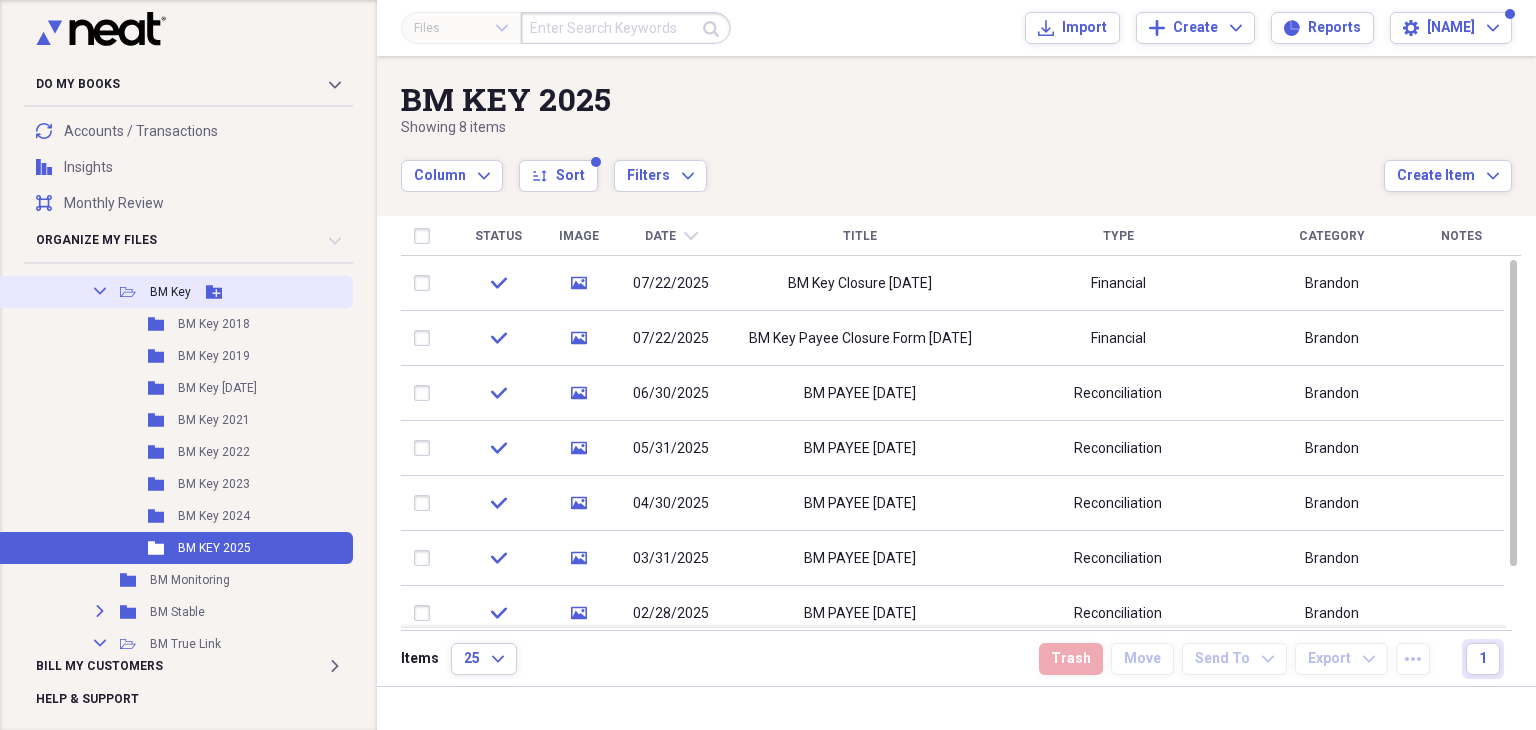 click on "Collapse" 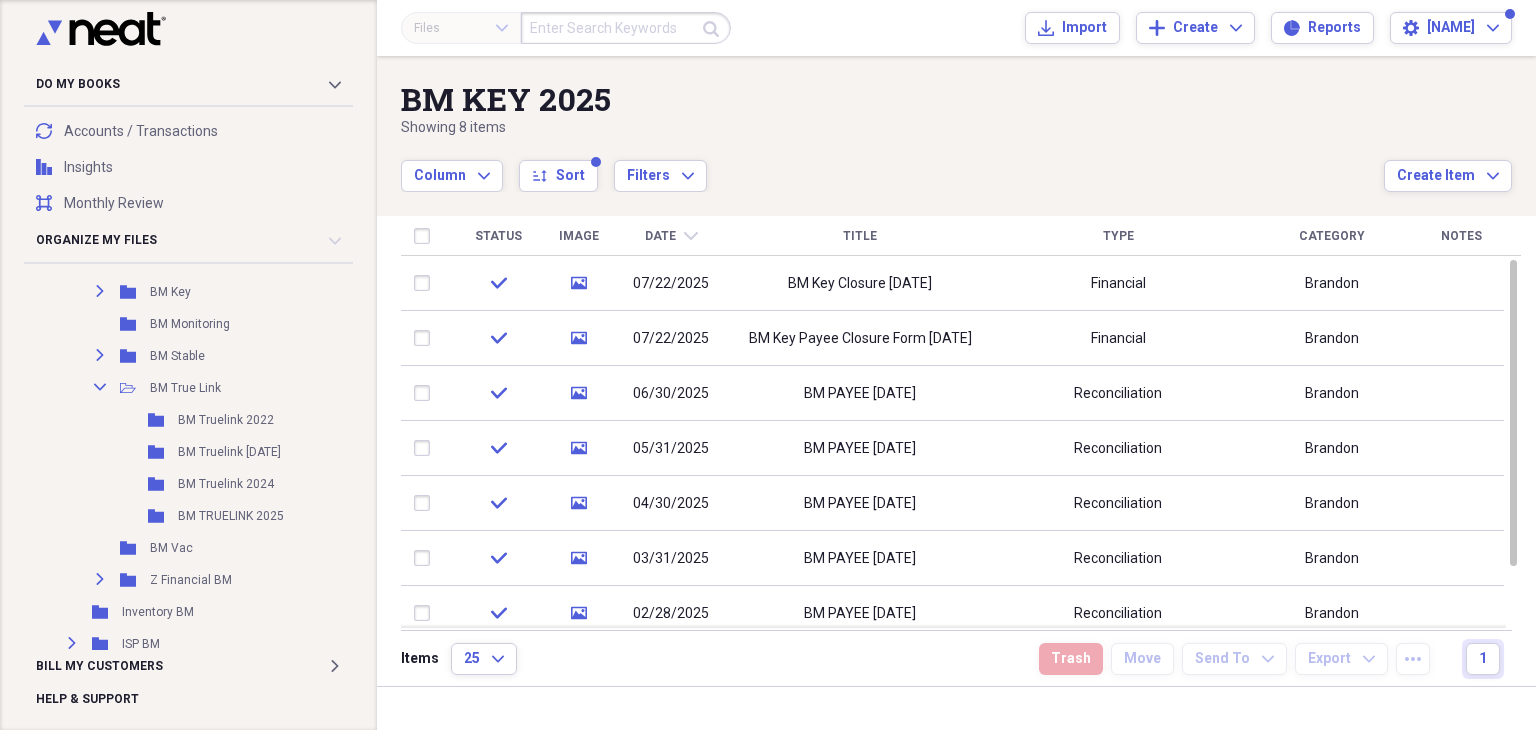 click 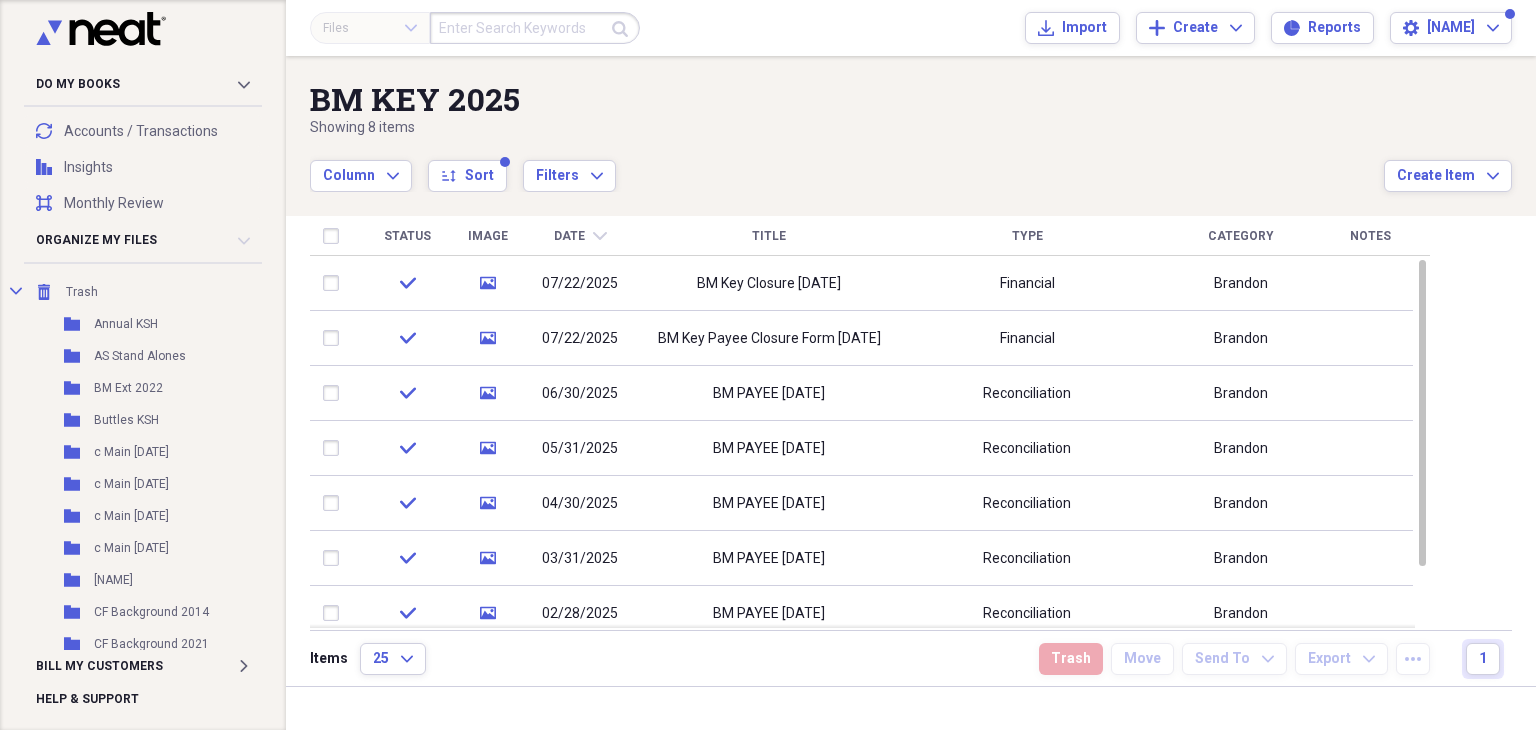 click on "Expand" 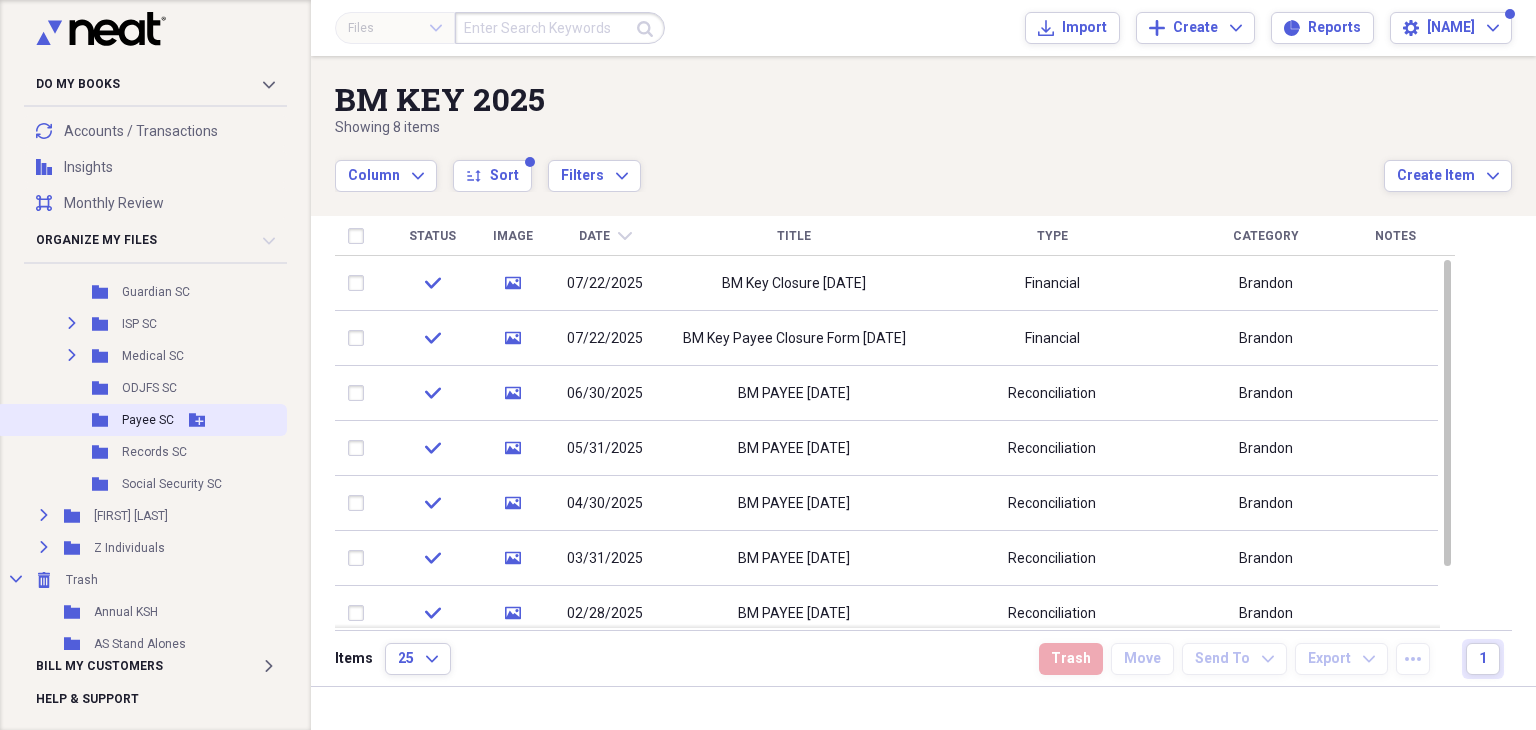 click on "Payee SC" at bounding box center [148, 420] 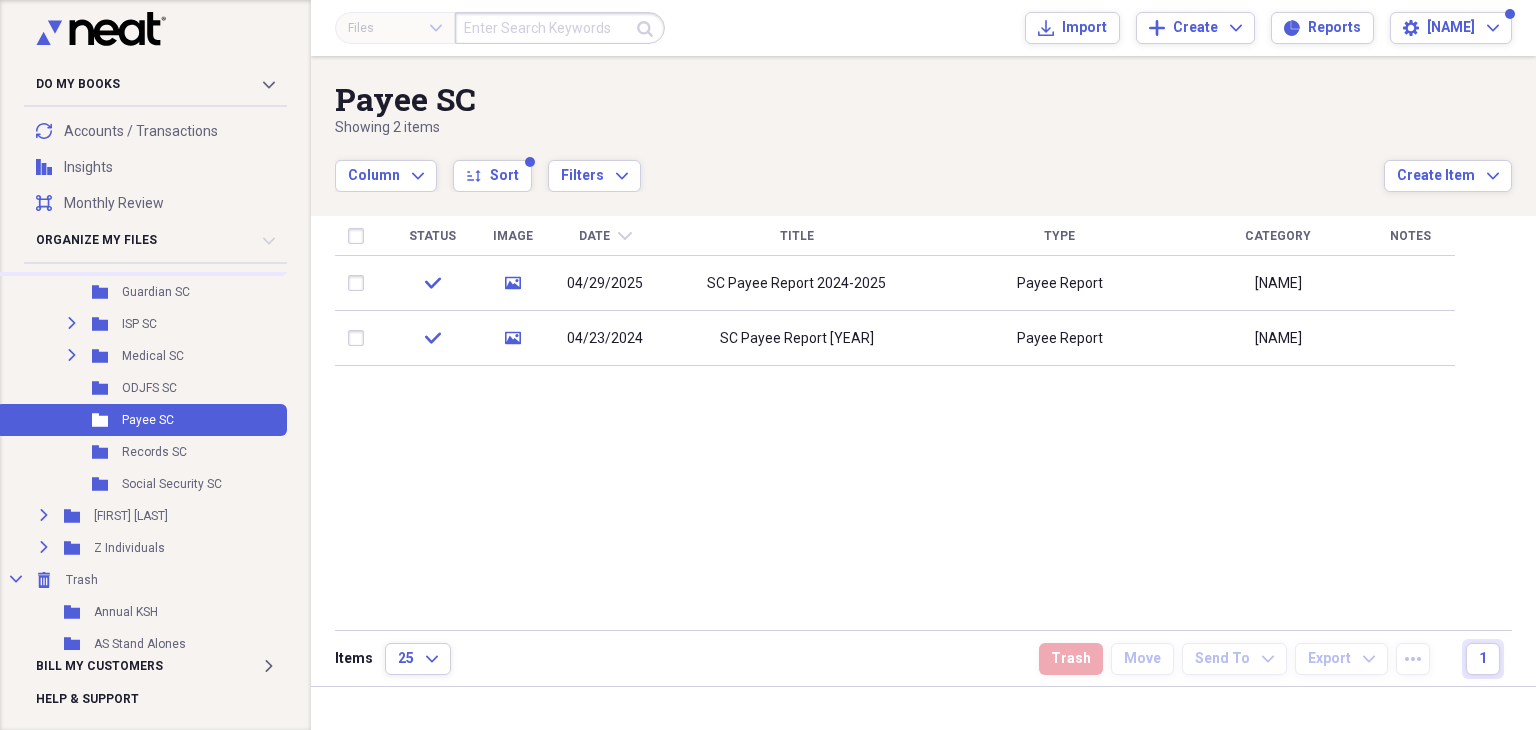 click on "Expand" 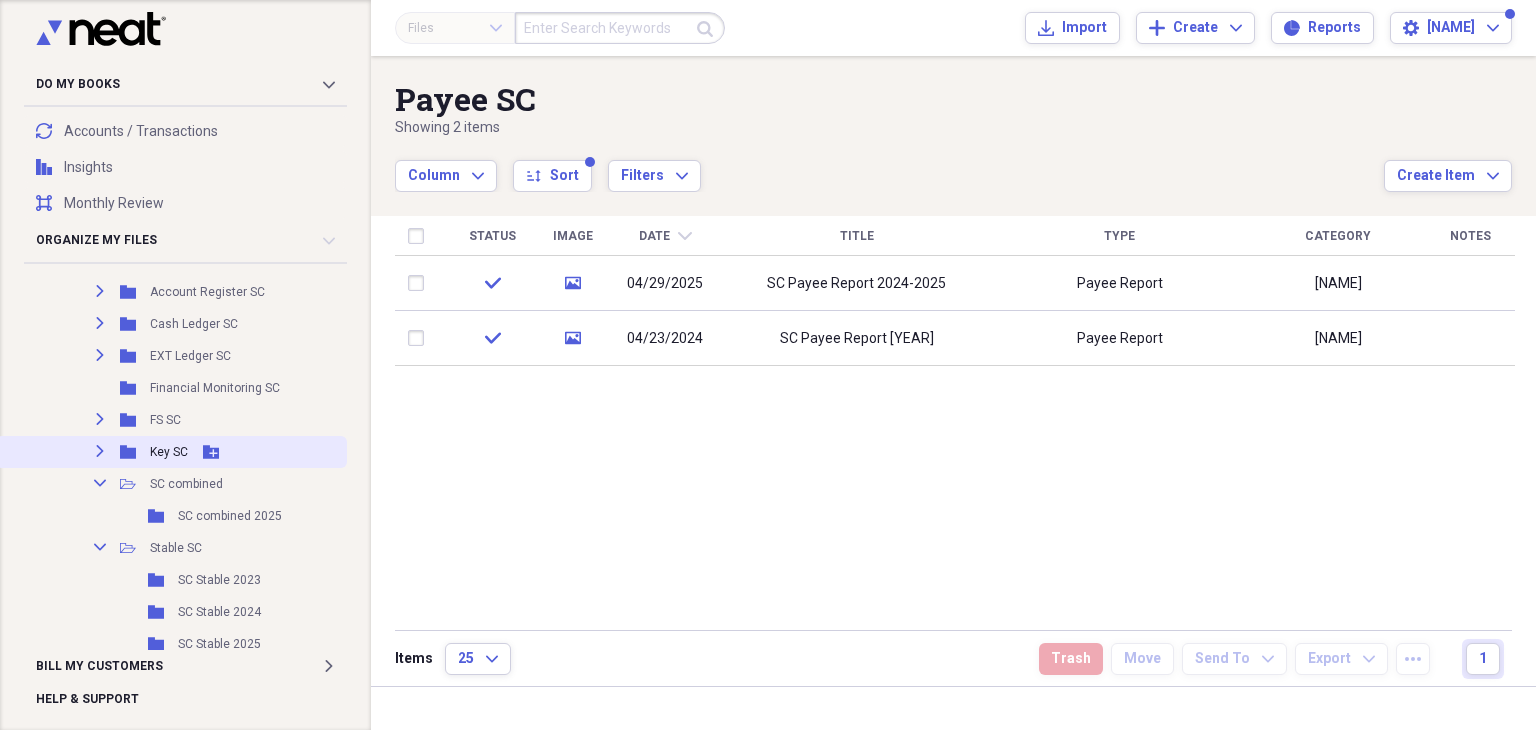 click on "Expand" 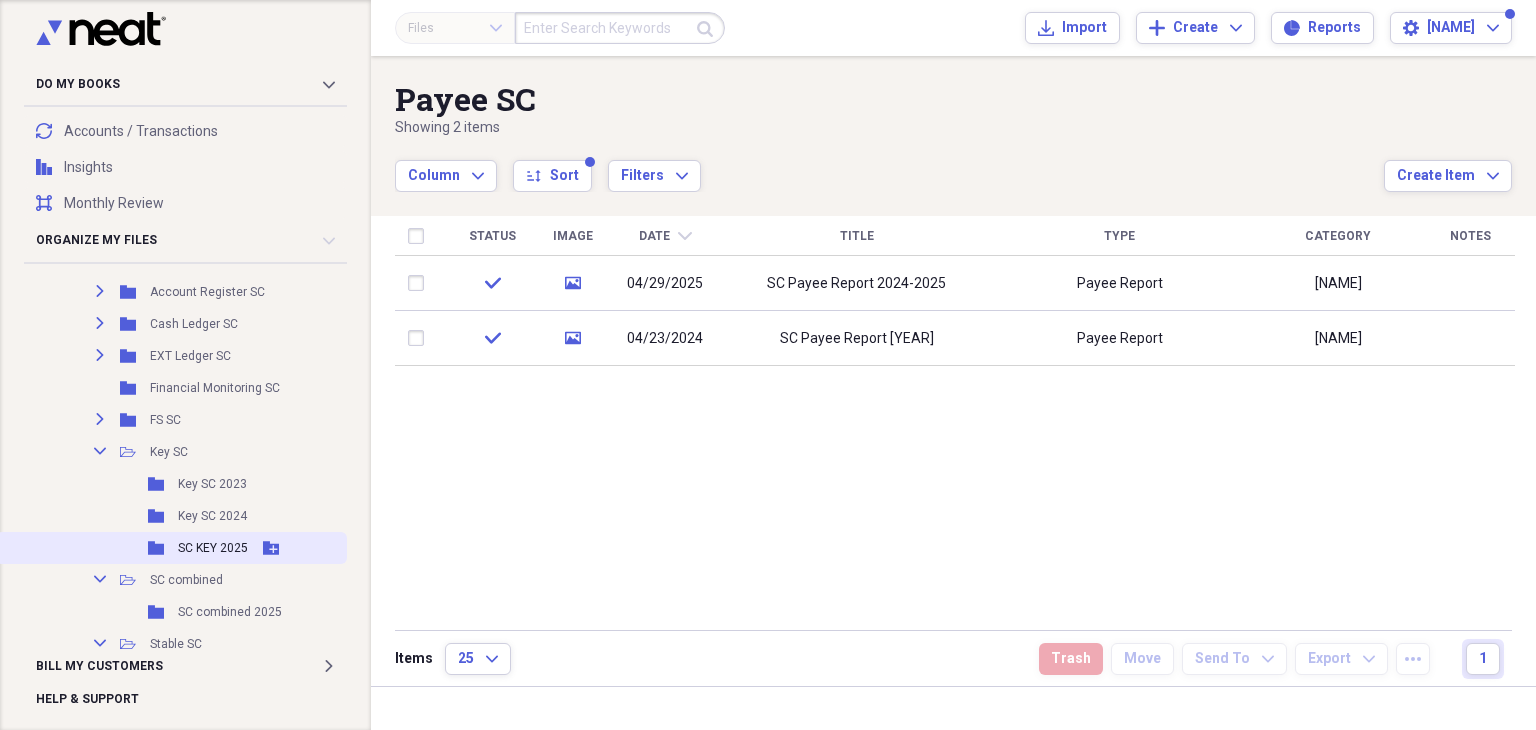 click on "SC KEY 2025" at bounding box center (213, 548) 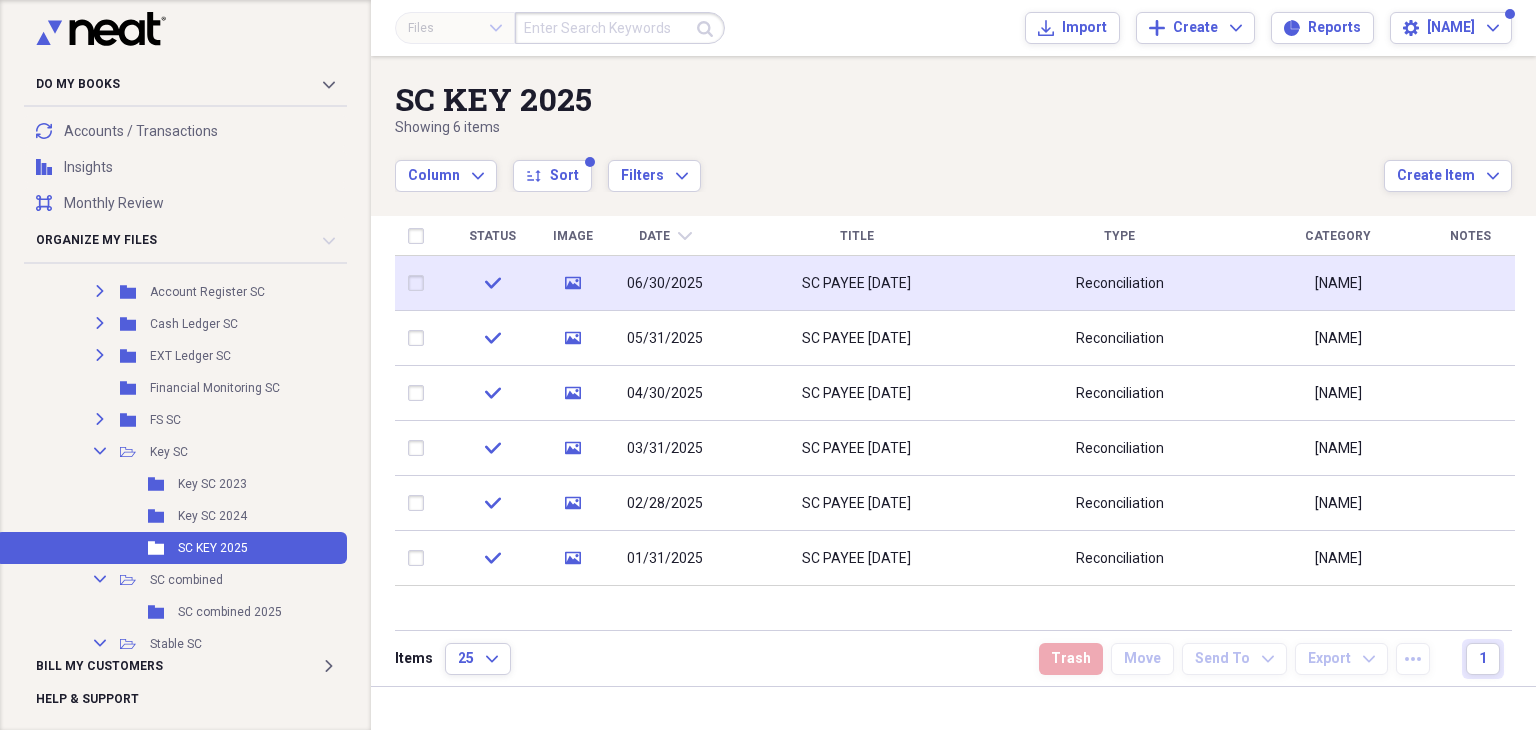 click on "SC PAYEE [DATE]" at bounding box center (856, 284) 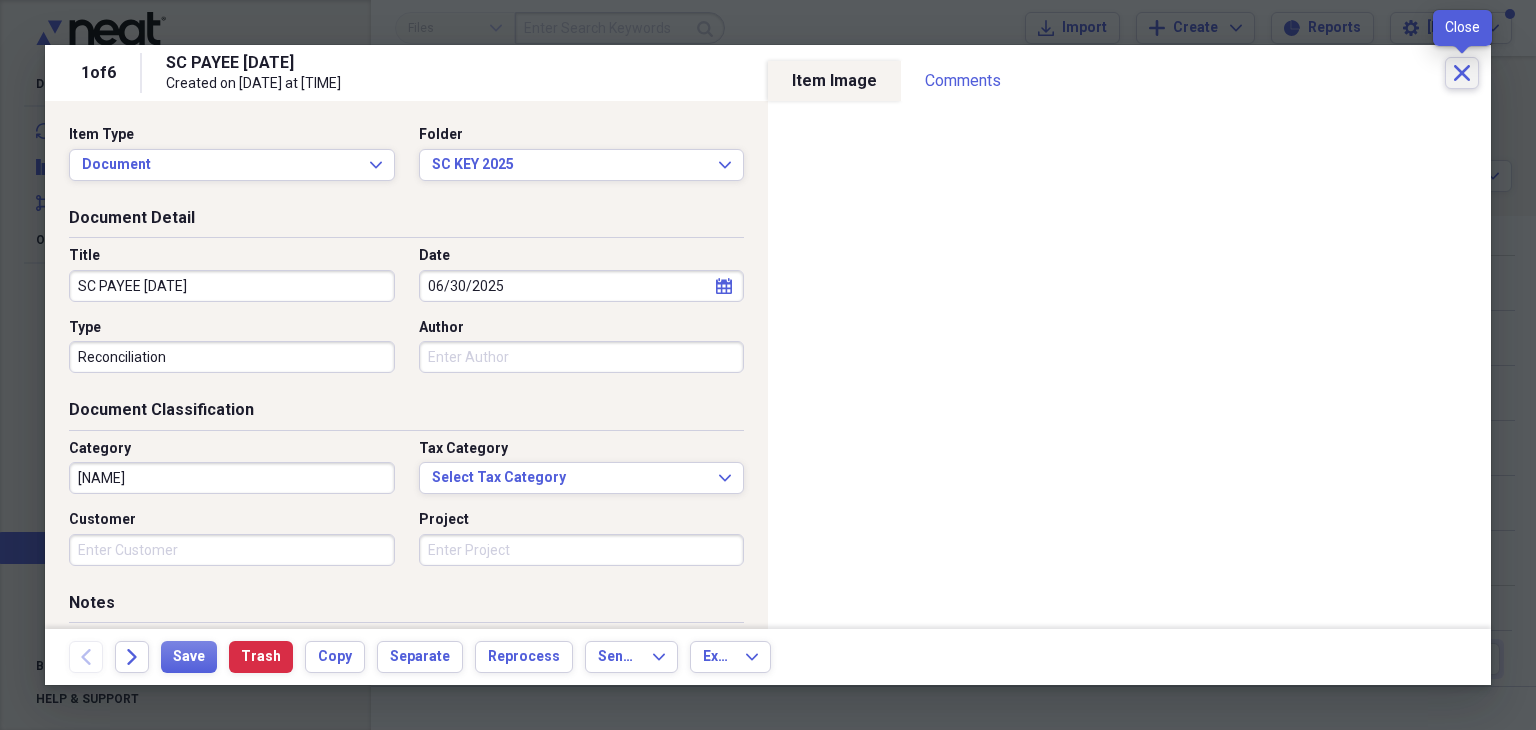 click 